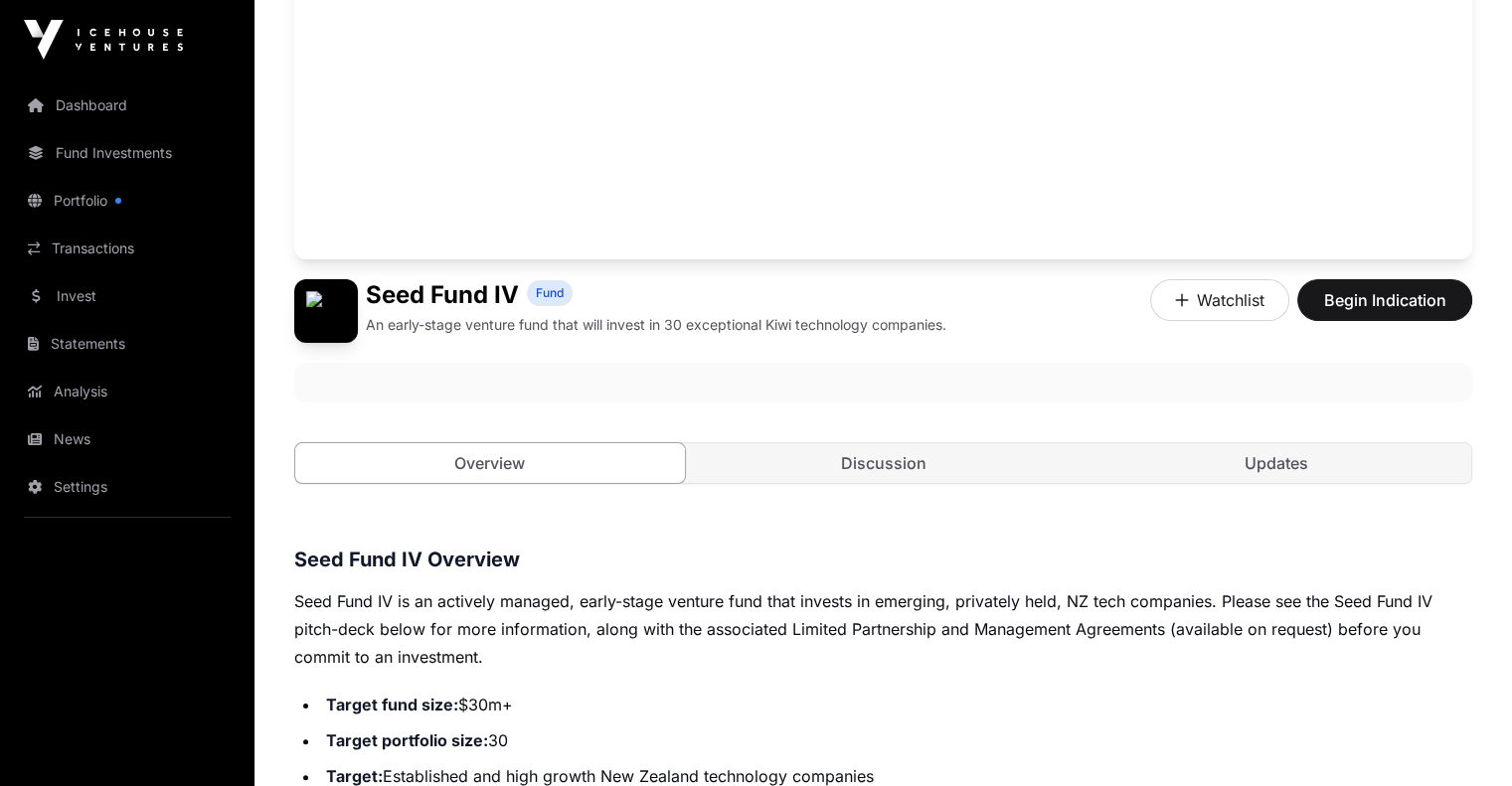 scroll, scrollTop: 99, scrollLeft: 0, axis: vertical 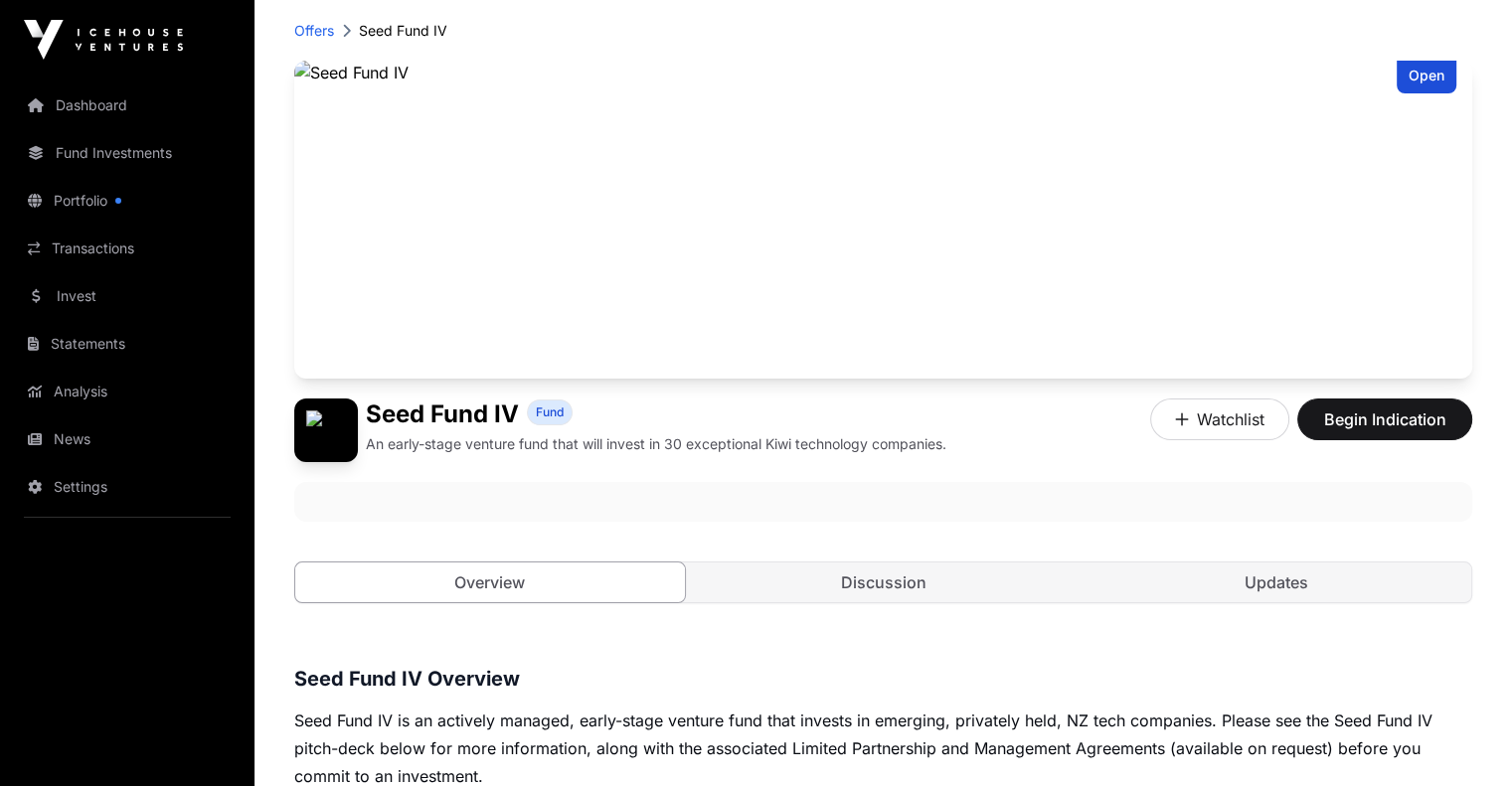 click on "Offers  Seed Fund IV Open Seed Fund IV Fund An early-stage venture fund that will invest in 30 exceptional Kiwi technology companies.  Watchlist  Begin Indication  Overview   Discussion   Updates  Seed Fund IV Overview
Seed Fund IV is an actively managed, early-stage venture fund that invests in emerging, privately held, NZ tech companies. Please see the Seed Fund IV pitch-deck below for more information, along with the associated Limited Partnership and Management Agreements (available on request) before you commit to an investment.
Target fund size:  $30m+
Target portfolio size:  30
Target:  Established and high growth New Zealand technology companies
Minimum investment:  $50k (drawn down in four annual tranches of 25% of your commitment)
Management fee:  1.5% p/a for the first ten years only
Carried interest:  20% after an 8% annually compounding preferred return hurdle
Target IRR:  25%
Investment period:  5 years
Fund term:
Fund structure:  Limited Partnership" 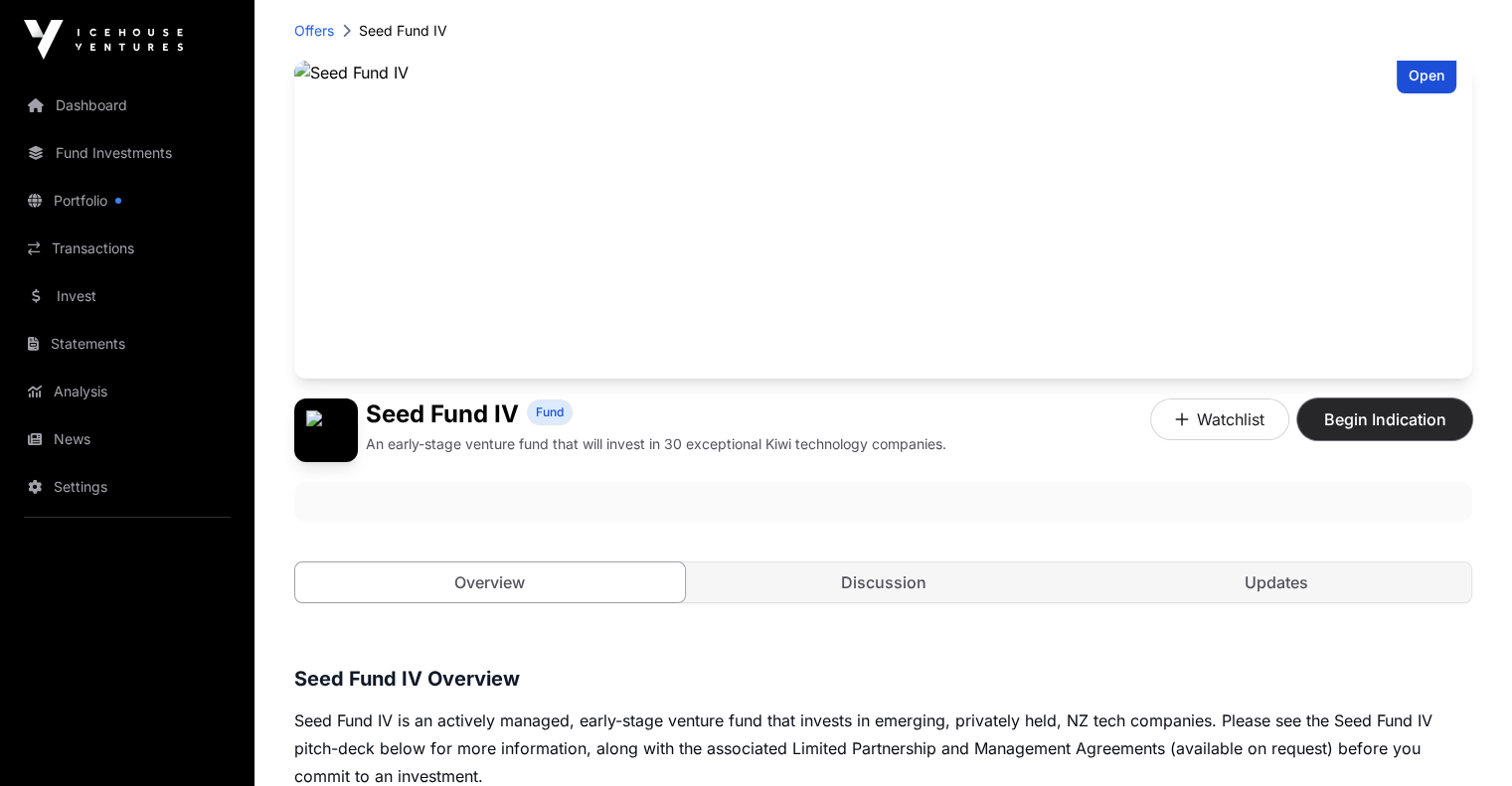 click on "Begin Indication" 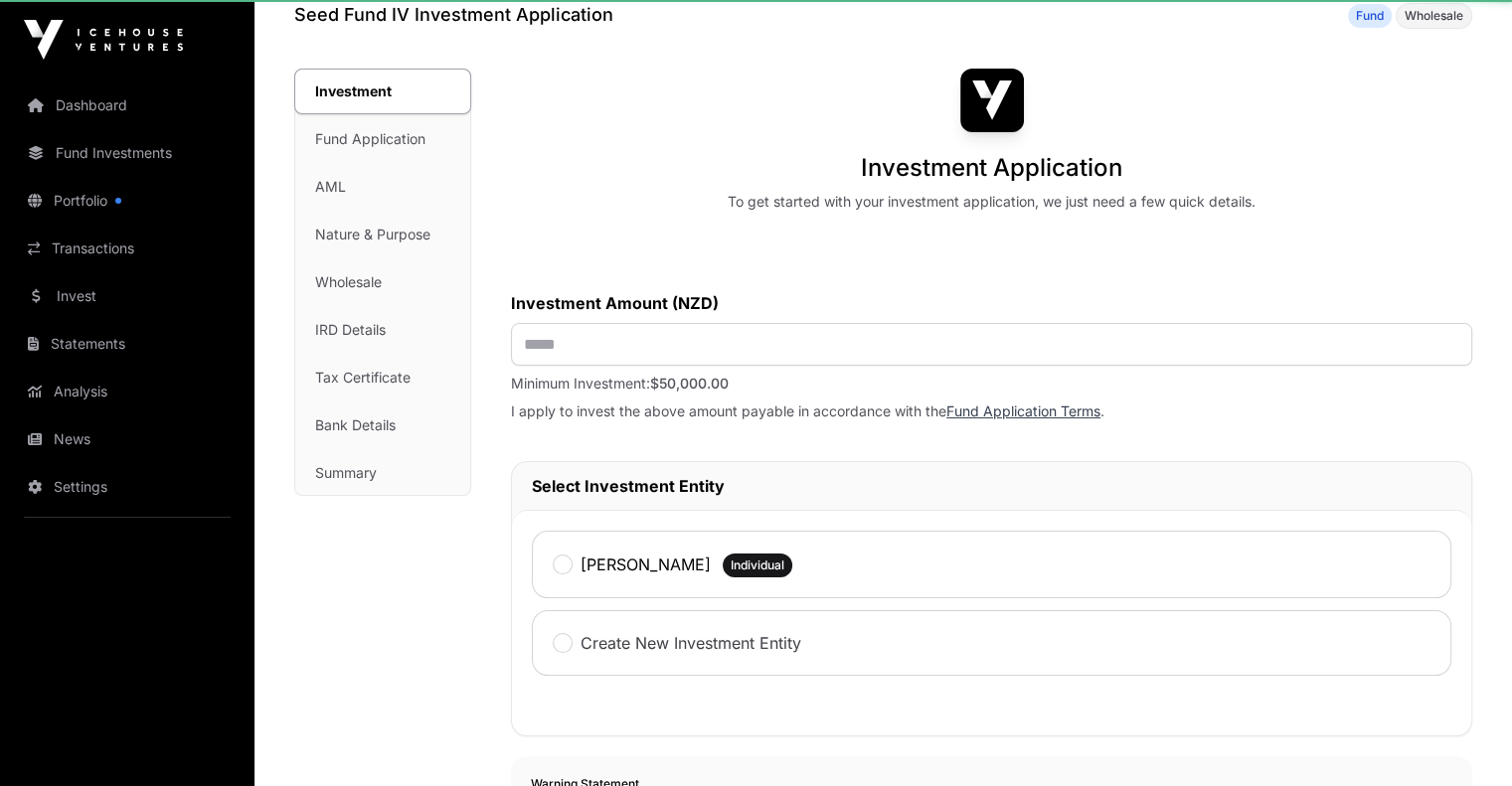 scroll, scrollTop: 0, scrollLeft: 0, axis: both 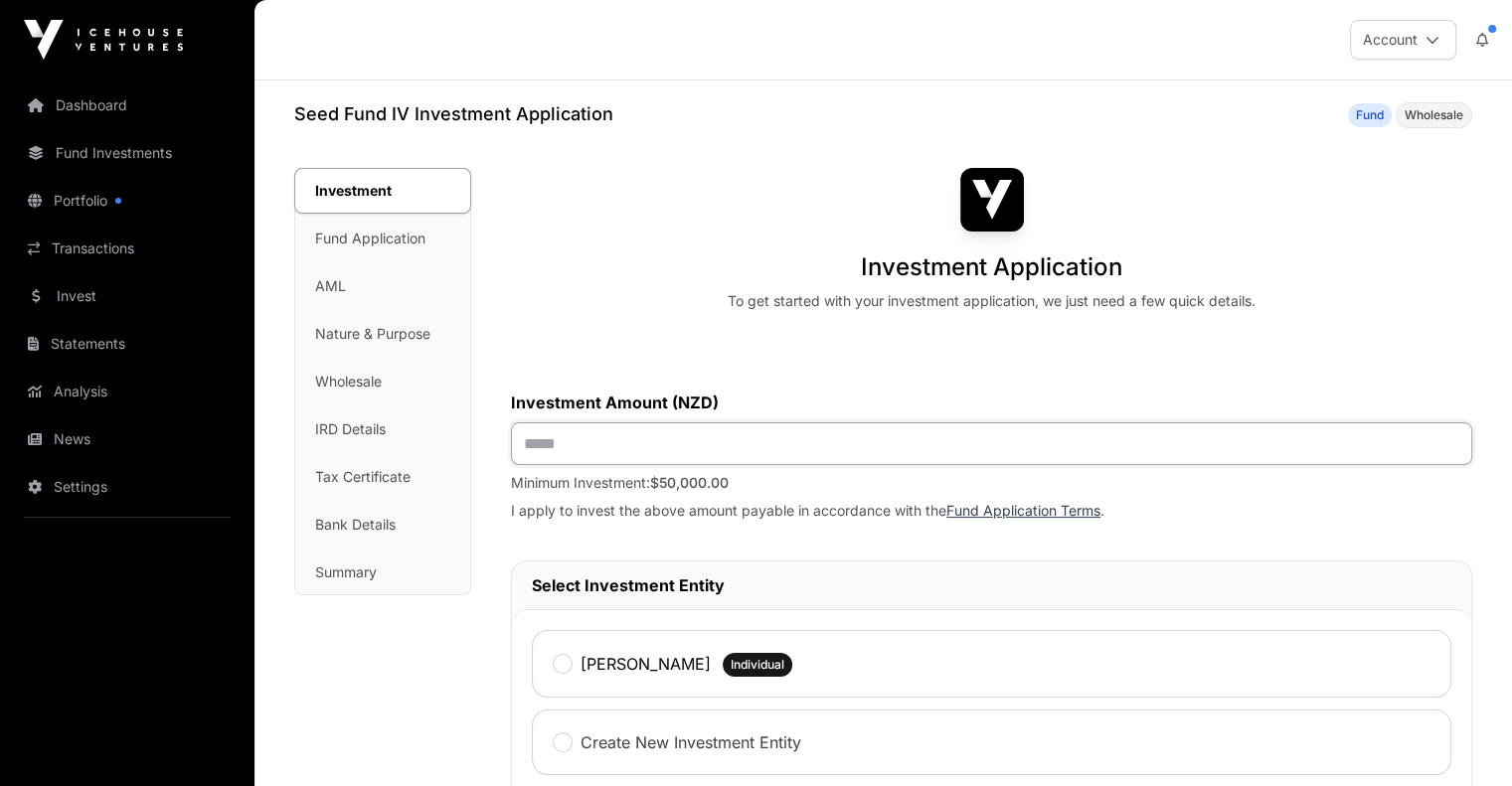 click 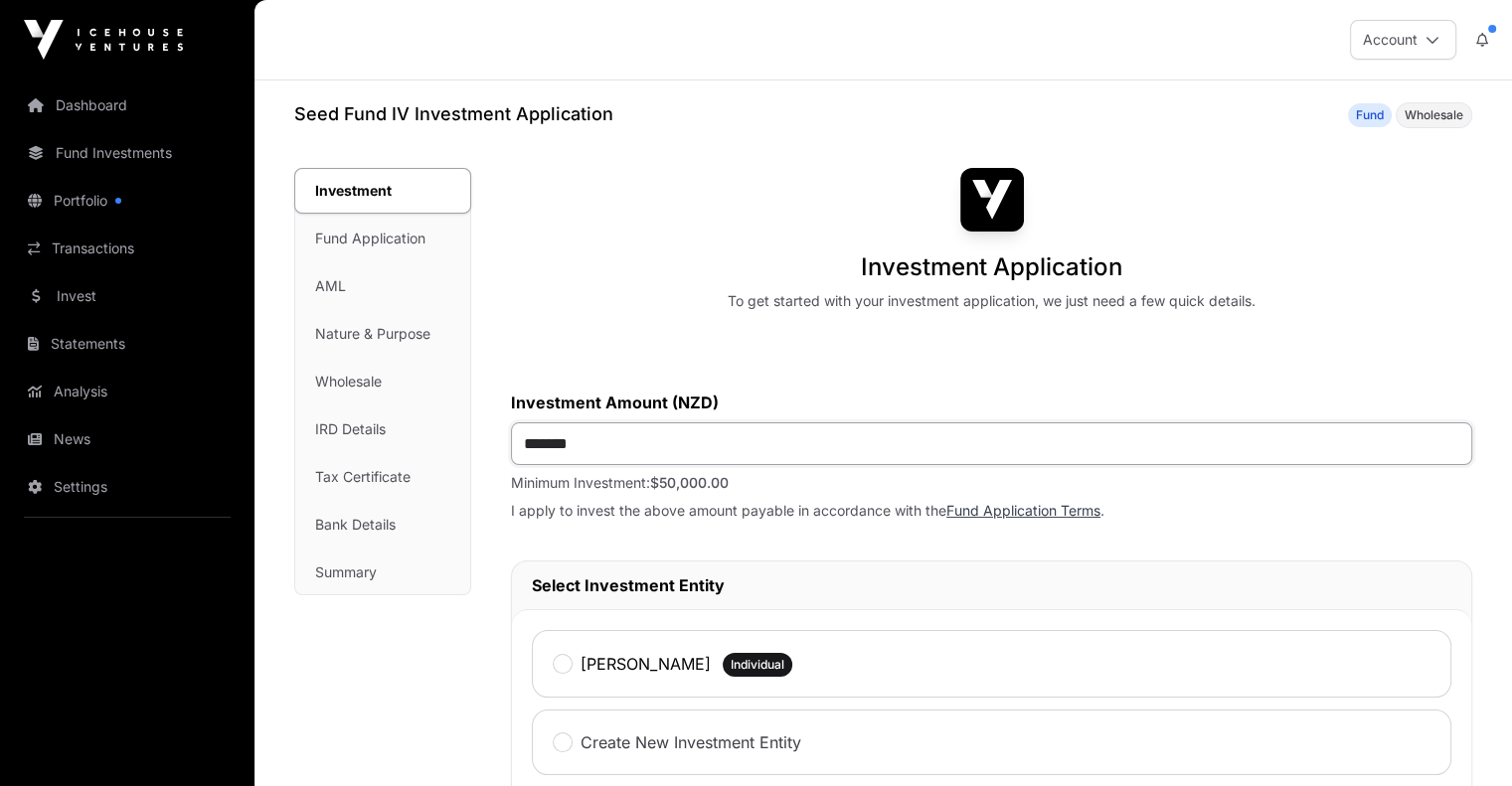 type on "********" 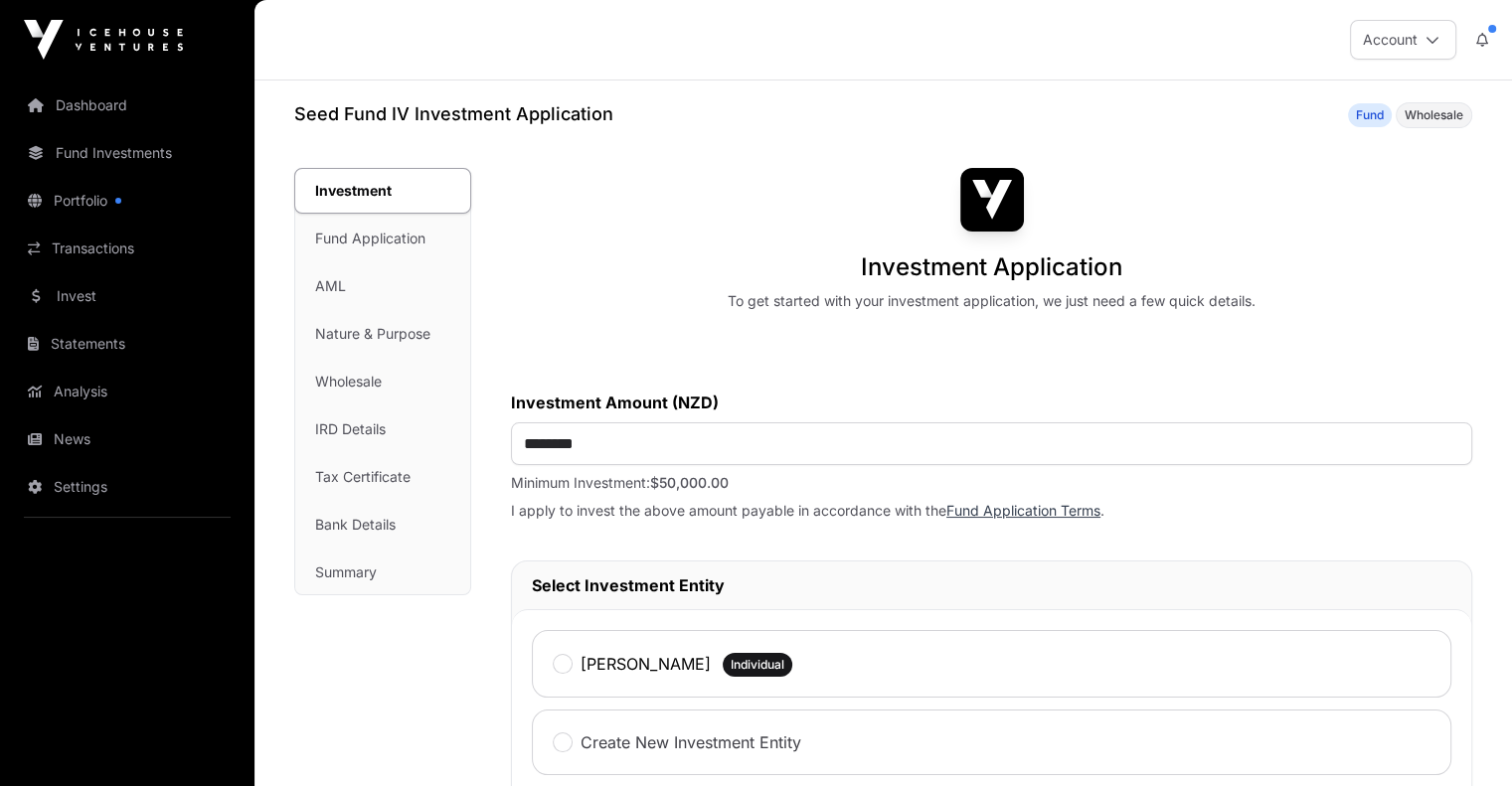click on "Investment Application To get started with your investment application, we just need a few quick details.  Investment Amount (NZD)  ********  Minimum Investment:  $50,000.00  I apply to invest the above amount payable in accordance with the  Fund Application Terms .   Select Investment Entity  [PERSON_NAME] Individual Create New Investment Entity   Warning Statement   Application Instructions   The Manager of Seed Fund IV reserves the right to accept or reject your Application Form for any reason whatsoever and will owe you no obligations in connection with the Fund unless and until you receive confirmation from the Manager that your Application Form has been accepted. On receipt of the Manager's confirmation, the Application Form will constitute a legally binding agreement between you and the Manager governed by New Zealand law and incorporating the Terms and Conditions. You should seek your own independent legal and financial advice before signing and returning the Application Form.   Summary  Back Next Step" 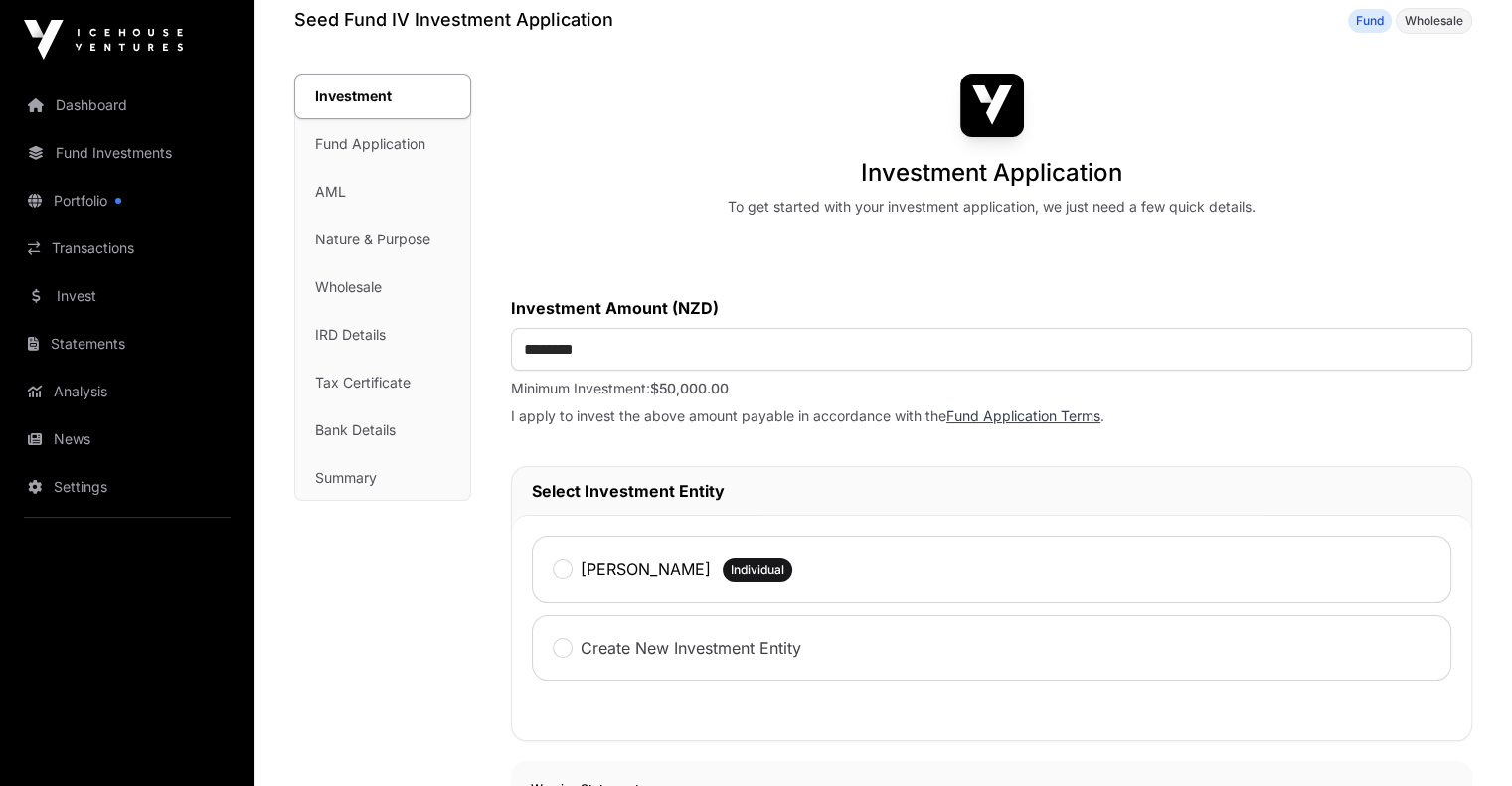 scroll, scrollTop: 199, scrollLeft: 0, axis: vertical 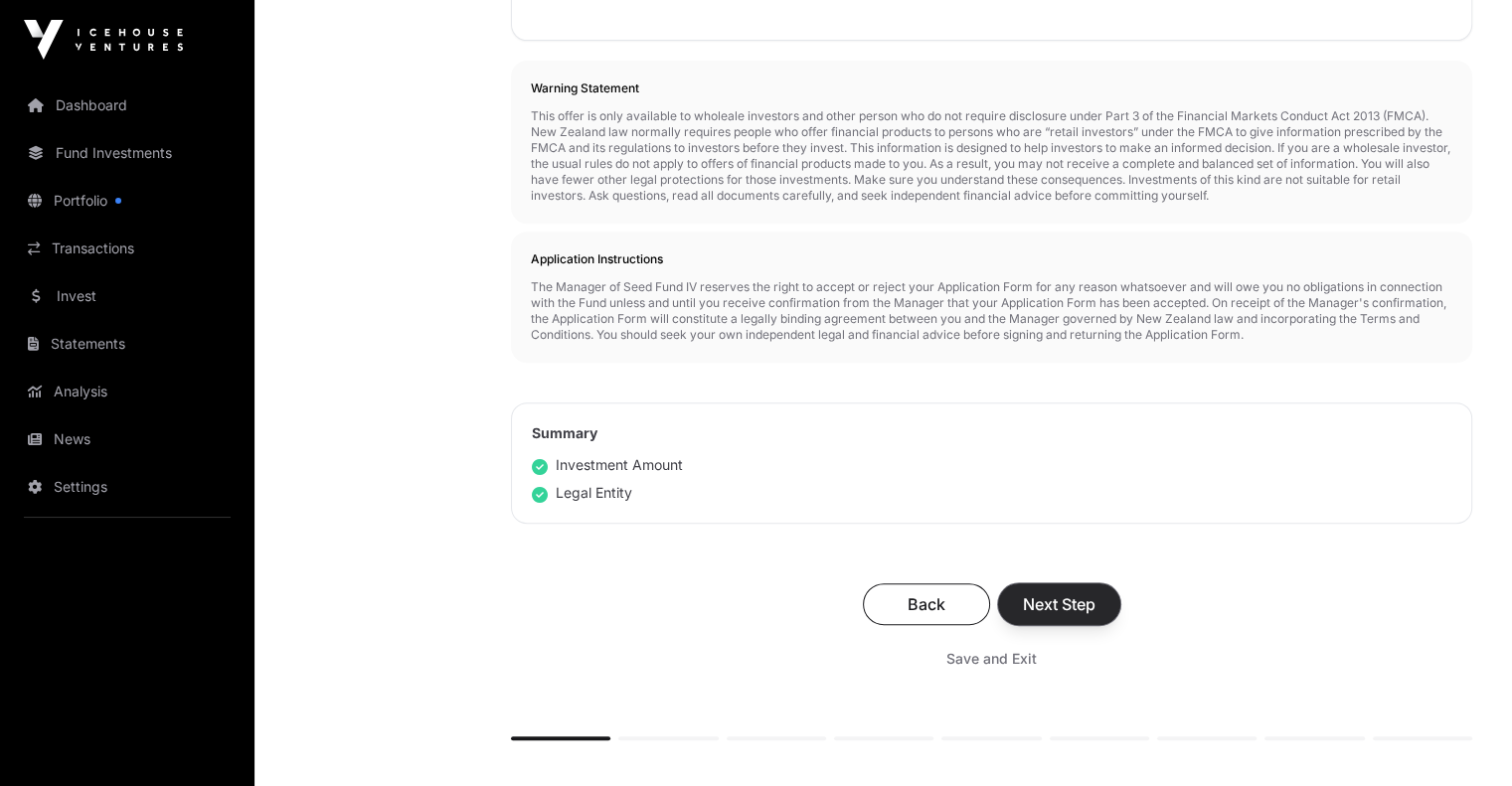click on "Next Step" 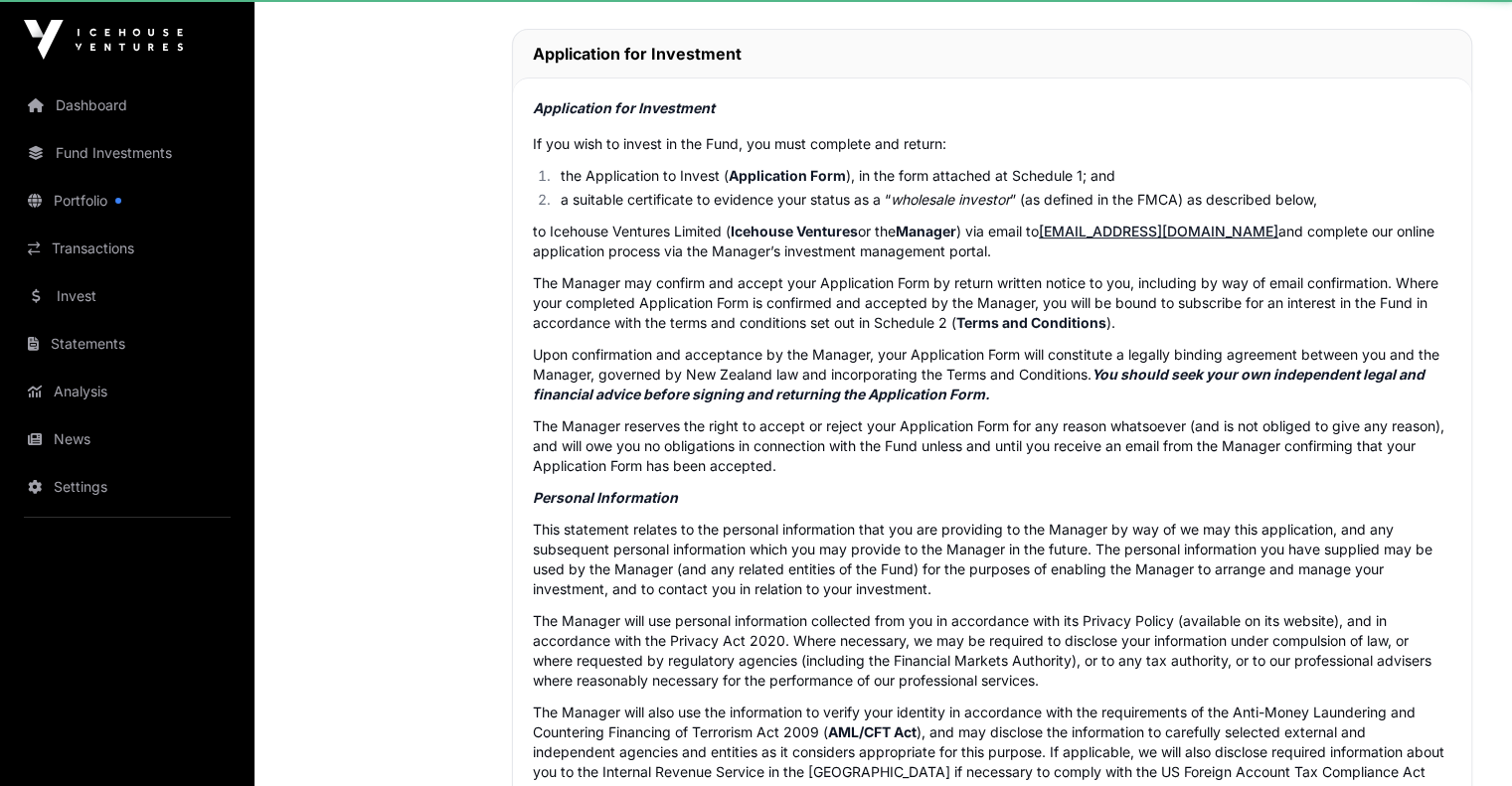 scroll, scrollTop: 0, scrollLeft: 0, axis: both 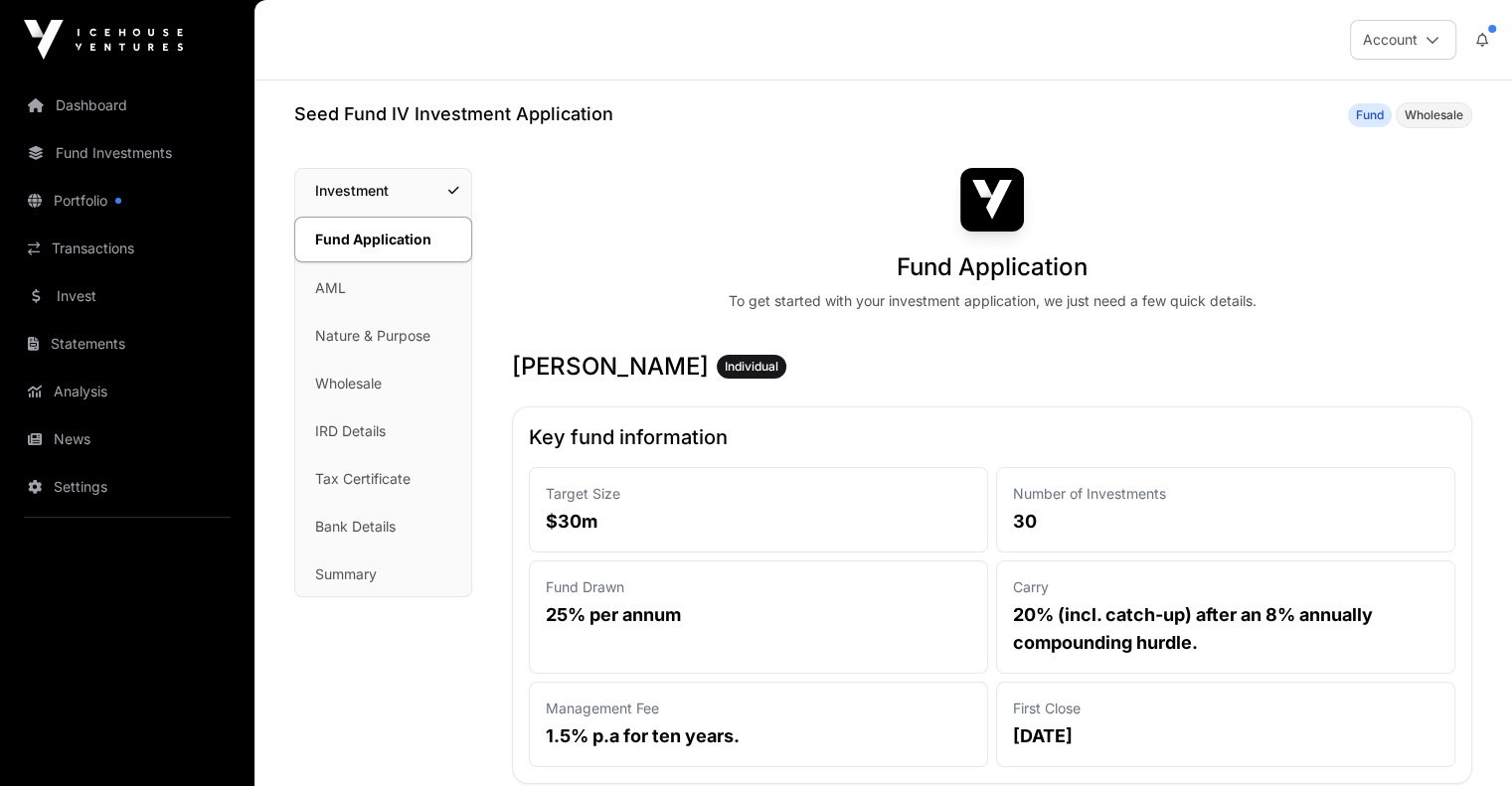 click on "Seed Fund IV Investment Application  Fund Wholesale Fund Application Investment  Fund Application  AML  Nature & Purpose  Wholesale  IRD Details  Tax Certificate  Bank Details  Summary  Fund Application To get started with your investment application, we just need a few quick details. [PERSON_NAME]  Individual  Key fund information   Target Size  $30m  Number of Investments  30  Fund Drawn  25% per annum  Carry  20% (incl. catch-up) after an 8% annually compounding hurdle.  Management Fee  1.5% p.a for ten years.  First Close  [DATE]  Application for Investment  Application for Investment
If you wish to invest in the Fund, you must complete and return:
the Application to Invest ( Application Form ), in the form attached at Schedule 1; and a suitable certificate to evidence your status as a “ wholesale investor ” (as defined in the FMCA) as described below,
to Icehouse Ventures Limited ( Icehouse Ventures  or the  Manager ) via email to  [EMAIL_ADDRESS][DOMAIN_NAME]
Terms and Conditions )." 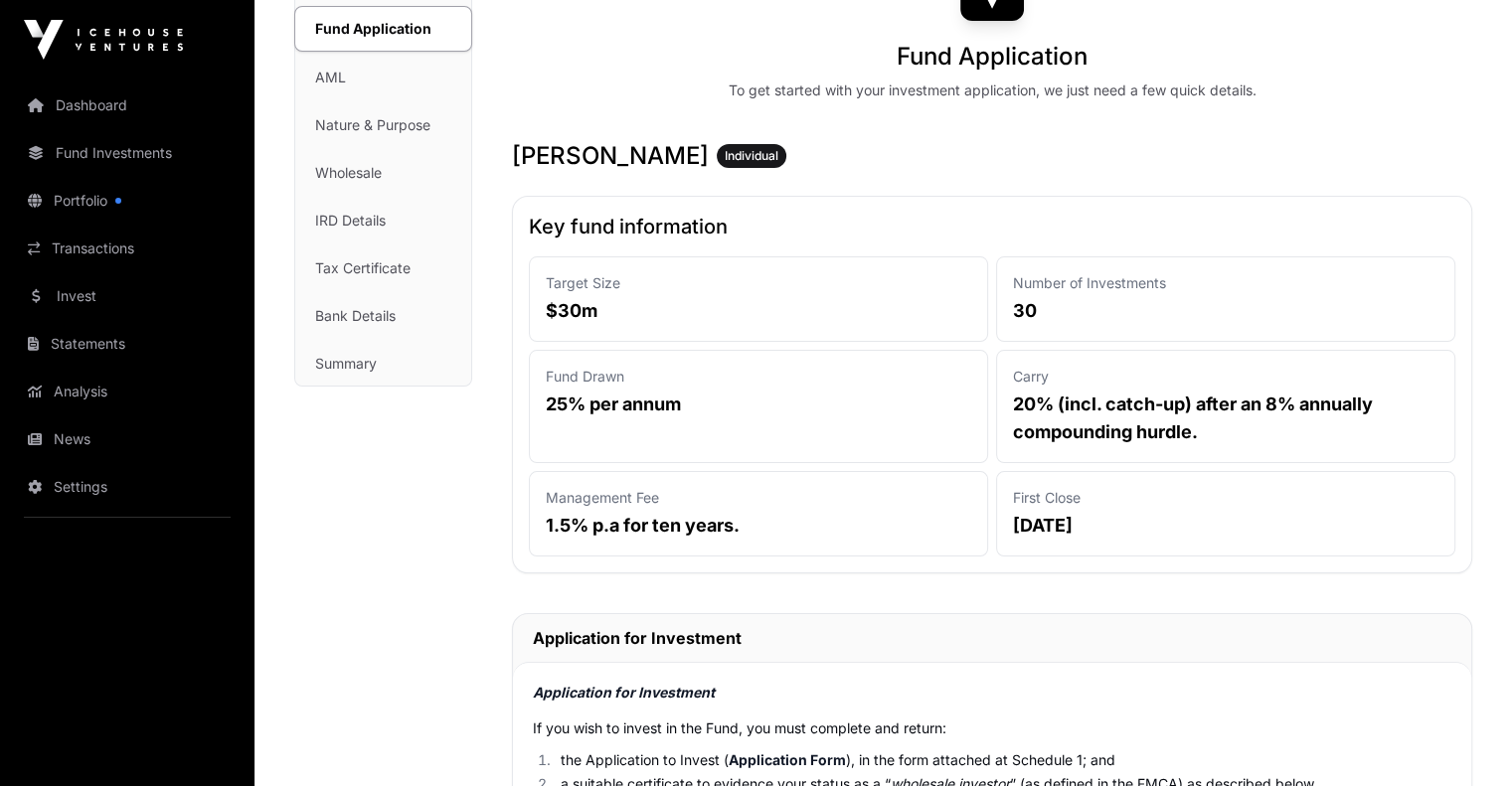 scroll, scrollTop: 0, scrollLeft: 0, axis: both 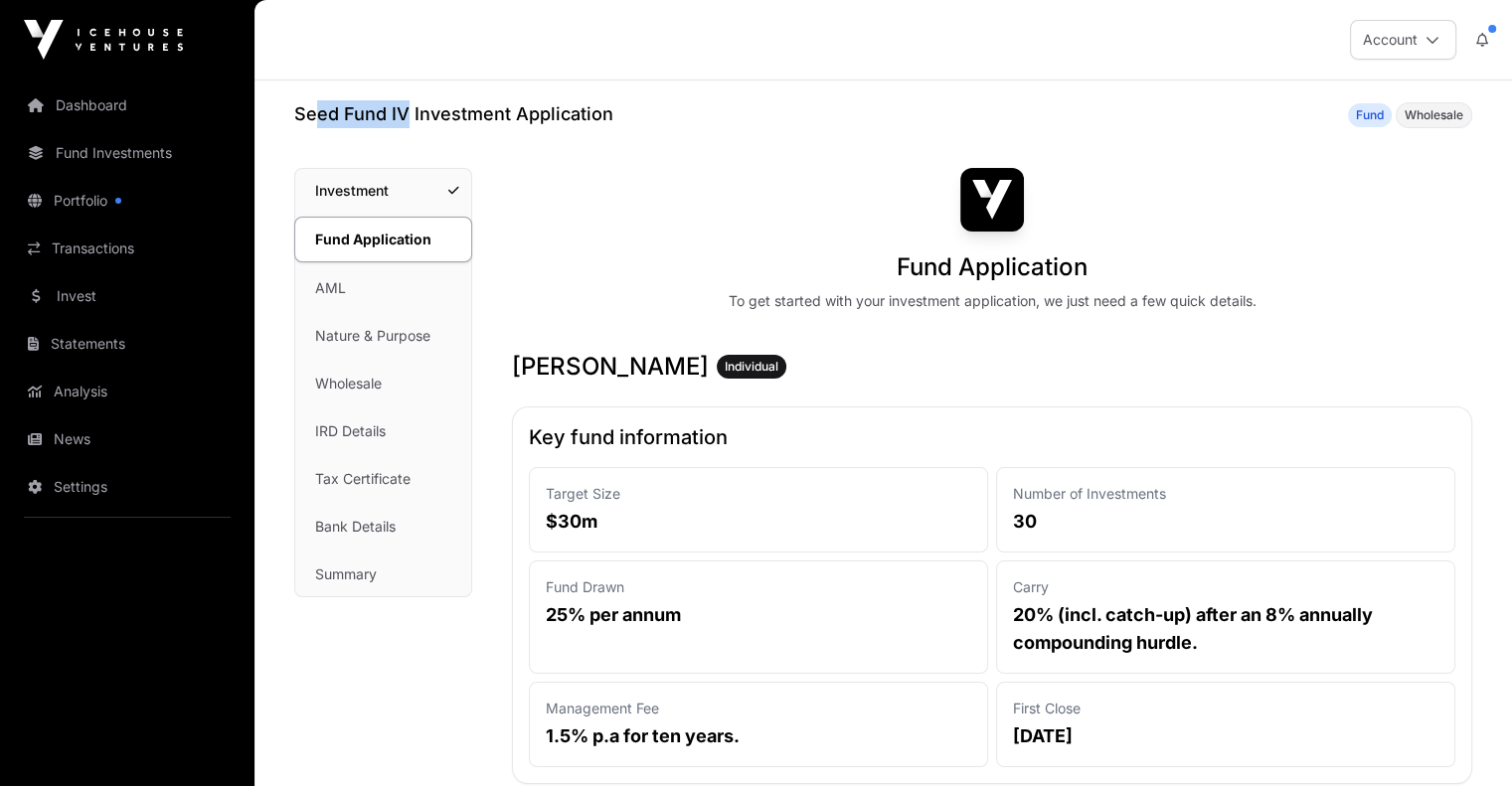 drag, startPoint x: 316, startPoint y: 114, endPoint x: 406, endPoint y: 122, distance: 90.35486 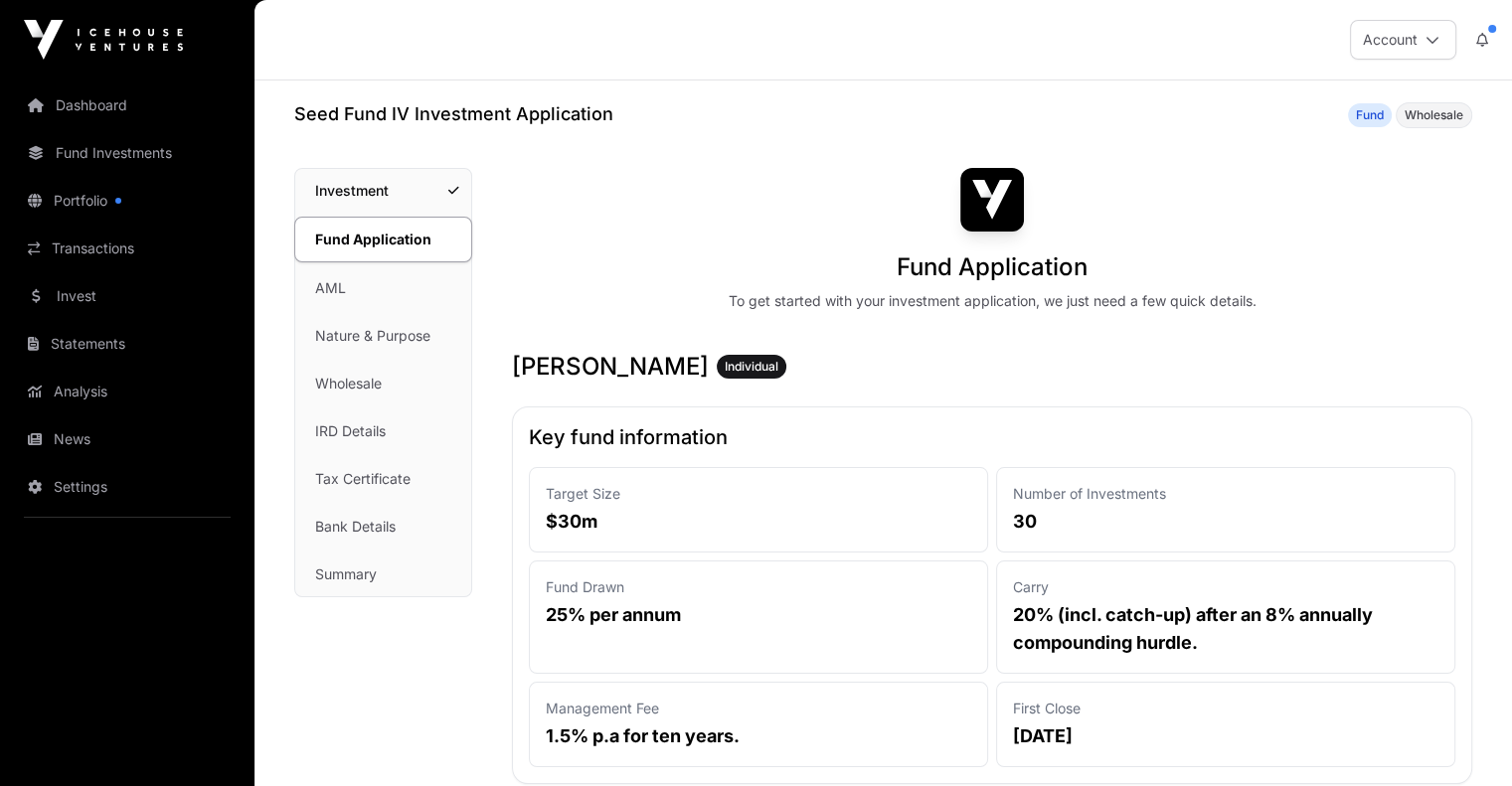 click on "Seed Fund IV Investment Application  Fund Wholesale" 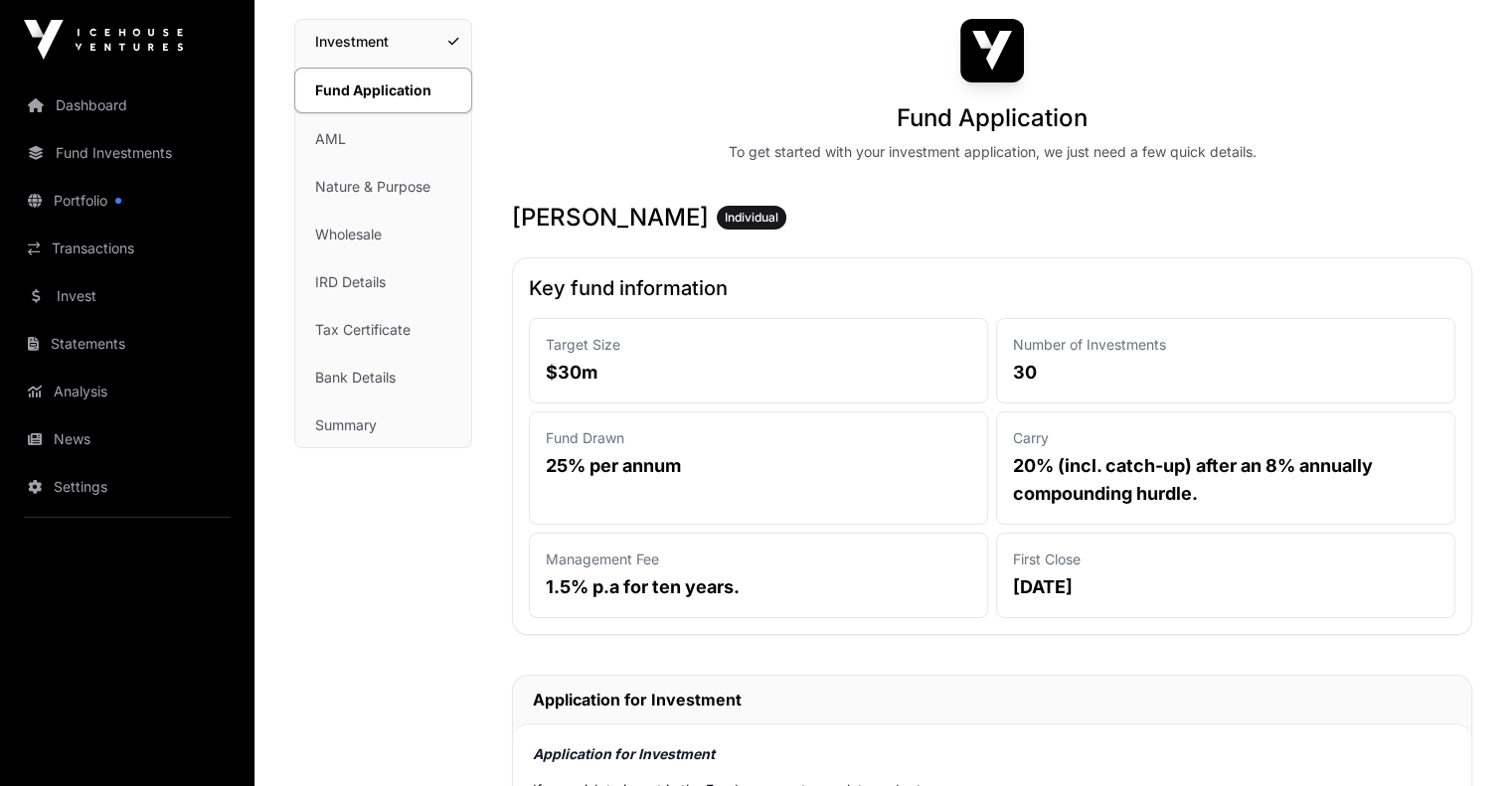 scroll, scrollTop: 199, scrollLeft: 0, axis: vertical 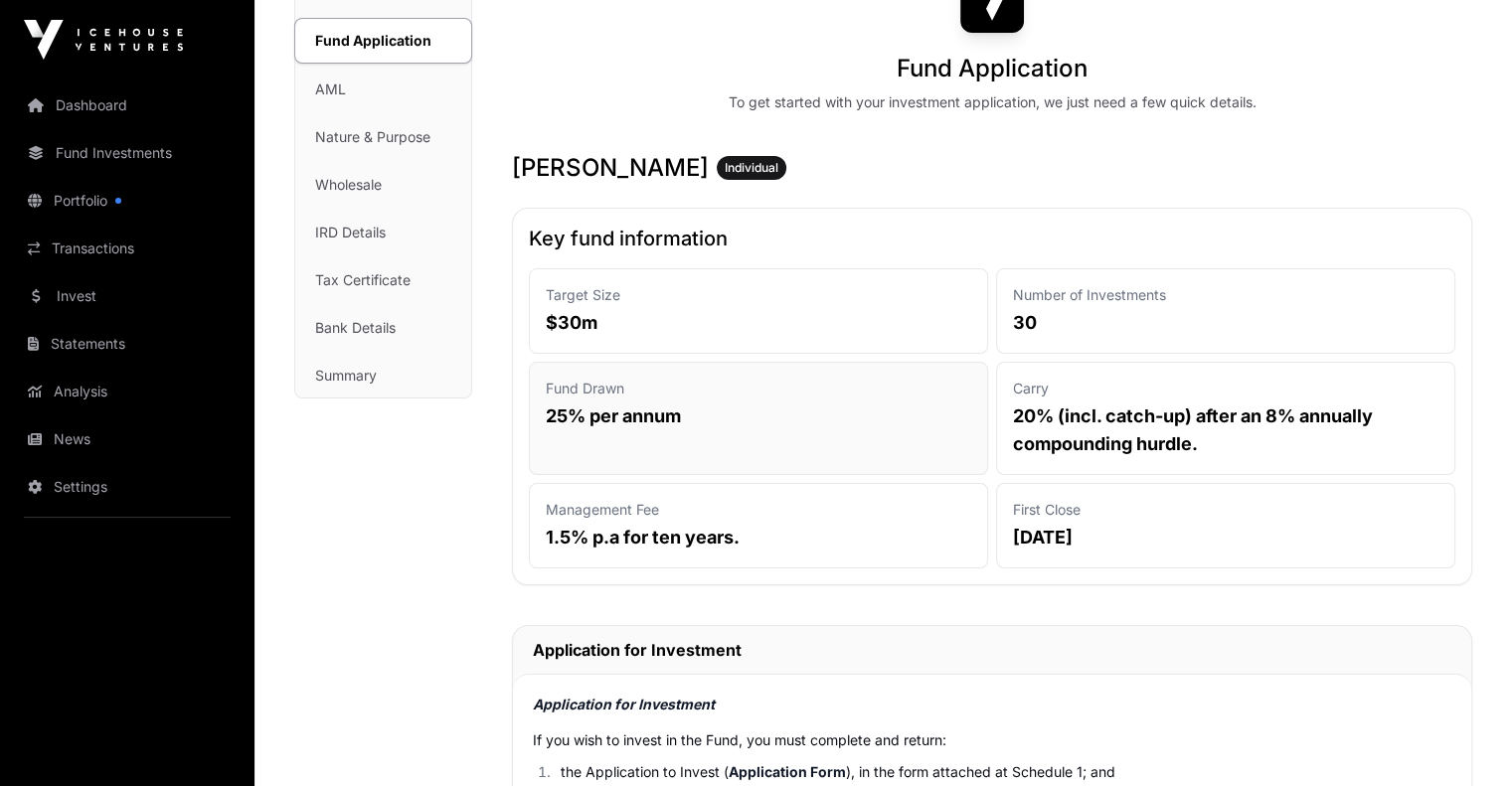 click on "25% per annum" 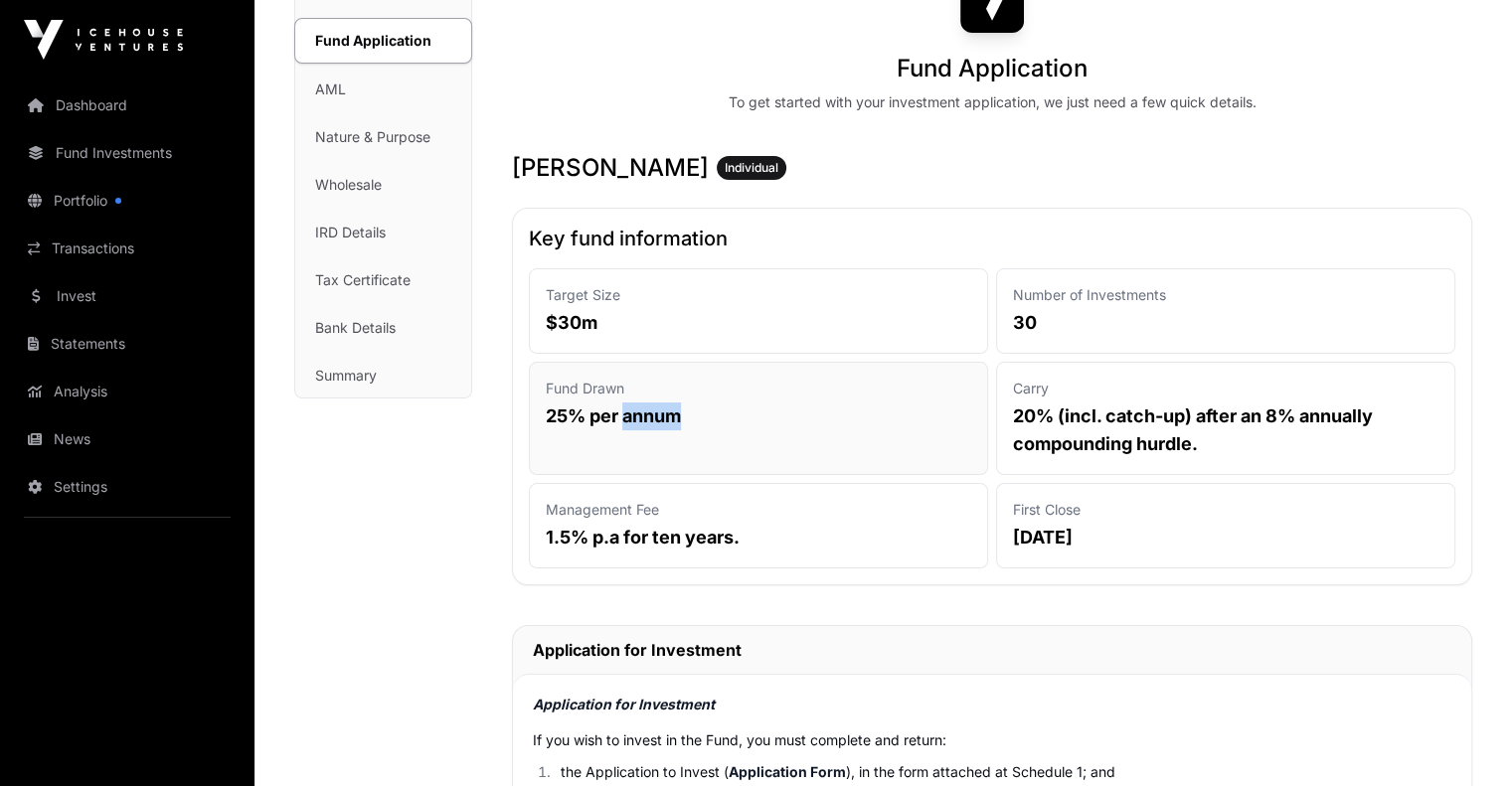 click on "25% per annum" 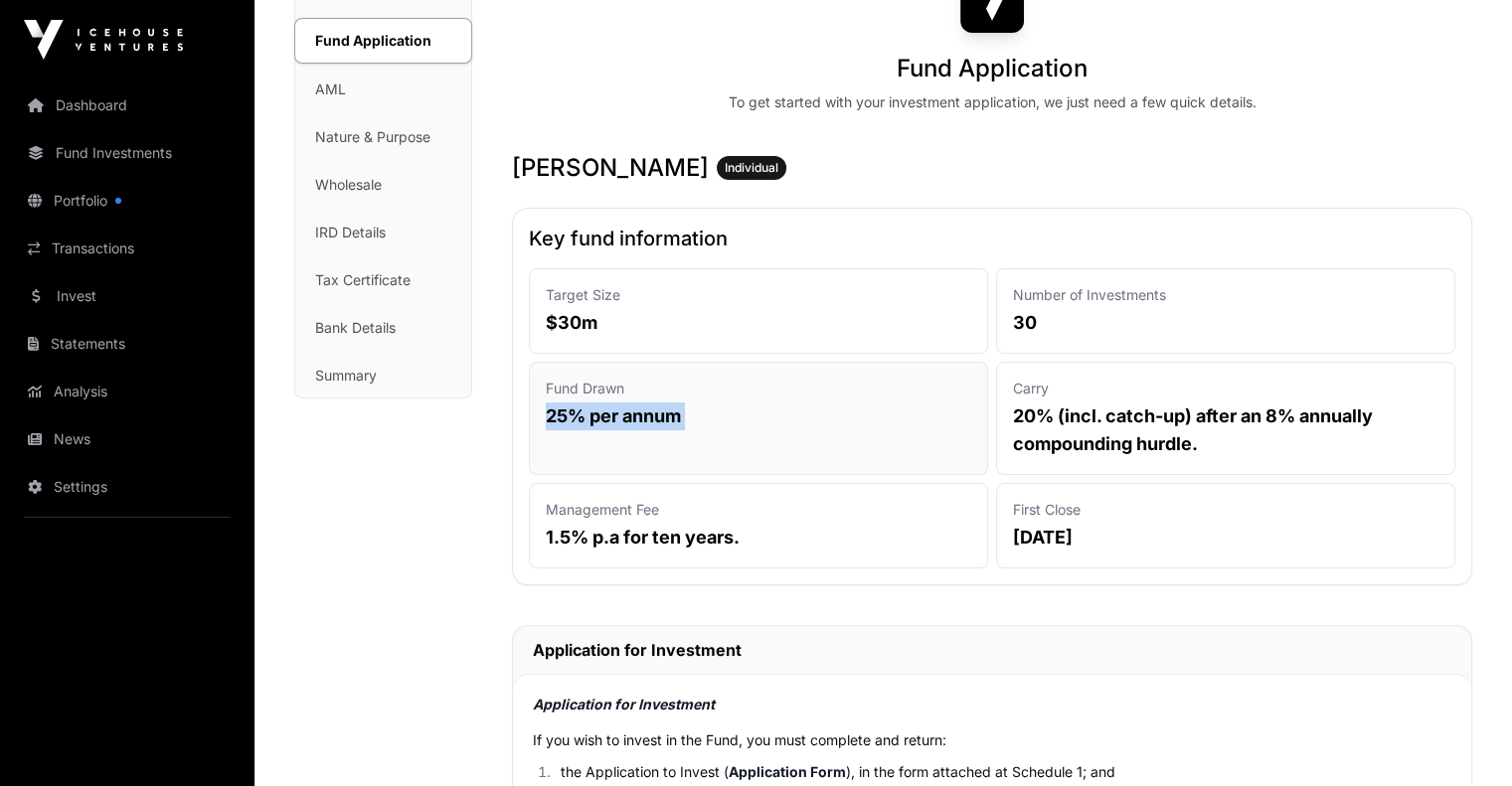click on "25% per annum" 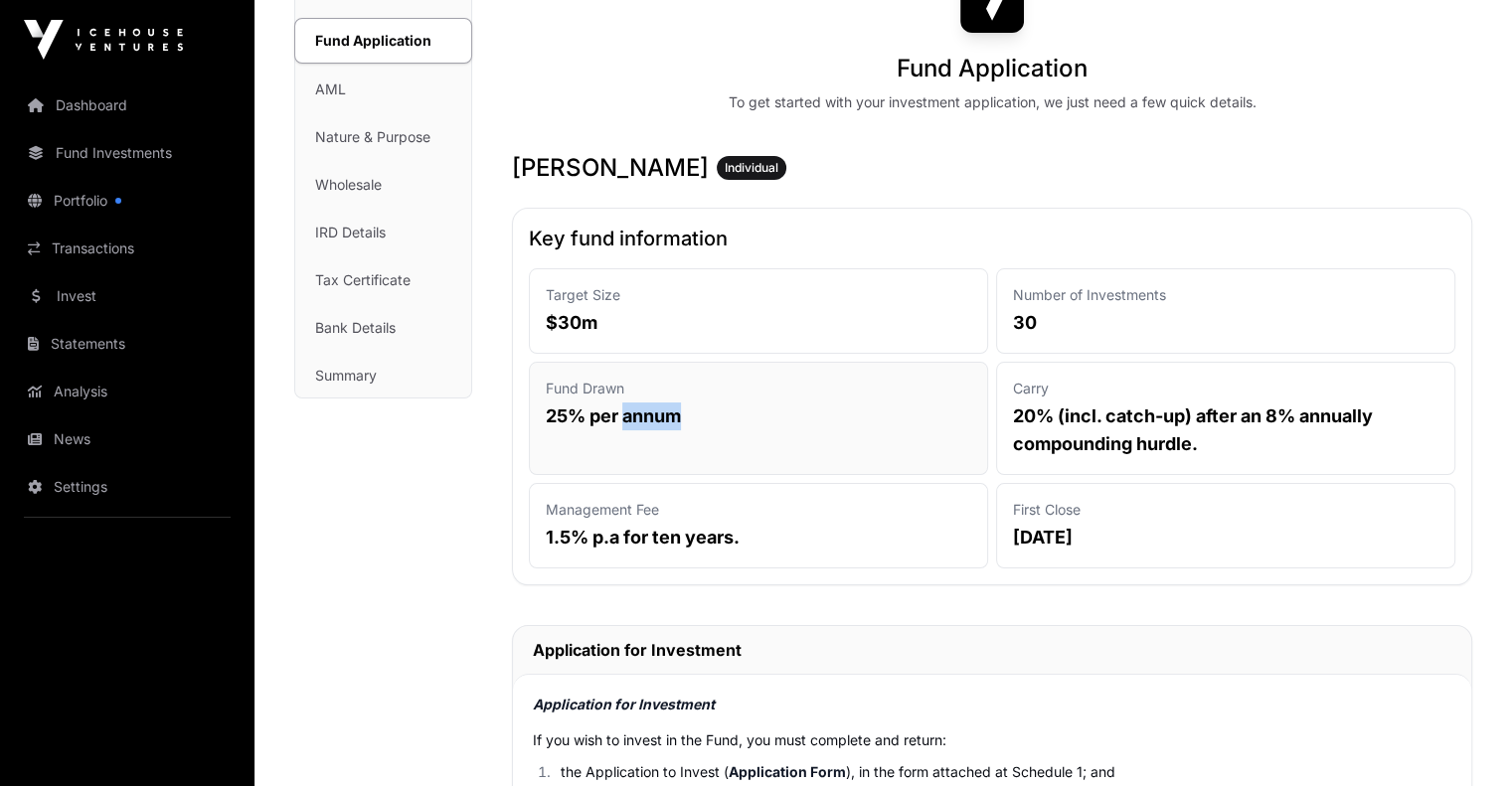 click on "25% per annum" 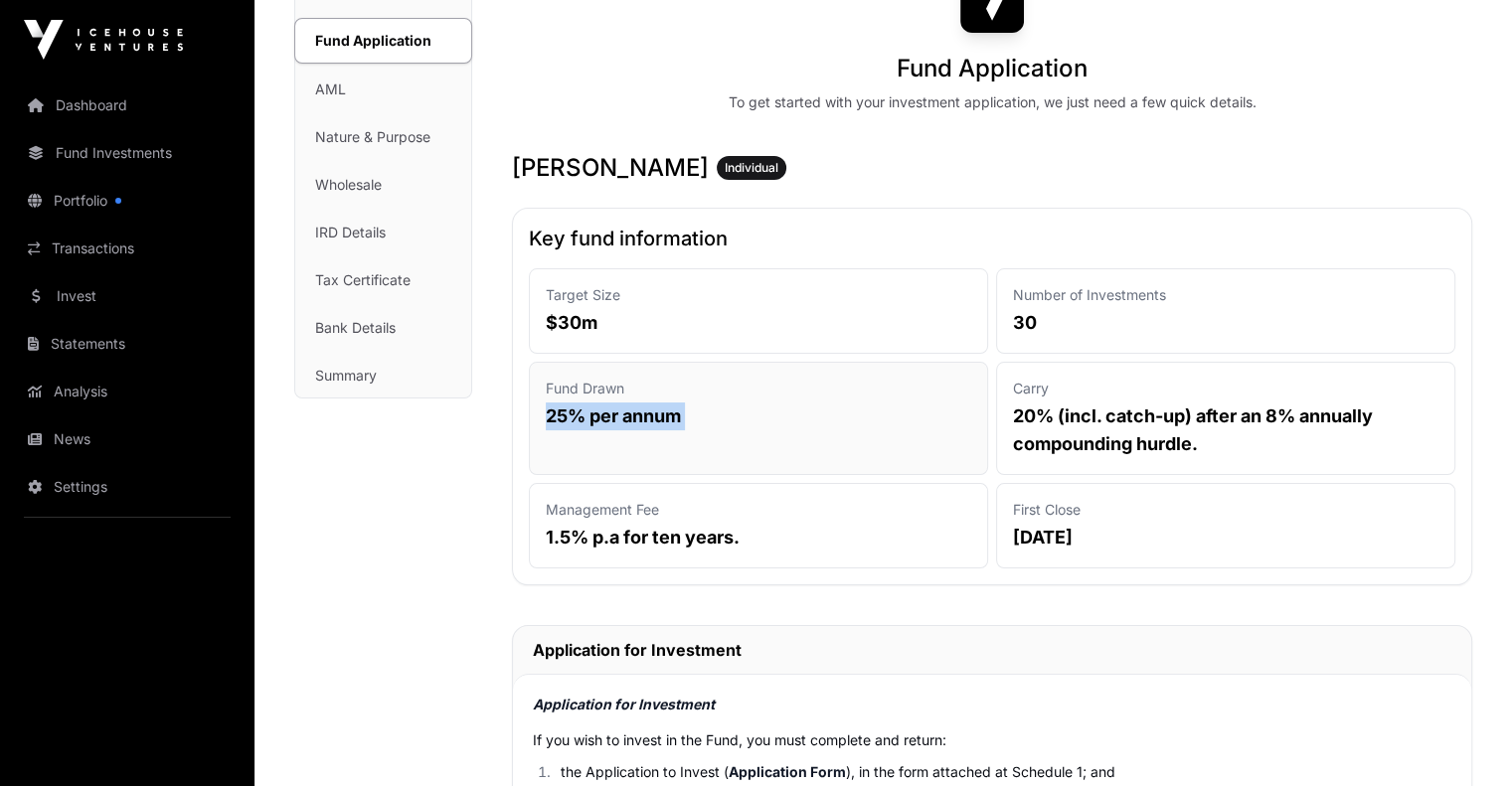click on "25% per annum" 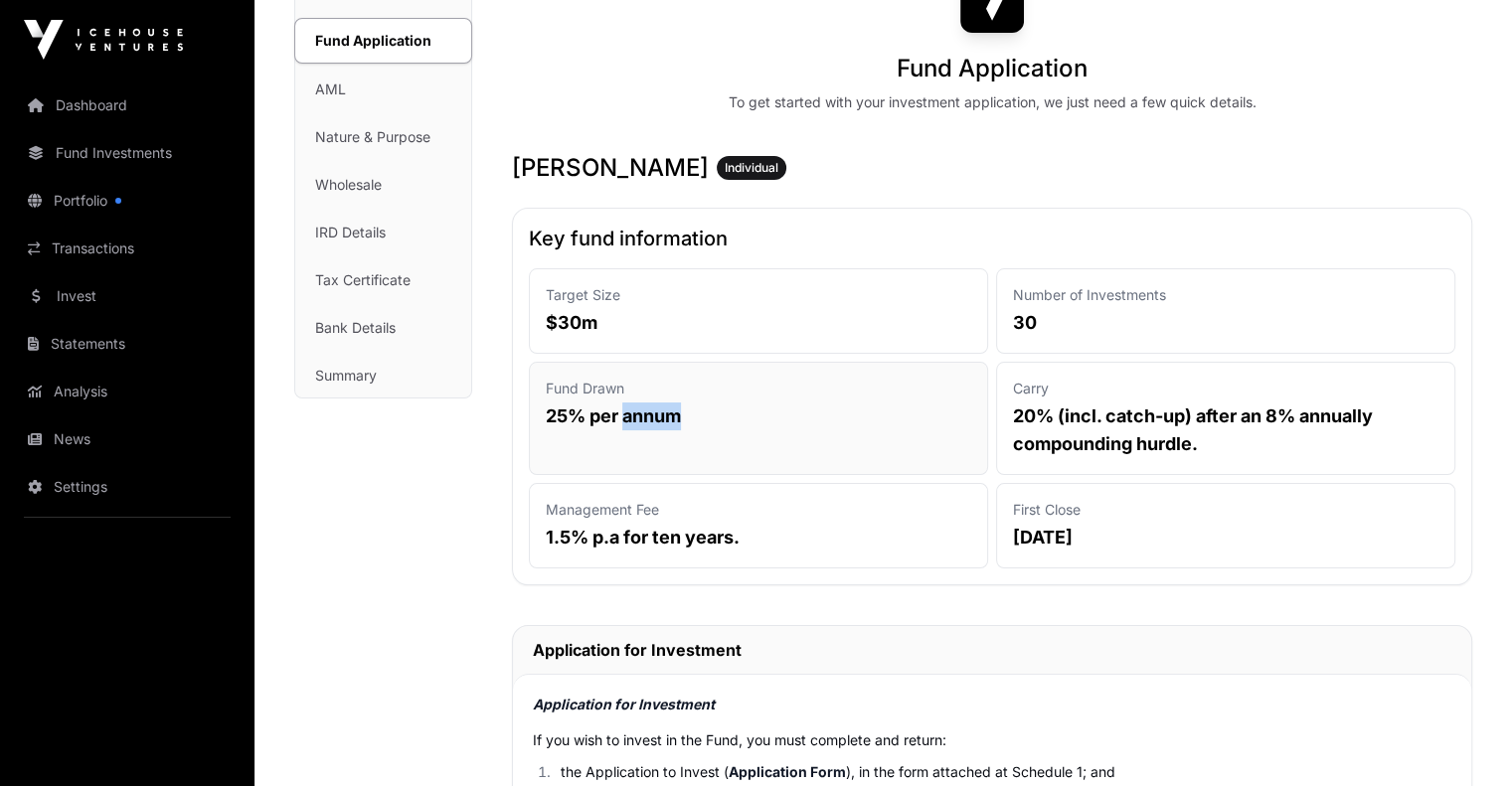 click on "25% per annum" 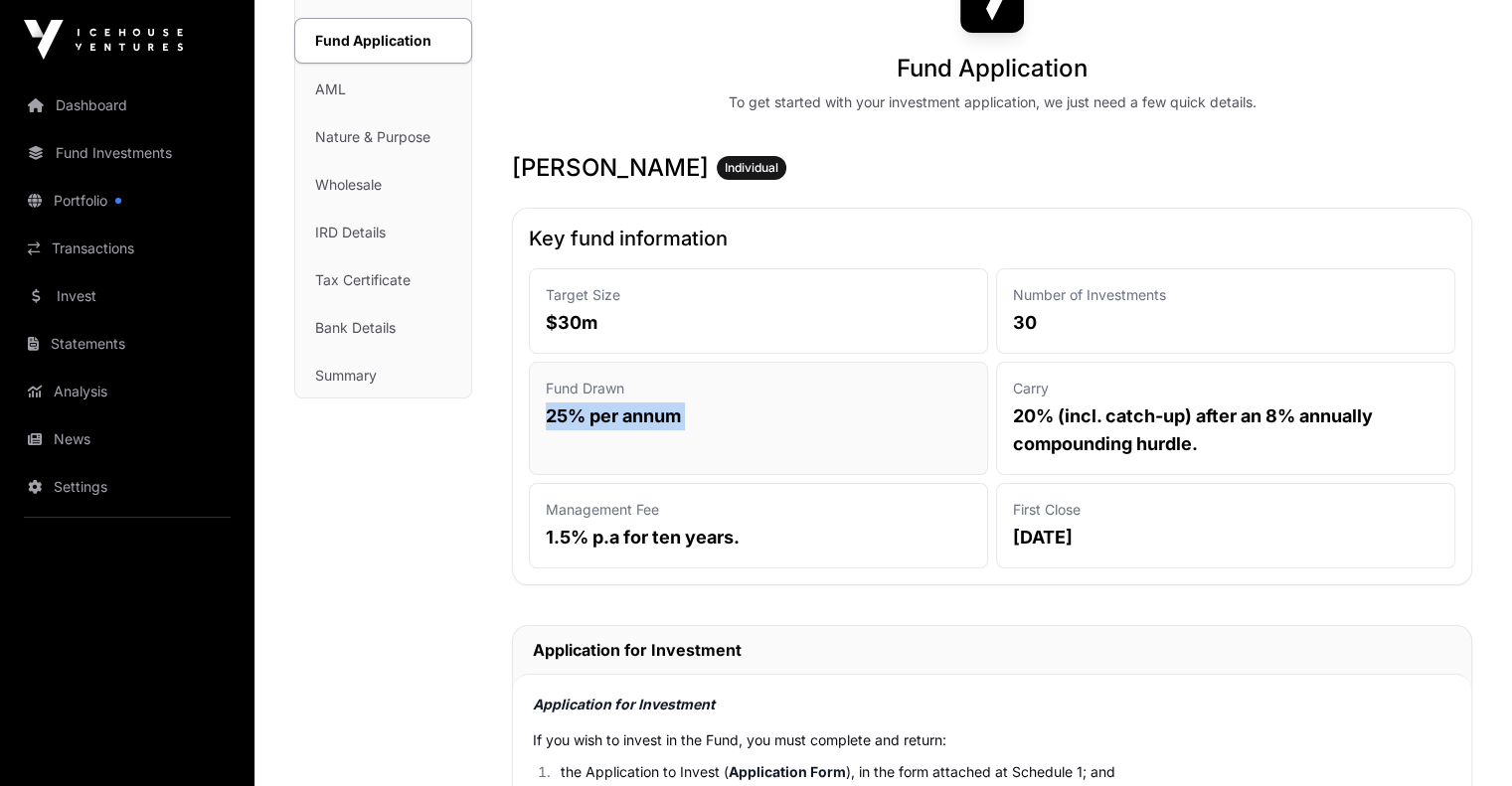 click on "25% per annum" 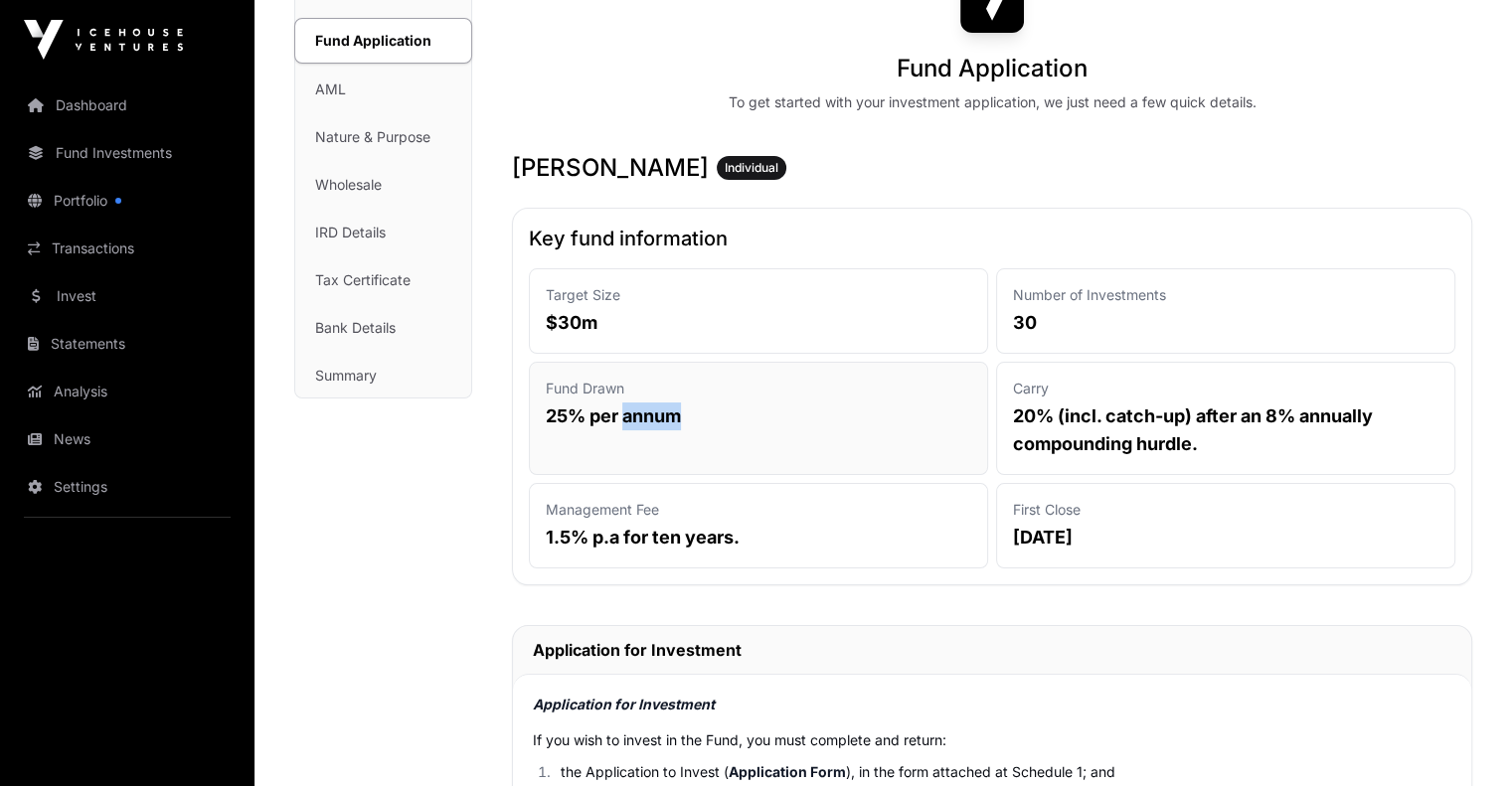 click on "25% per annum" 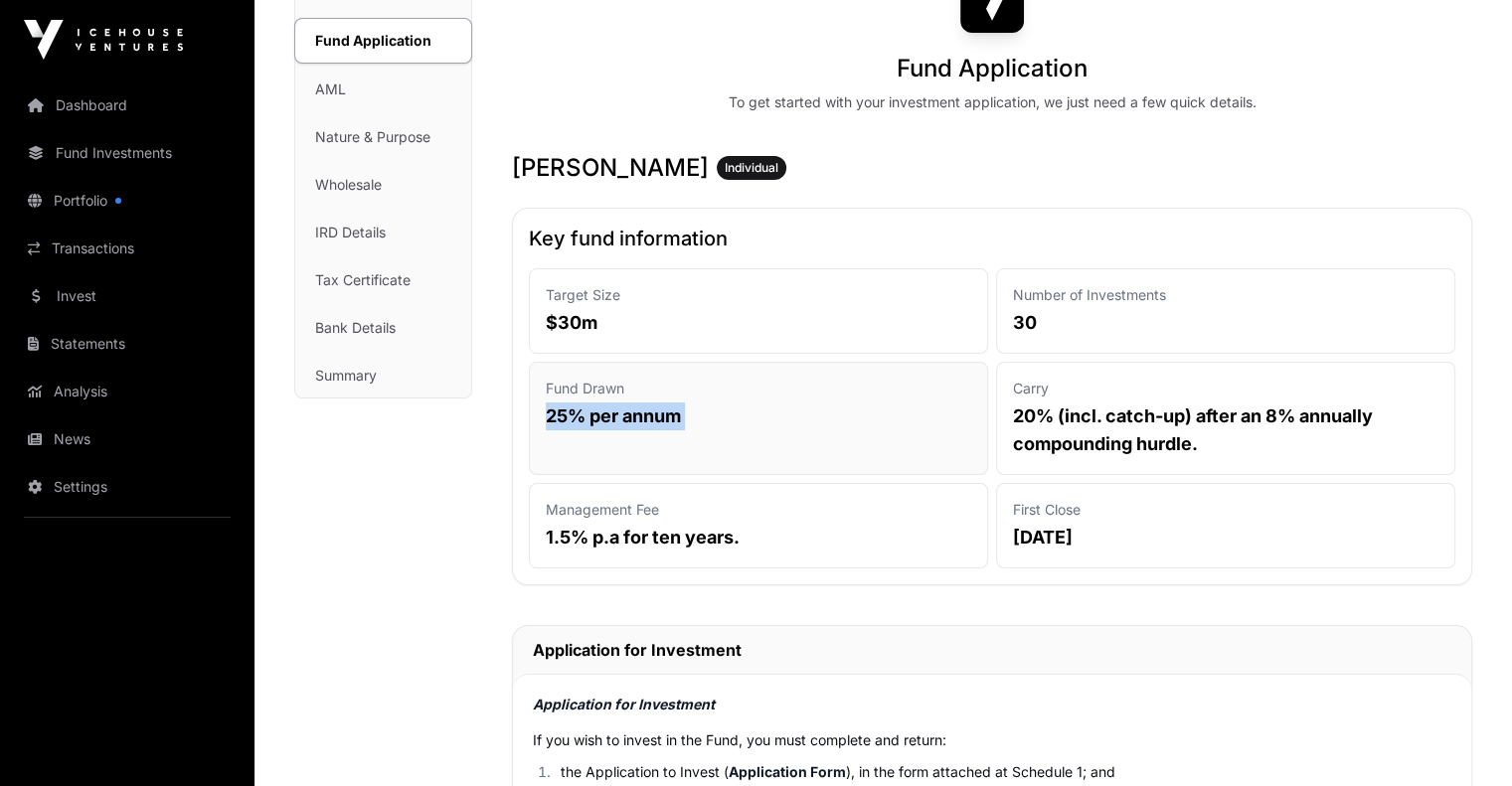 click on "25% per annum" 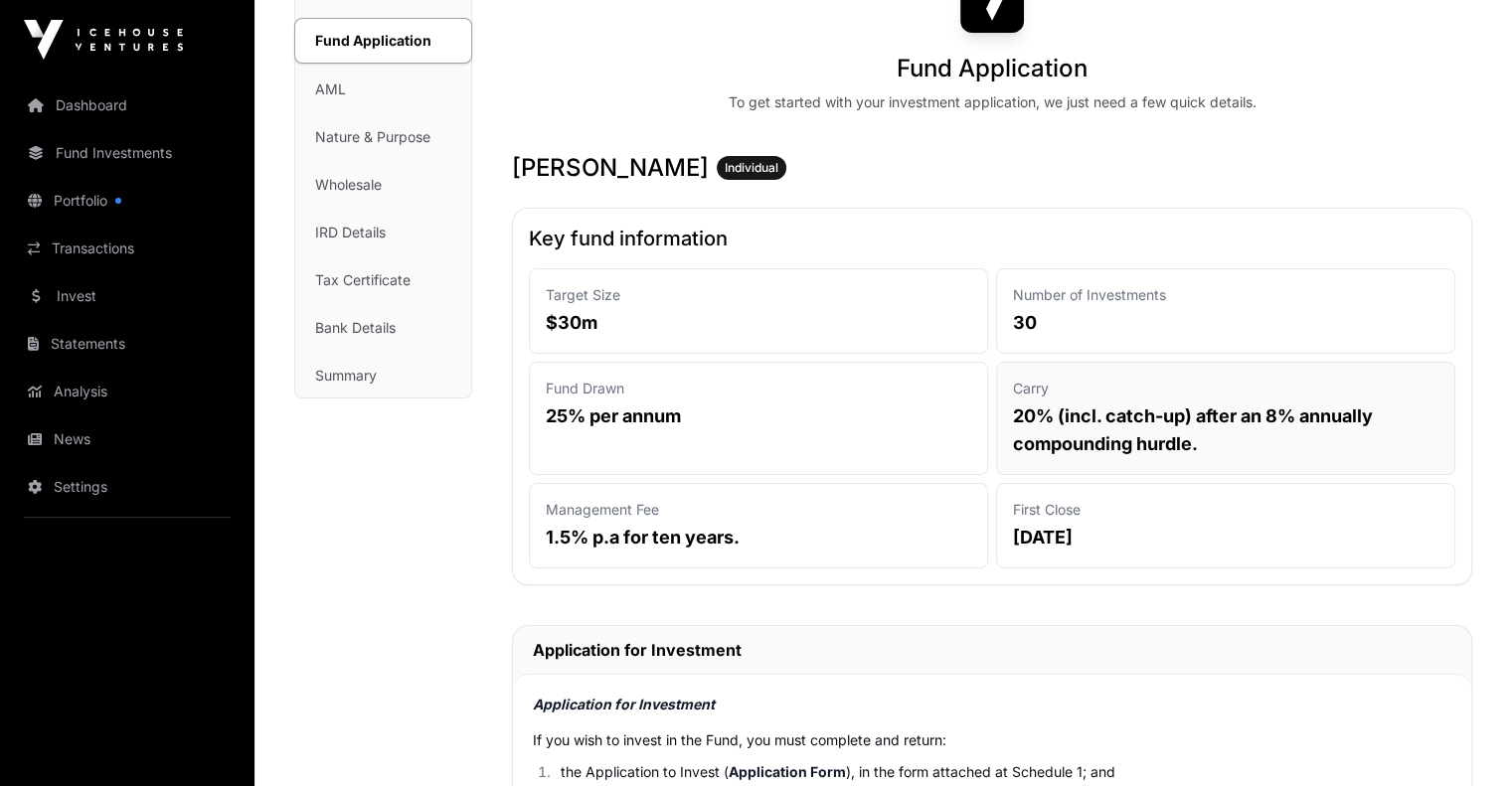 click on "20% (incl. catch-up) after an 8% annually compounding hurdle." 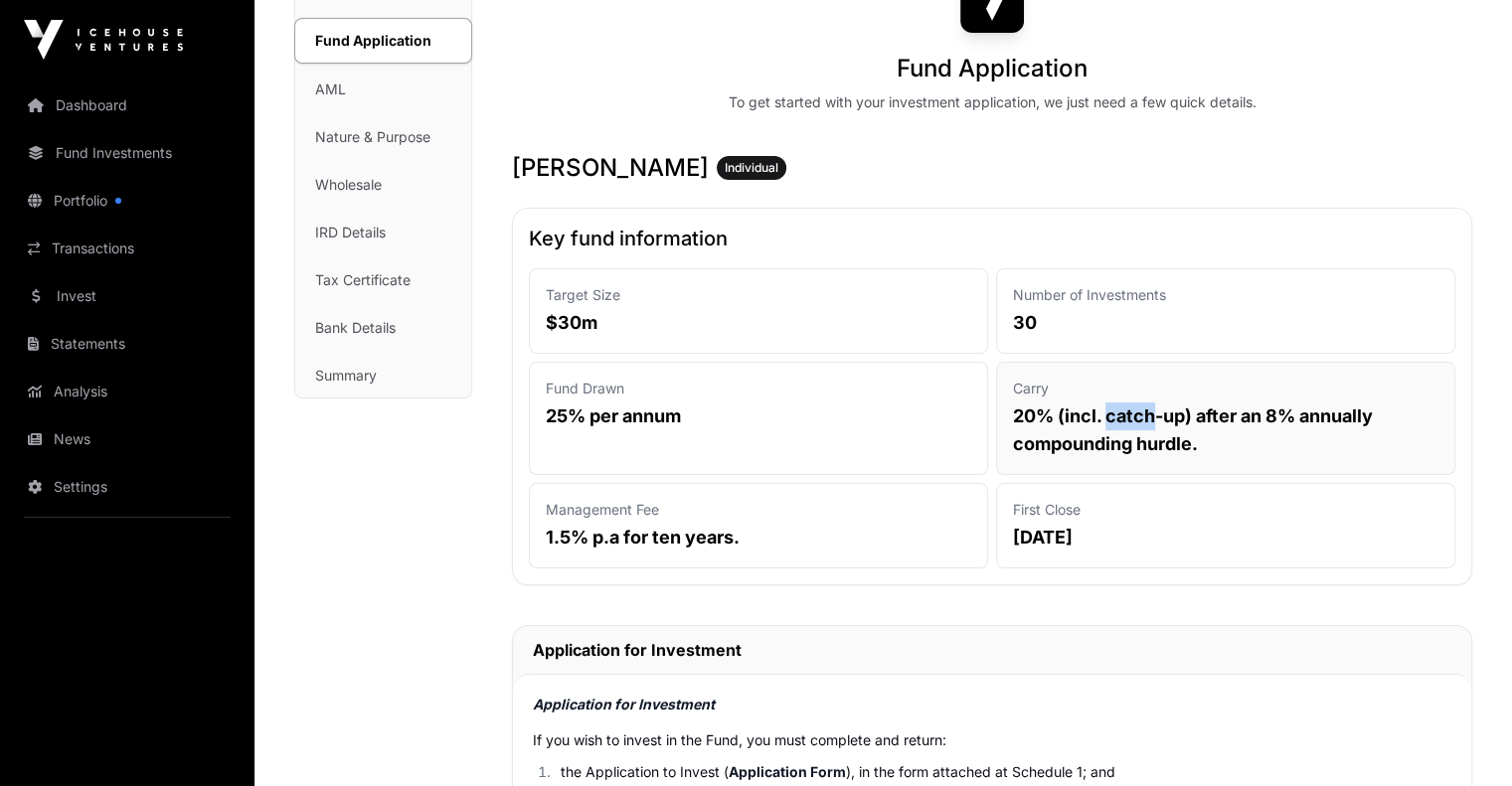 click on "20% (incl. catch-up) after an 8% annually compounding hurdle." 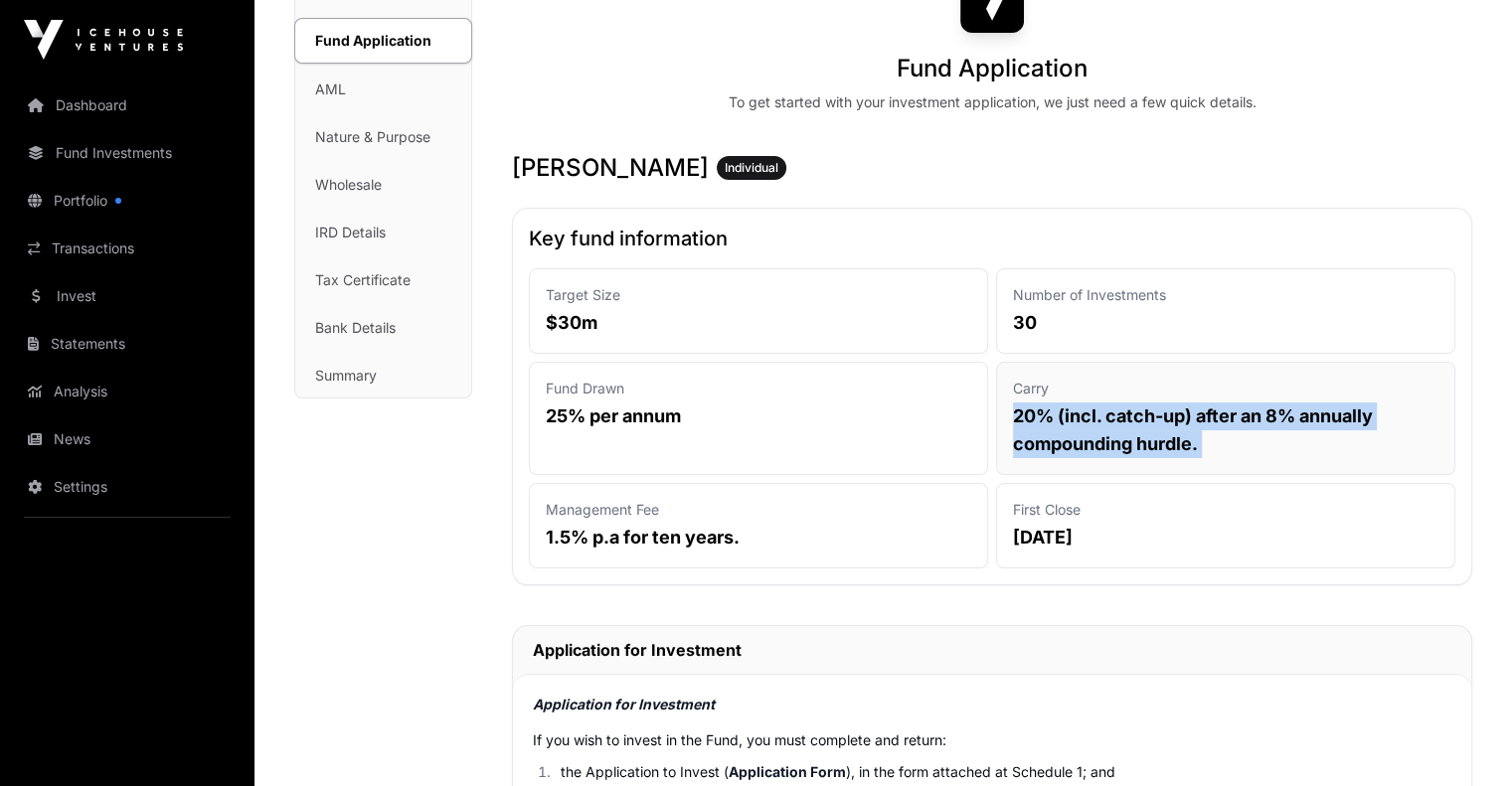 click on "20% (incl. catch-up) after an 8% annually compounding hurdle." 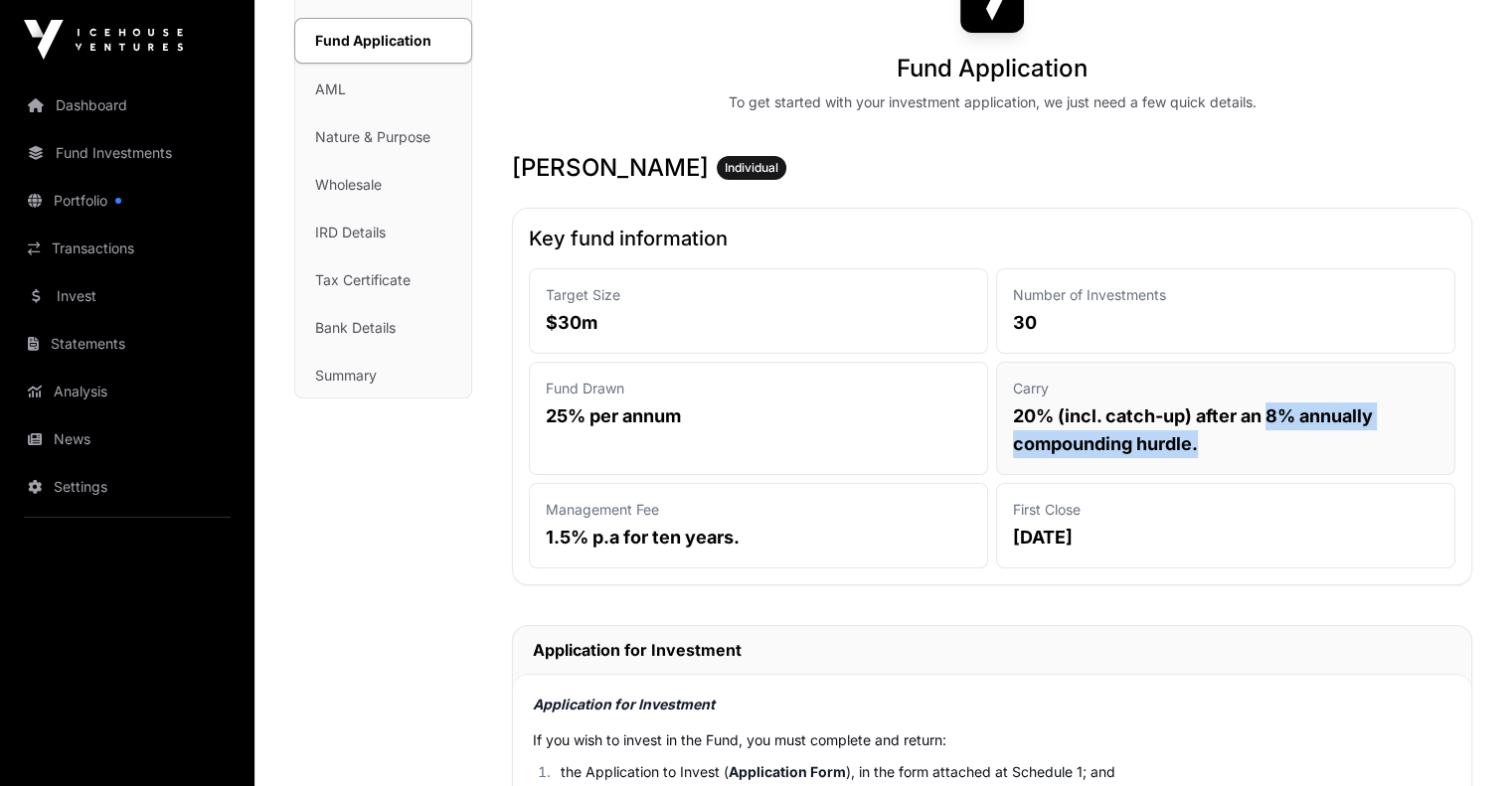 drag, startPoint x: 1268, startPoint y: 410, endPoint x: 1268, endPoint y: 452, distance: 42 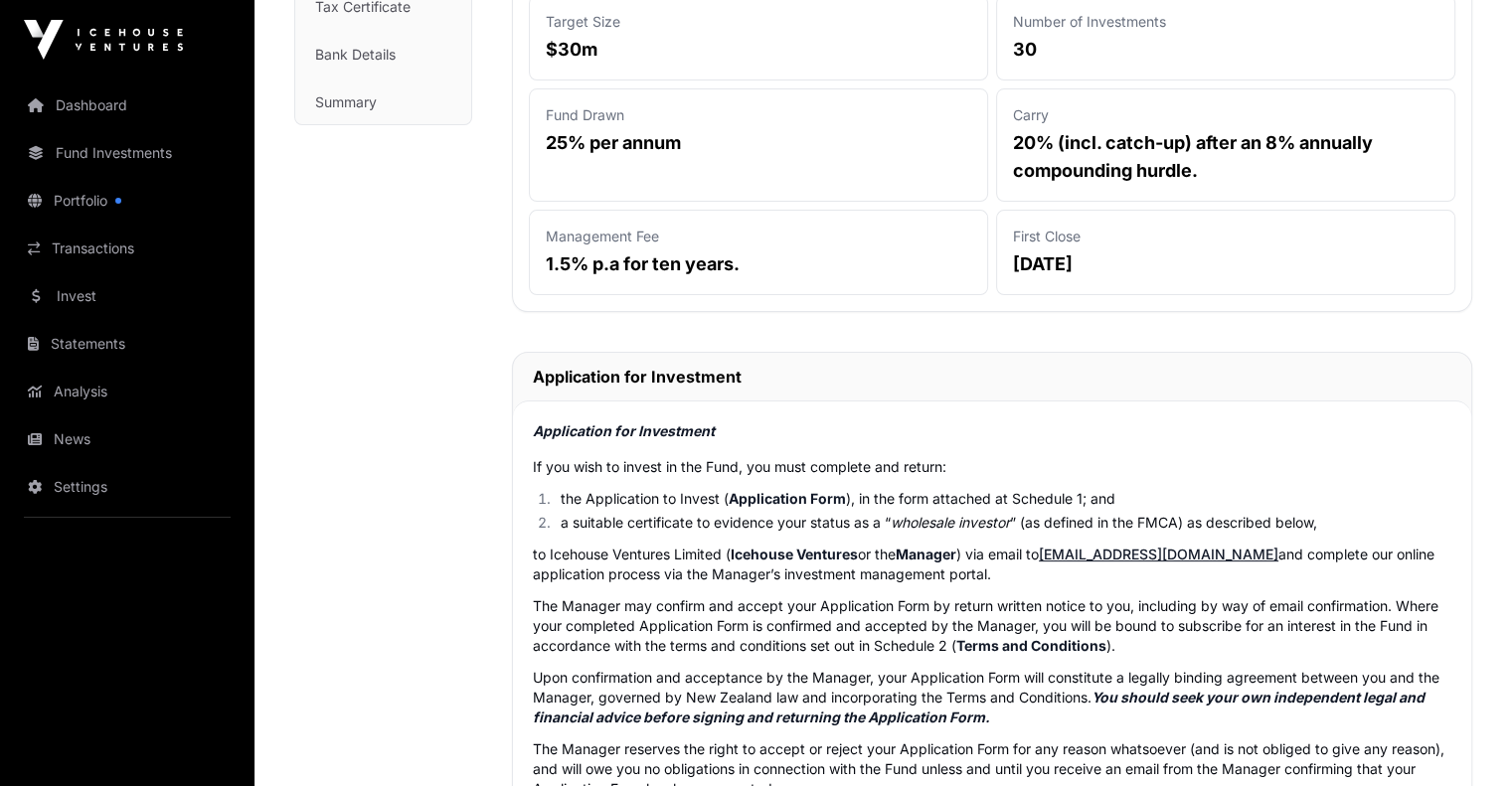 scroll, scrollTop: 497, scrollLeft: 0, axis: vertical 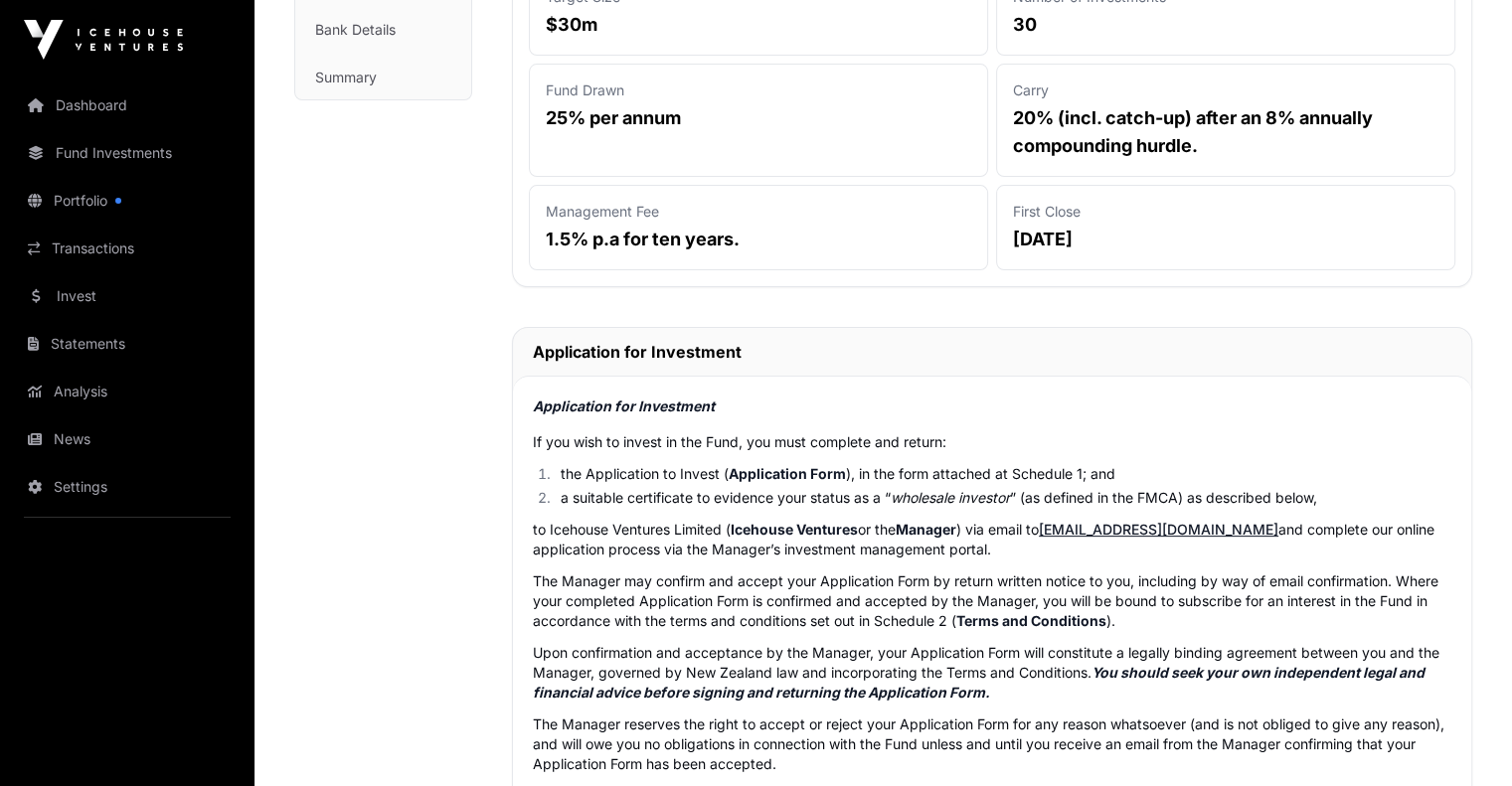 click on "[PERSON_NAME]  Individual  Key fund information   Target Size  $30m  Number of Investments  30  Fund Drawn  25% per annum  Carry  20% (incl. catch-up) after an 8% annually compounding hurdle.  Management Fee  1.5% p.a for ten years.  First Close  [DATE]  Application for Investment  Application for Investment
If you wish to invest in the Fund, you must complete and return:
the Application to Invest ( Application Form ), in the form attached at Schedule 1; and a suitable certificate to evidence your status as a “ wholesale investor ” (as defined in the FMCA) as described below,
to Icehouse Ventures Limited ( Icehouse Ventures  or the  Manager ) via email to  [EMAIL_ADDRESS][DOMAIN_NAME]  and complete our online application process via the Manager’s investment management portal.
Terms and Conditions ).
You should seek your own independent legal and financial advice before signing and returning the Application Form.
Personal Information
AML/CFT Act FATCA AEOI
FMCA ." 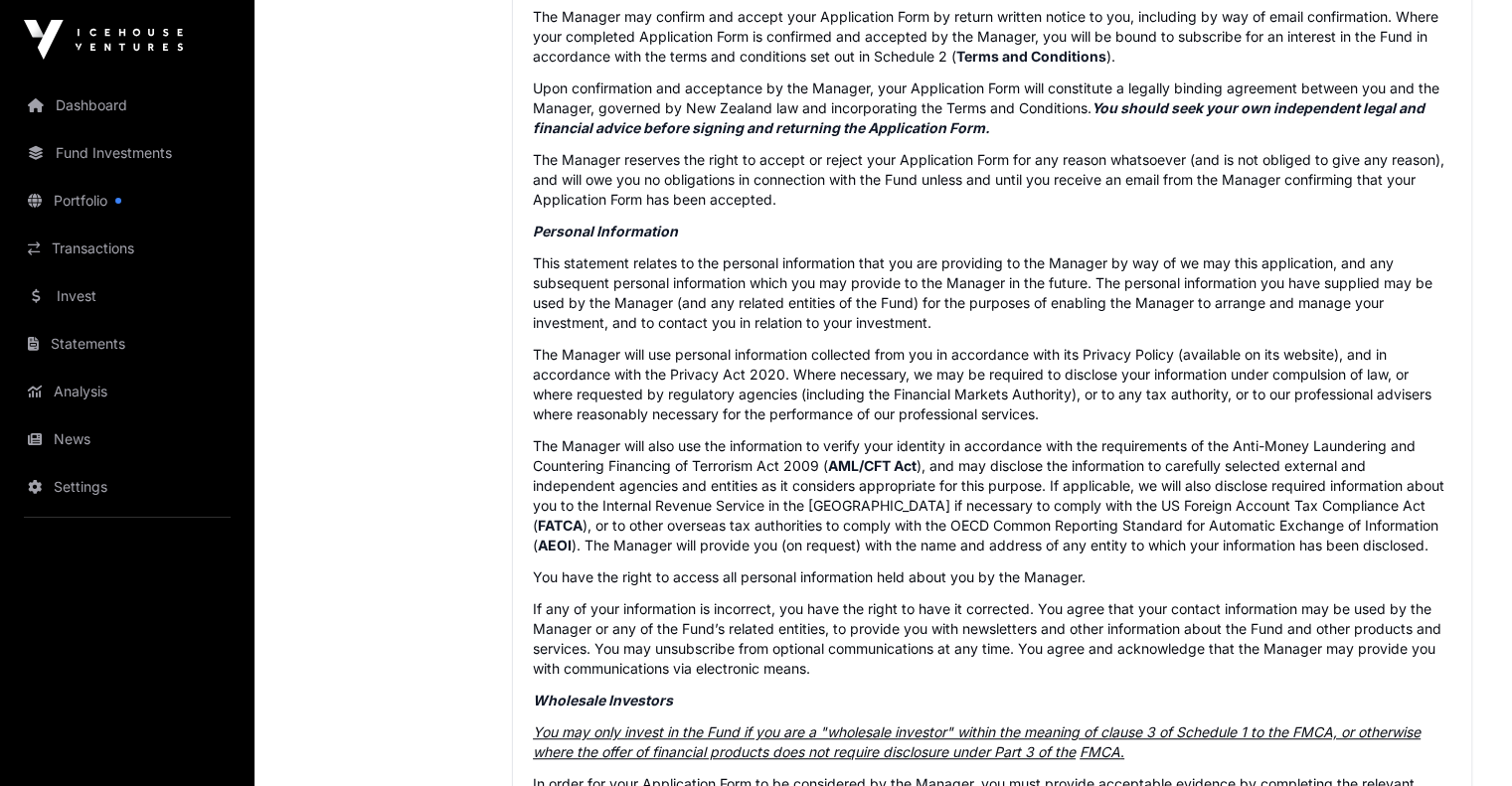 scroll, scrollTop: 1063, scrollLeft: 0, axis: vertical 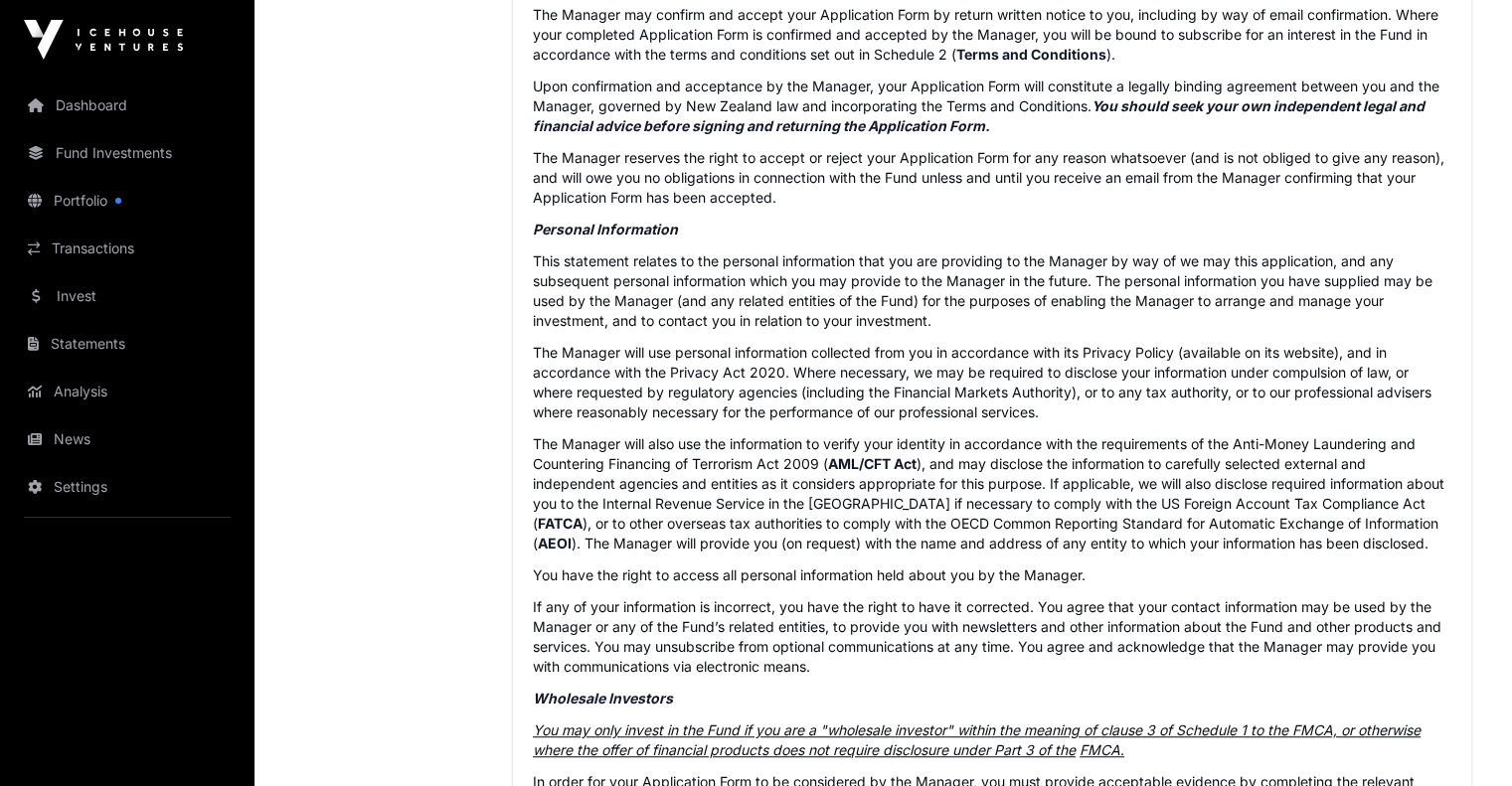 click on "The Manager will use personal information collected from you in accordance with its Privacy Policy (available on its website), and in accordance with the Privacy Act 2020. Where necessary, we may be required to disclose your information under compulsion of law, or where requested by regulatory agencies (including the Financial Markets Authority), or to any tax authority, or to our professional advisers where reasonably necessary for the performance of our professional services." 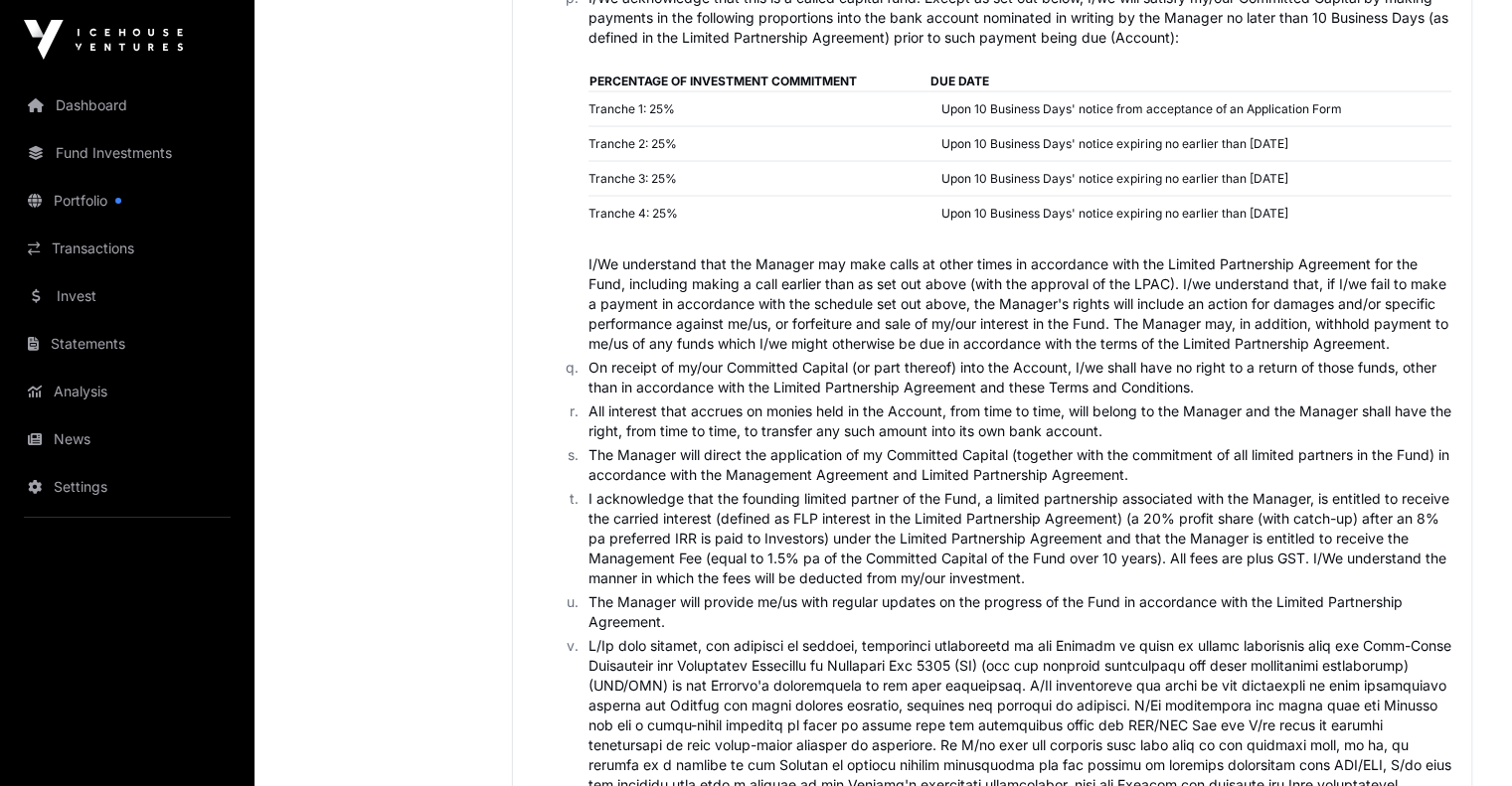 scroll, scrollTop: 3774, scrollLeft: 0, axis: vertical 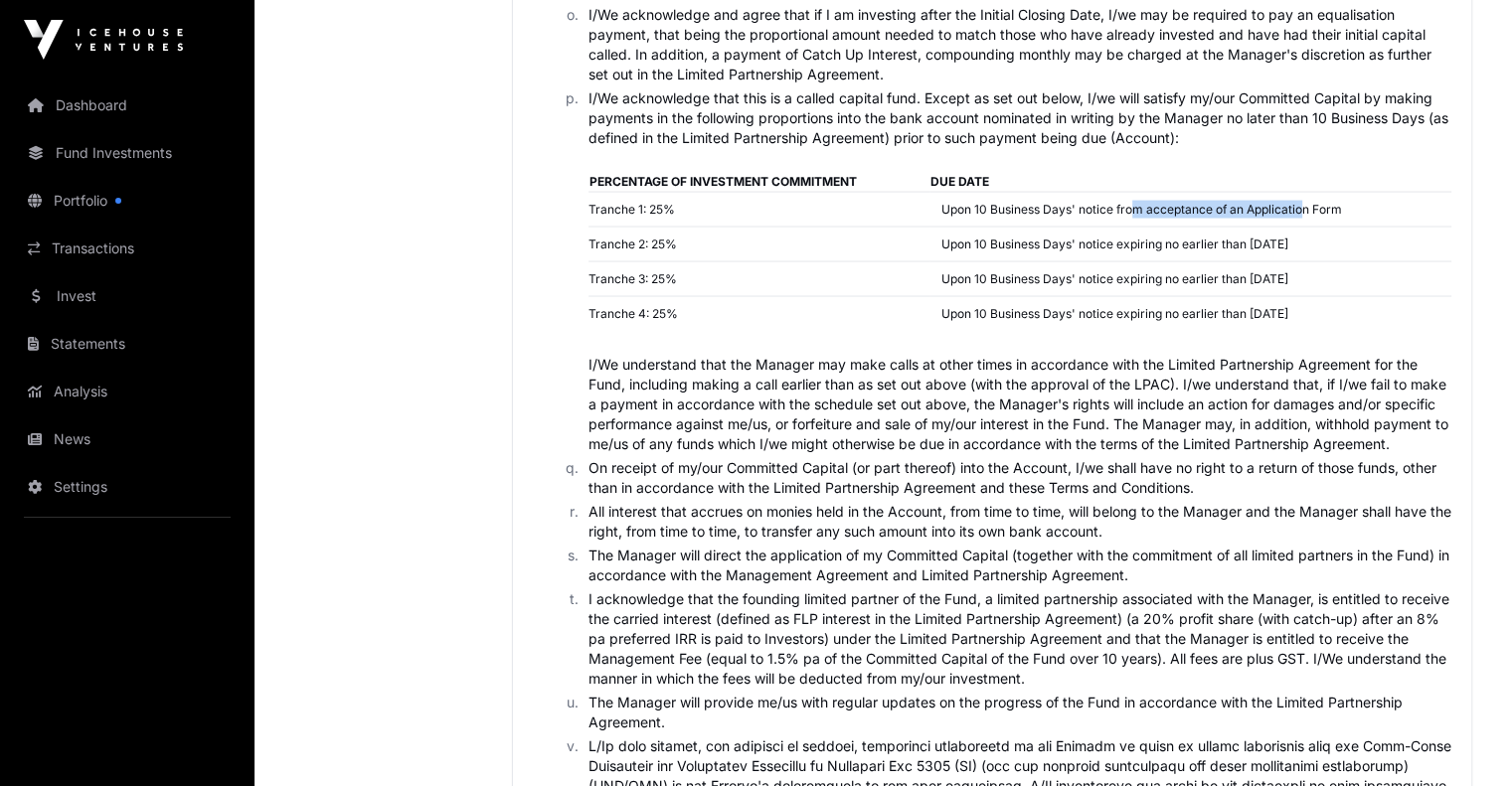 drag, startPoint x: 1137, startPoint y: 247, endPoint x: 1303, endPoint y: 245, distance: 166.01205 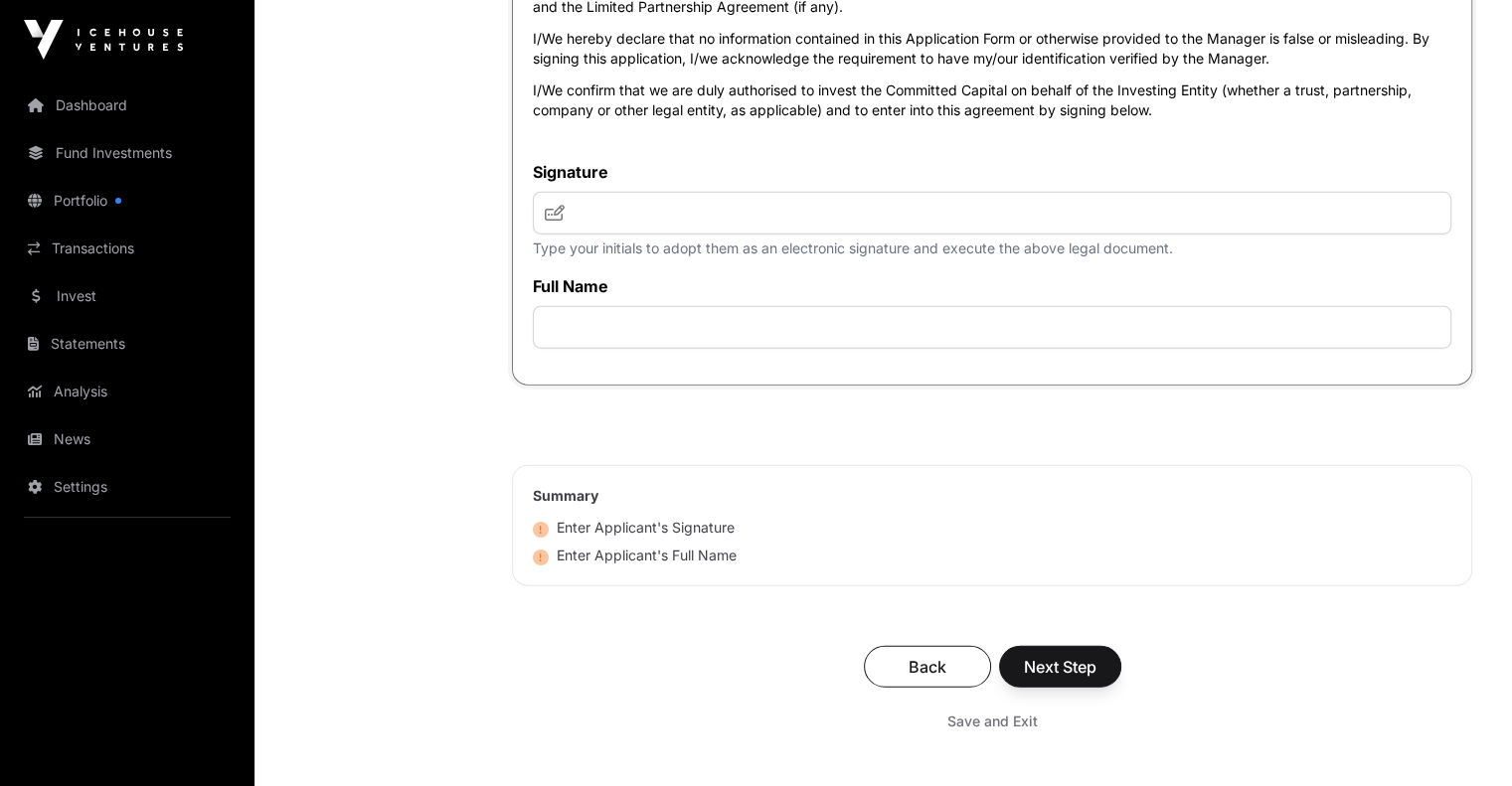 scroll, scrollTop: 4768, scrollLeft: 0, axis: vertical 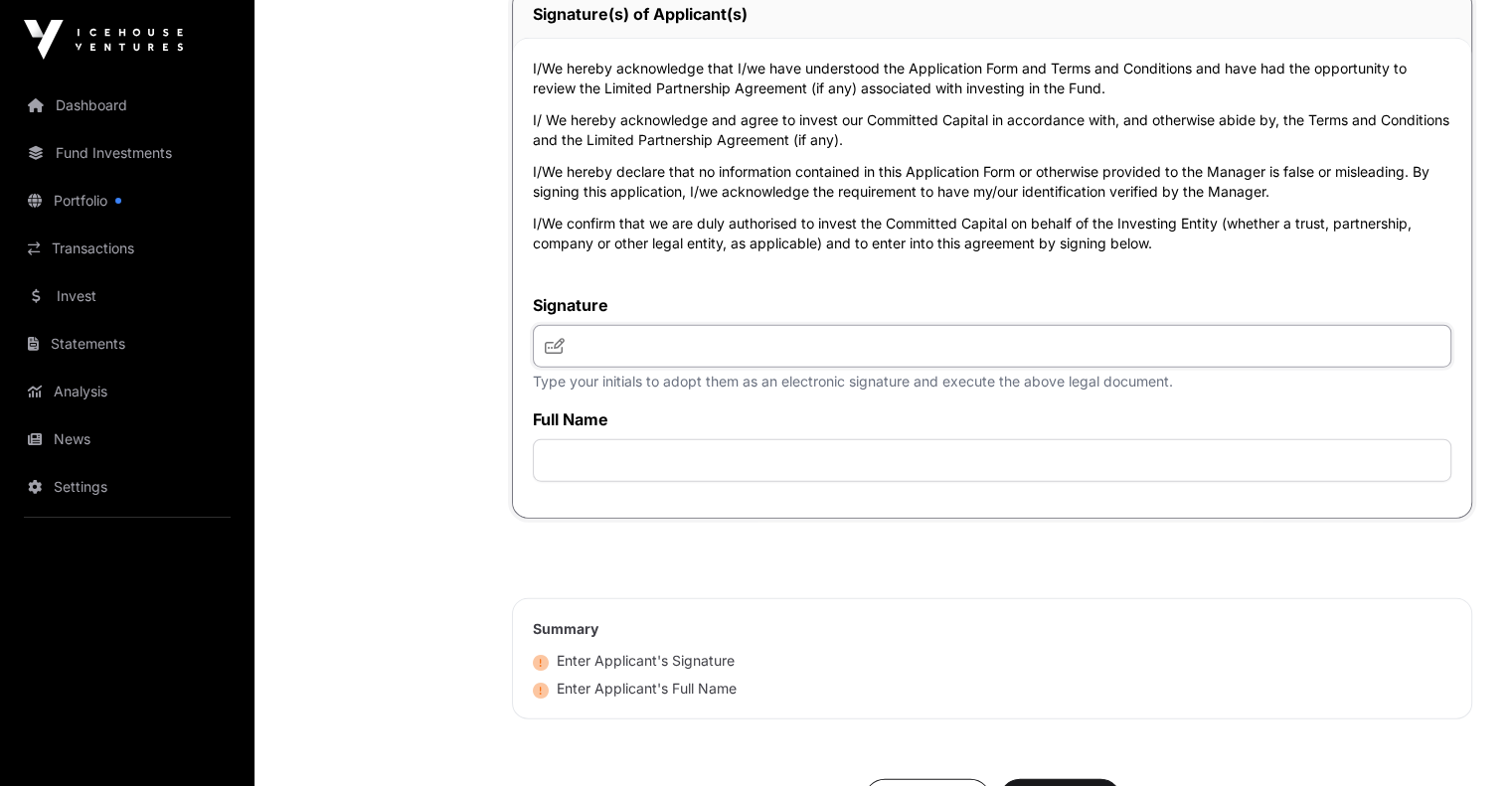 click 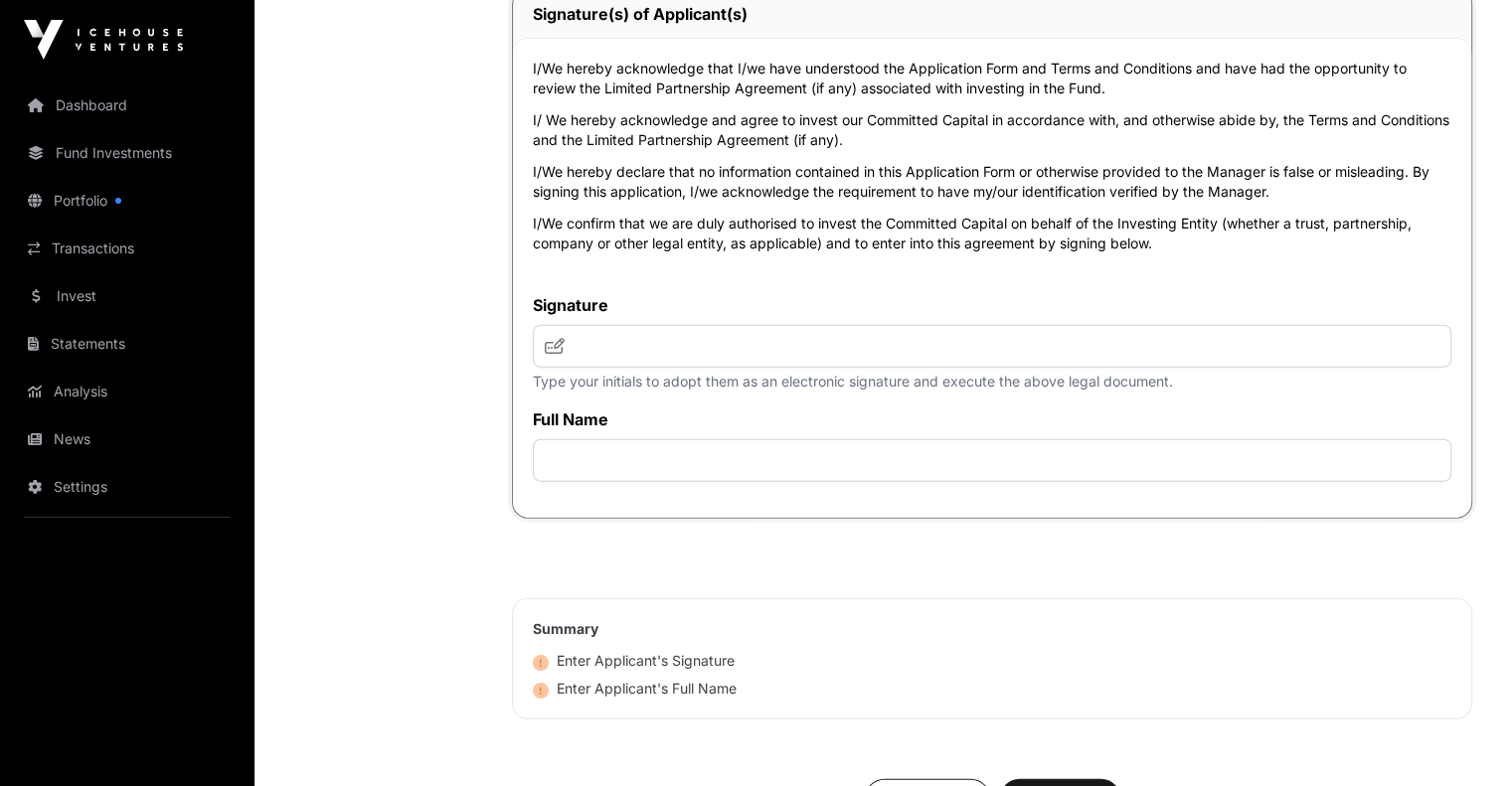 click 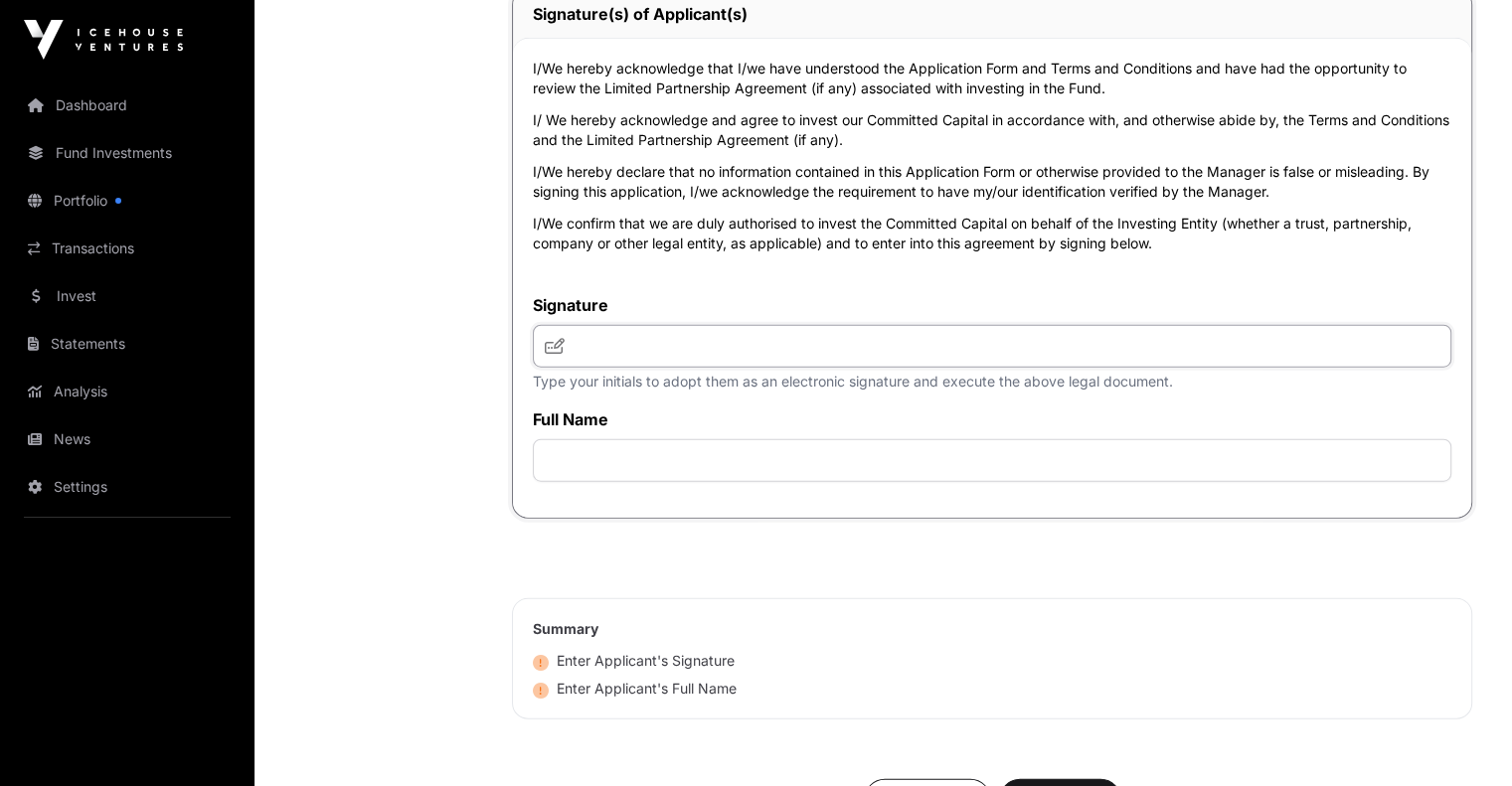 click 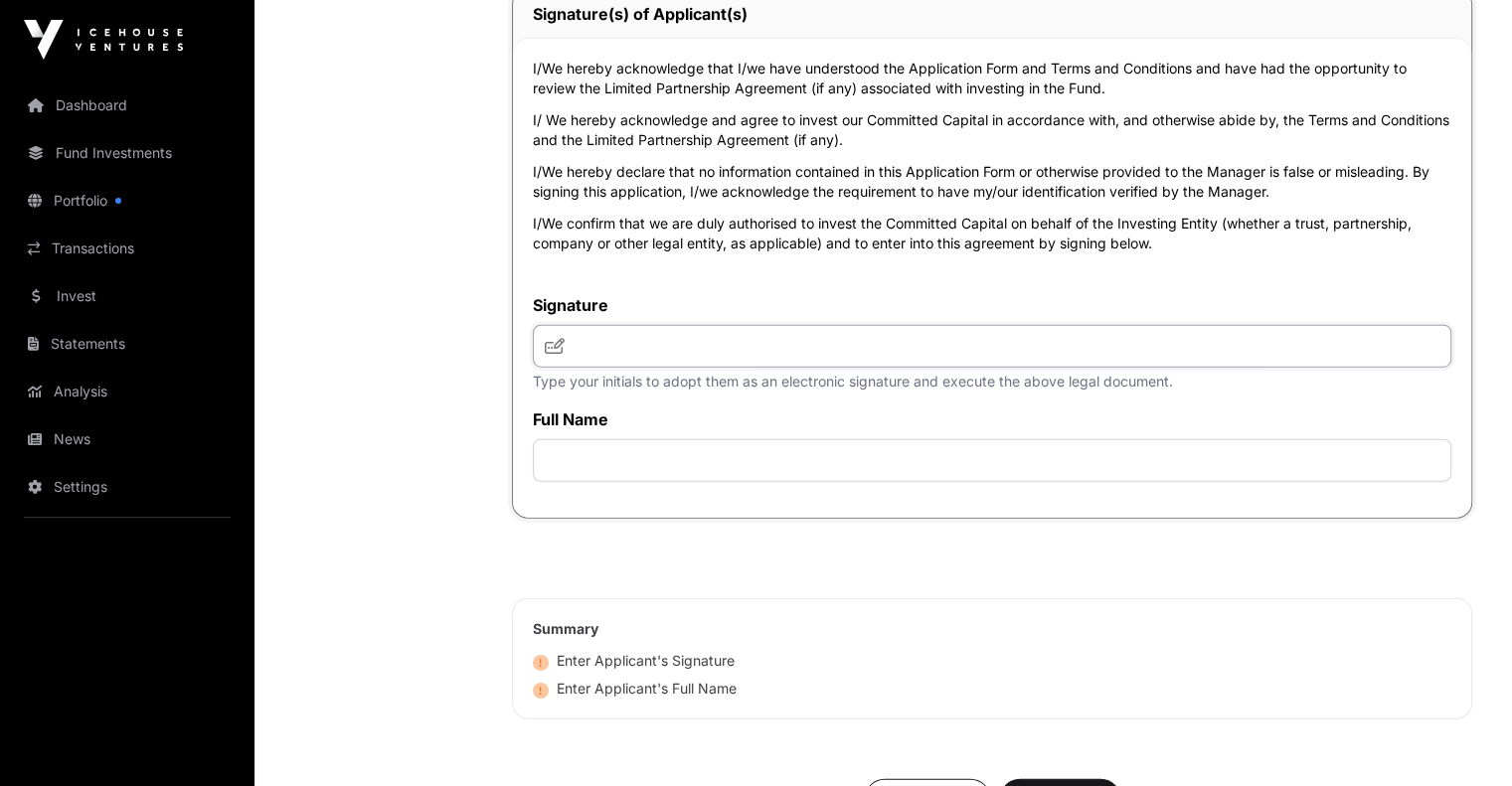 type on "*" 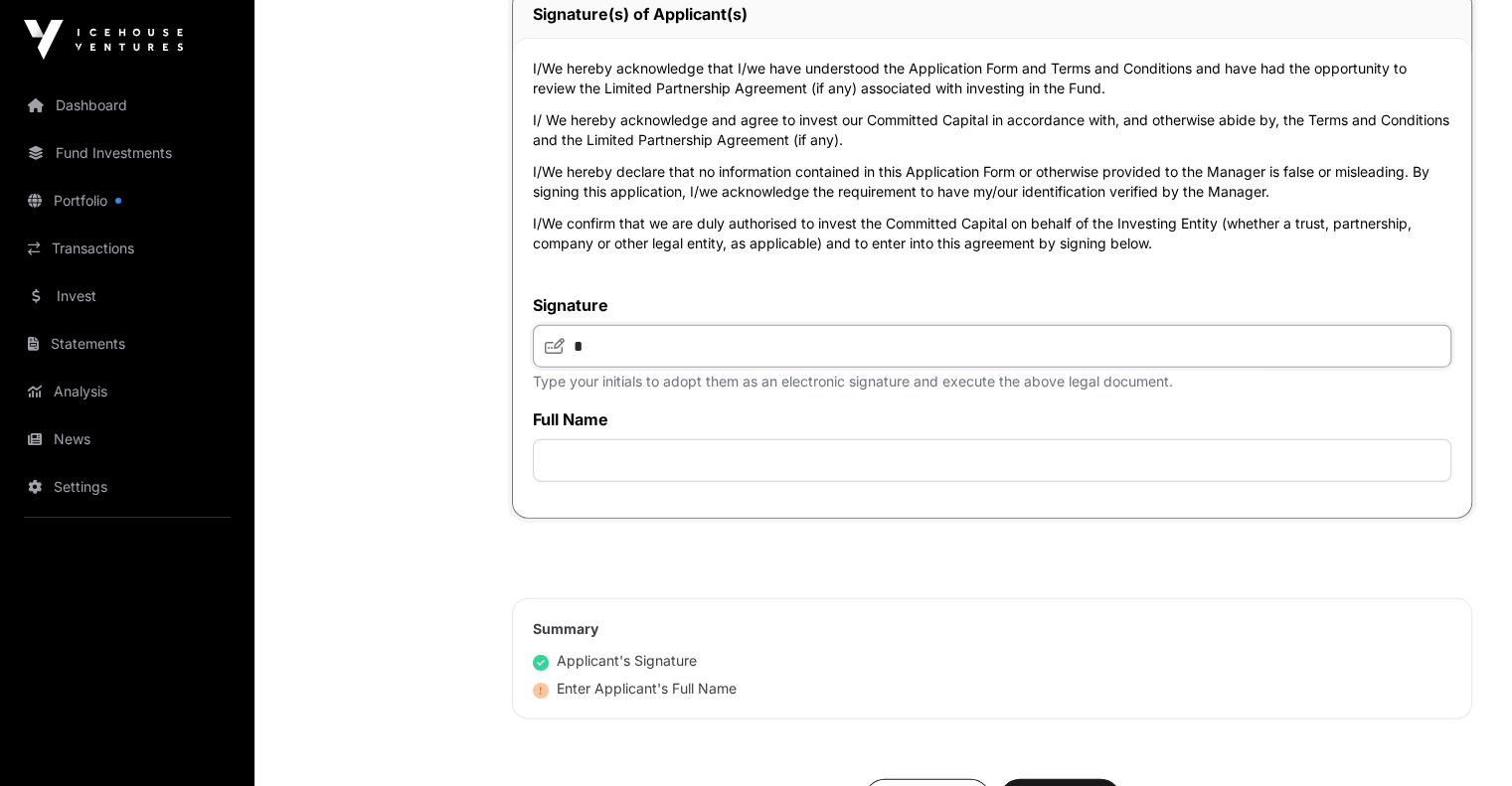 type 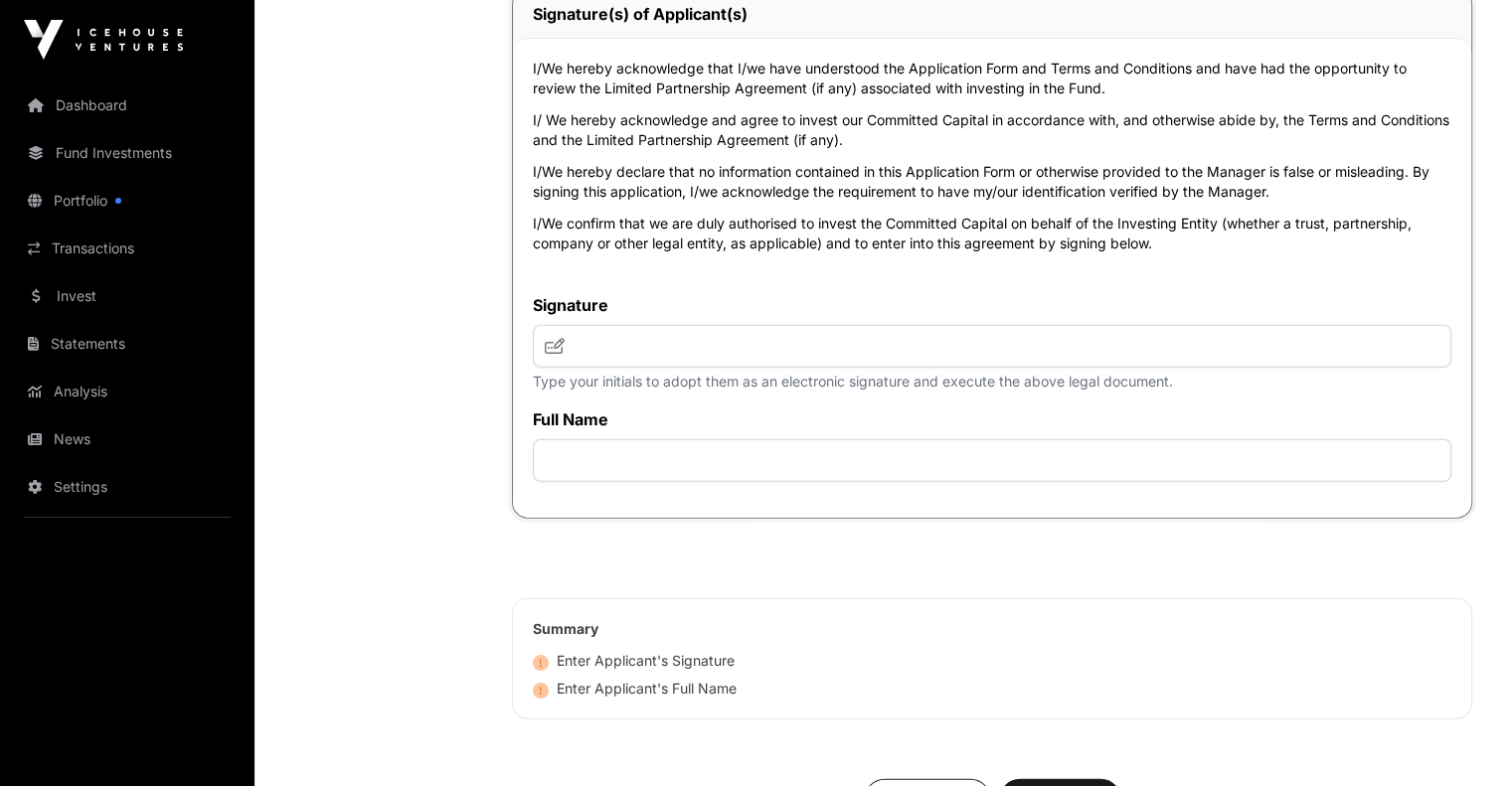 click 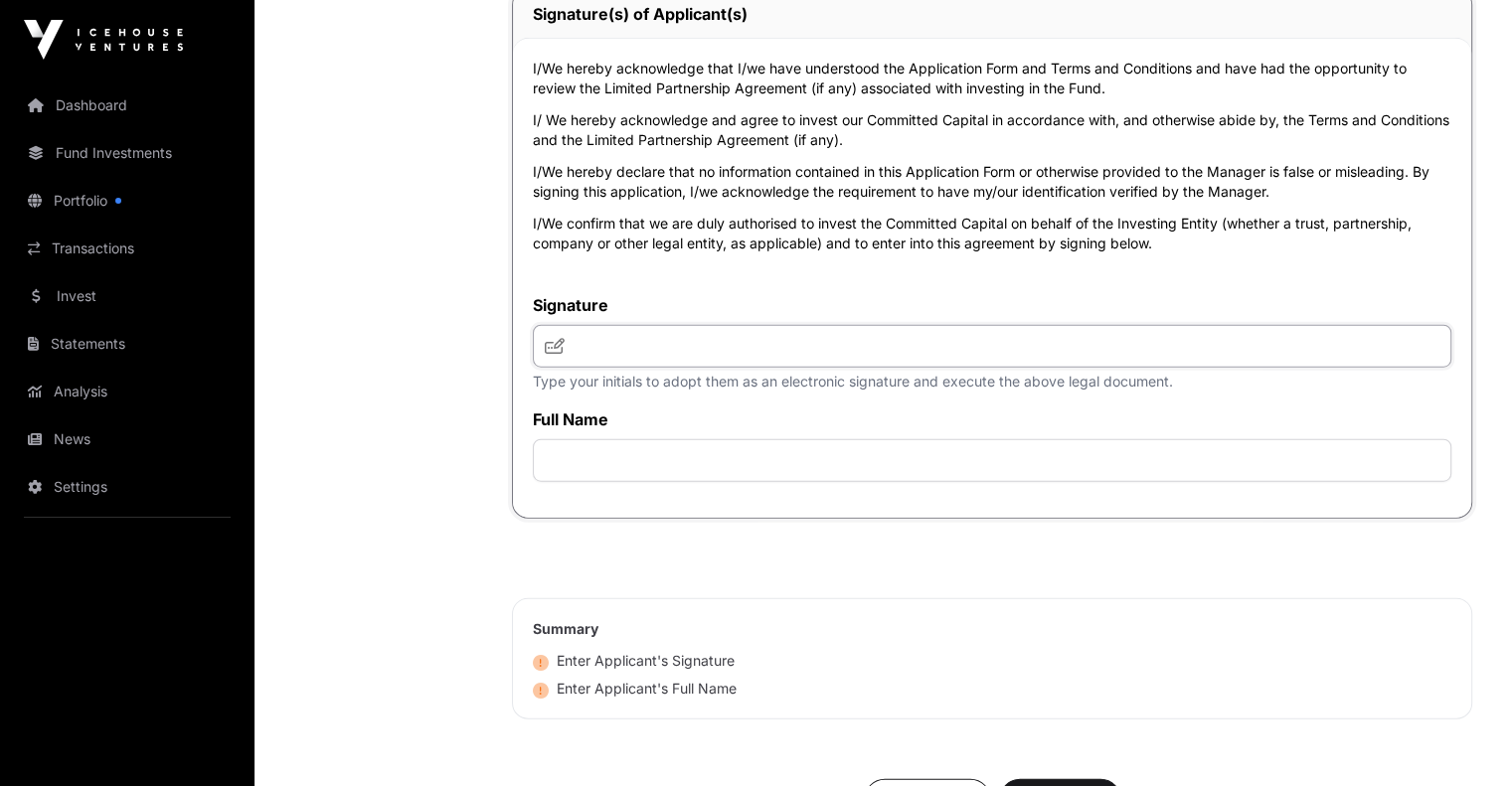 click 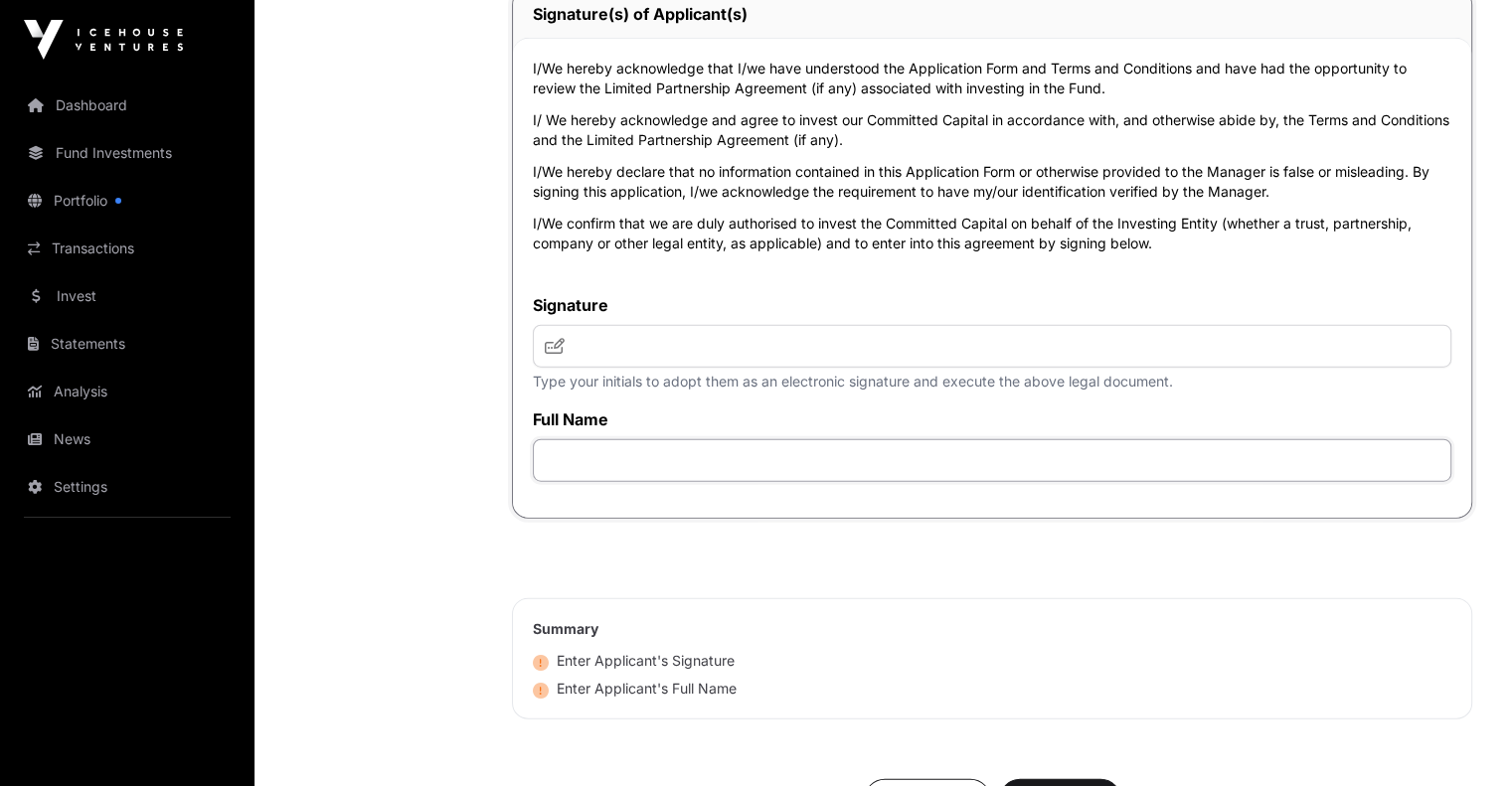 click 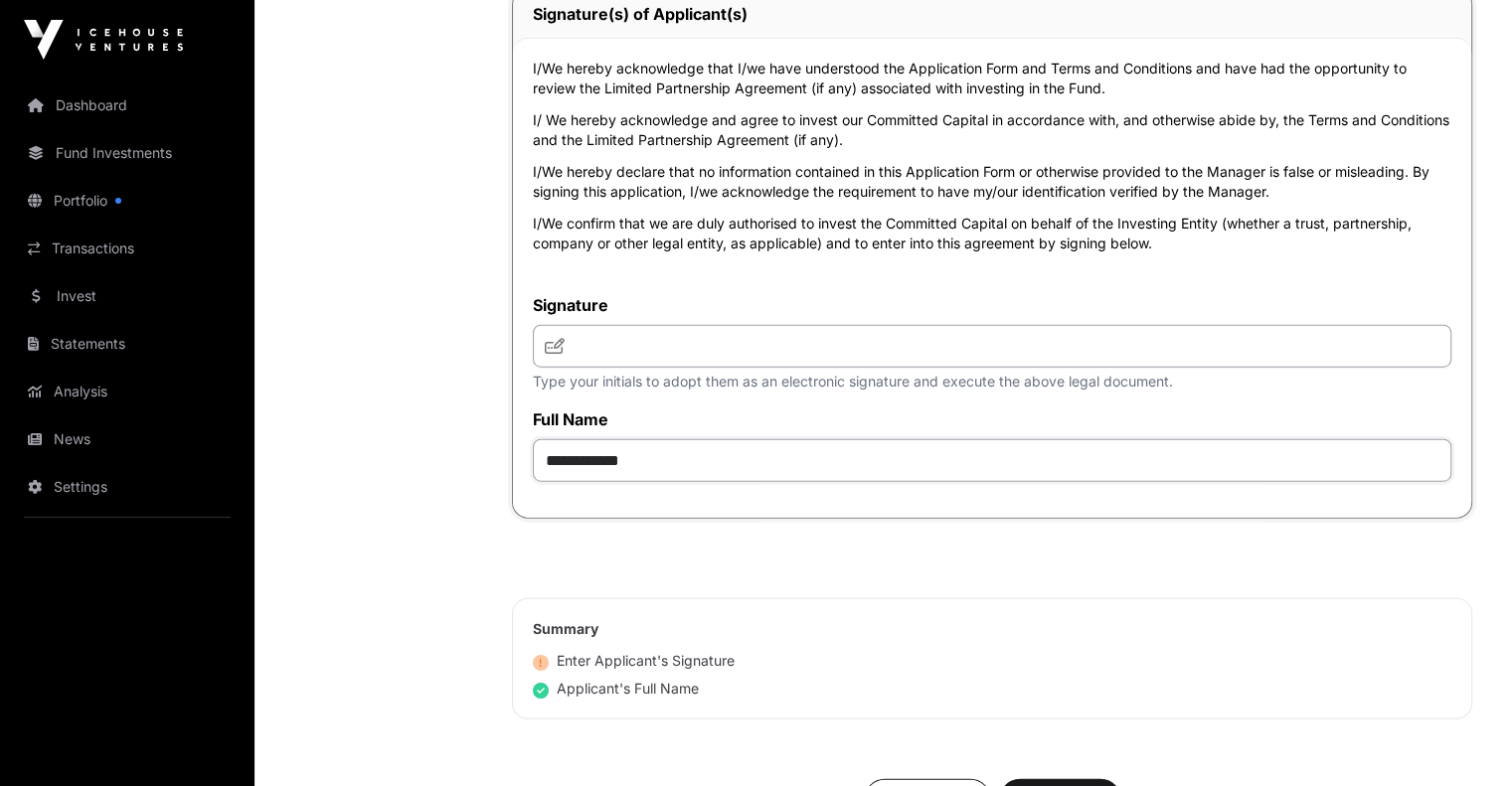 type on "**********" 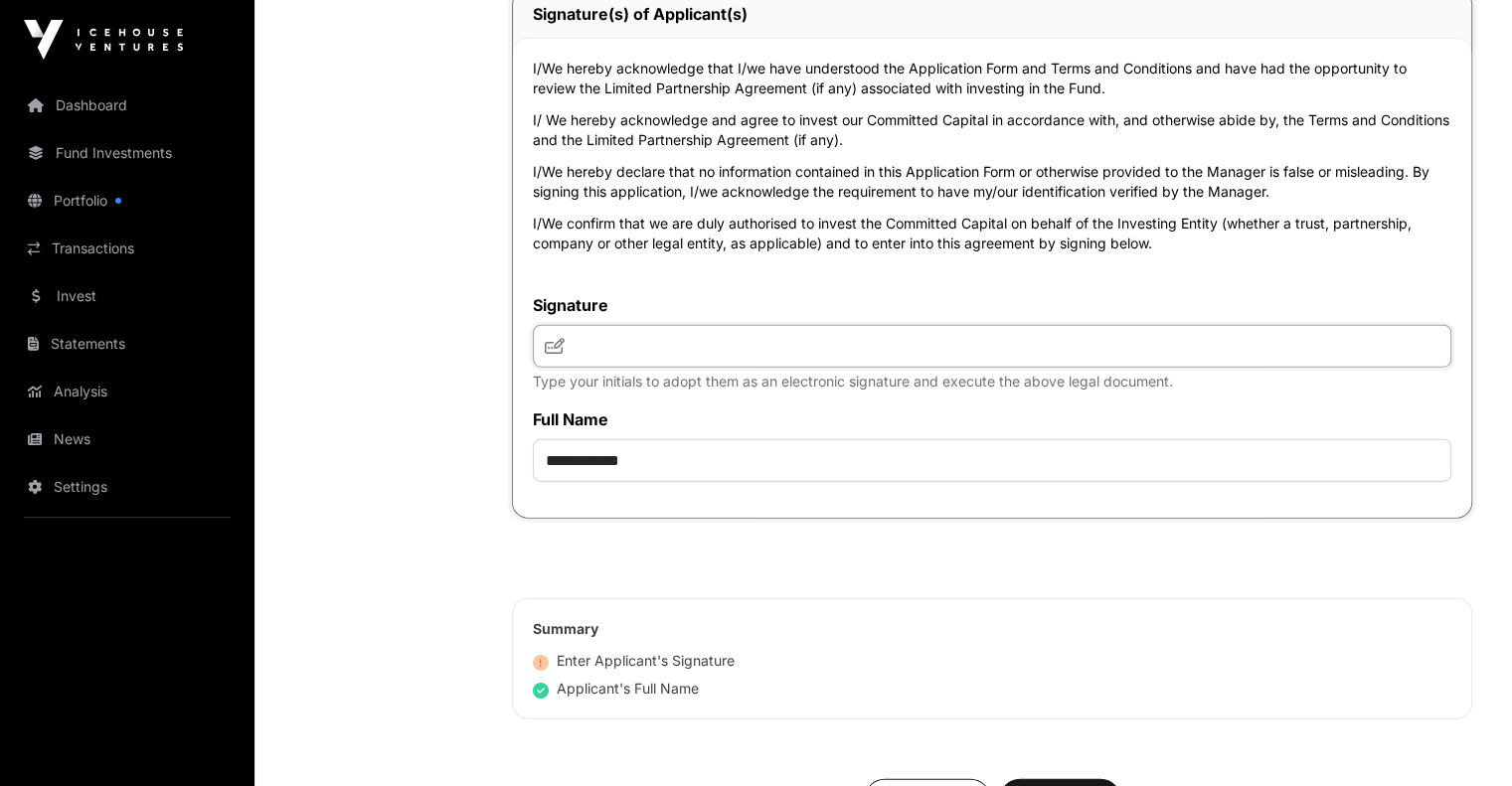 click 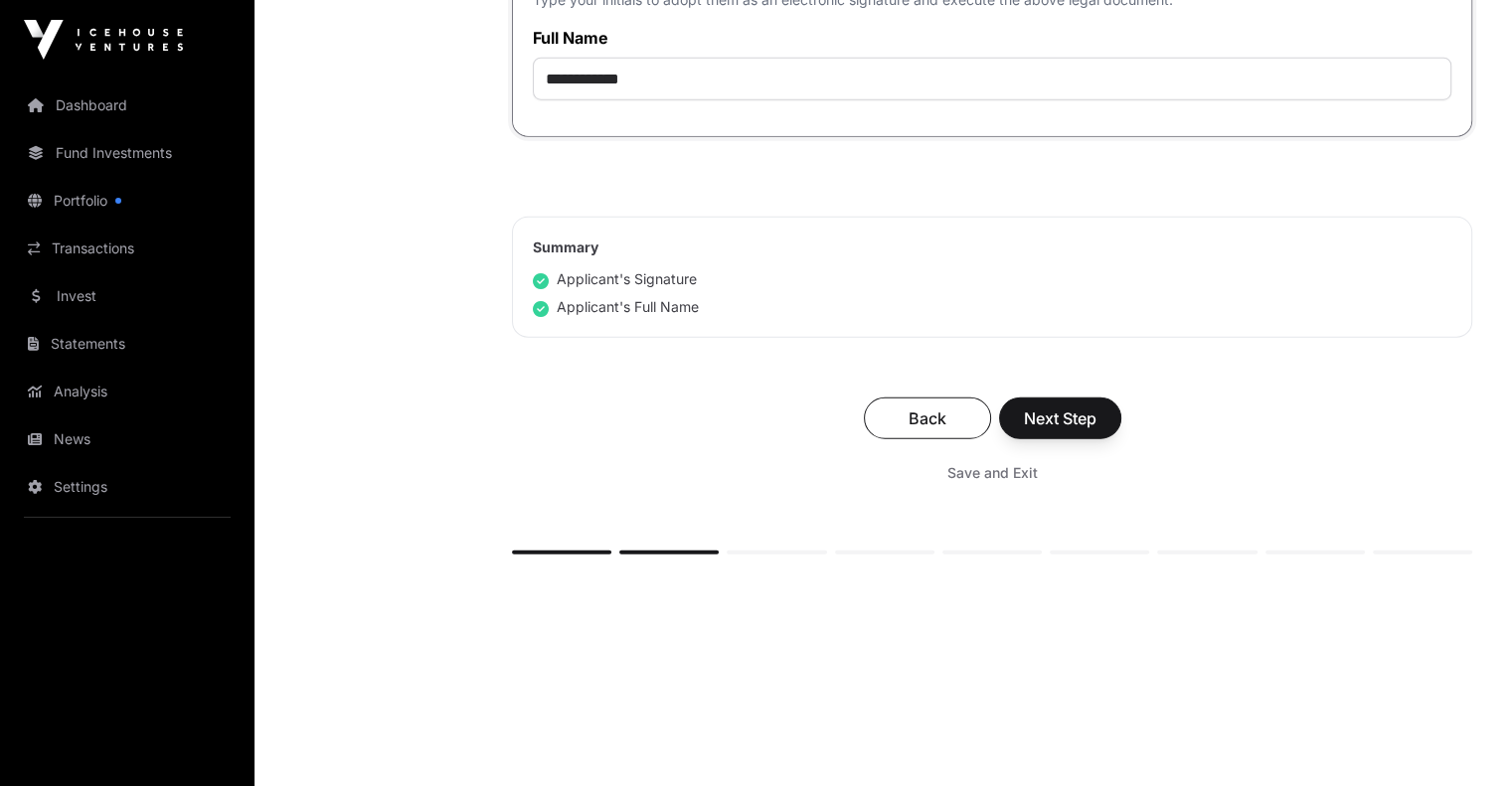 scroll, scrollTop: 5165, scrollLeft: 0, axis: vertical 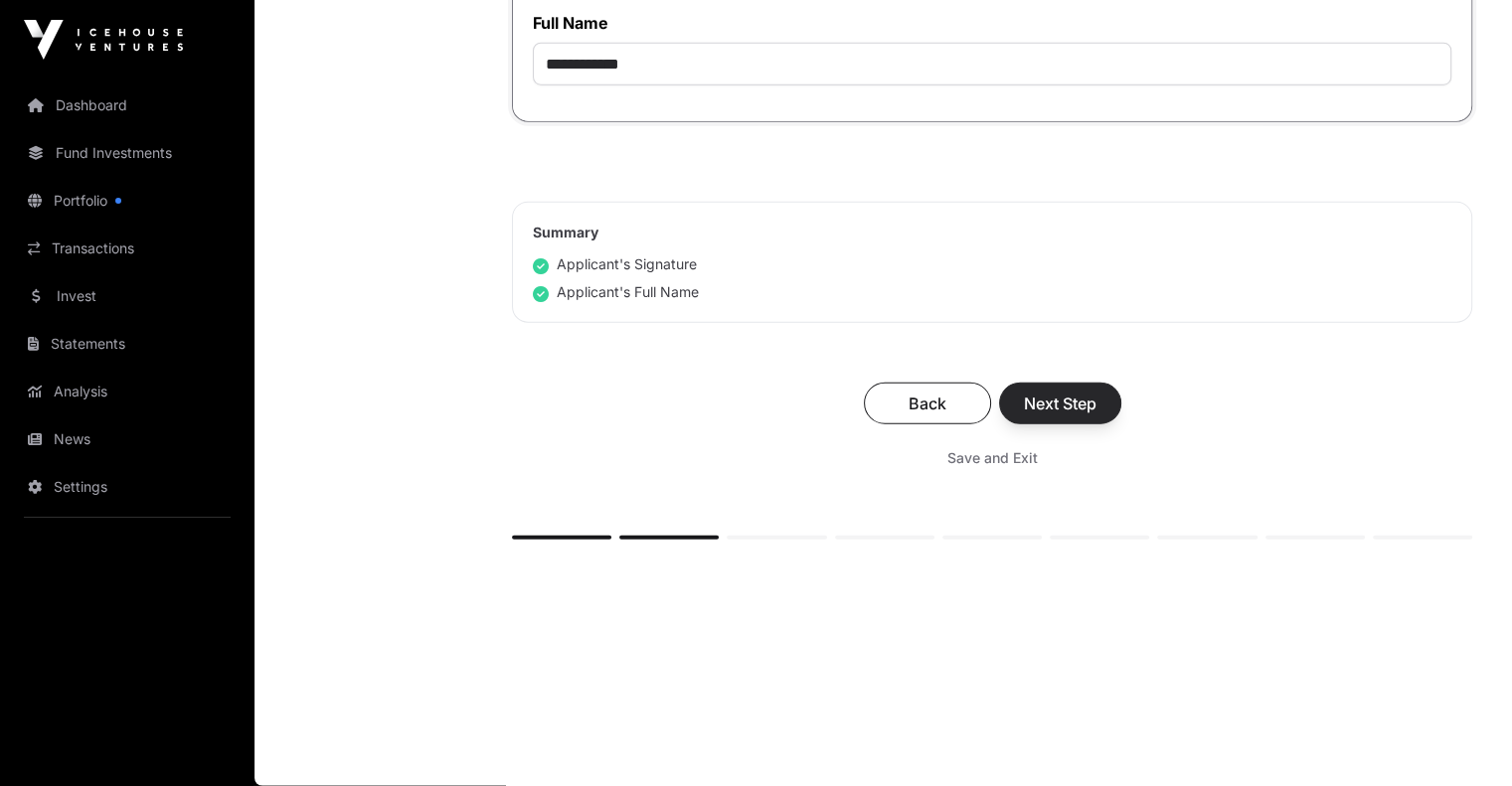 type on "**********" 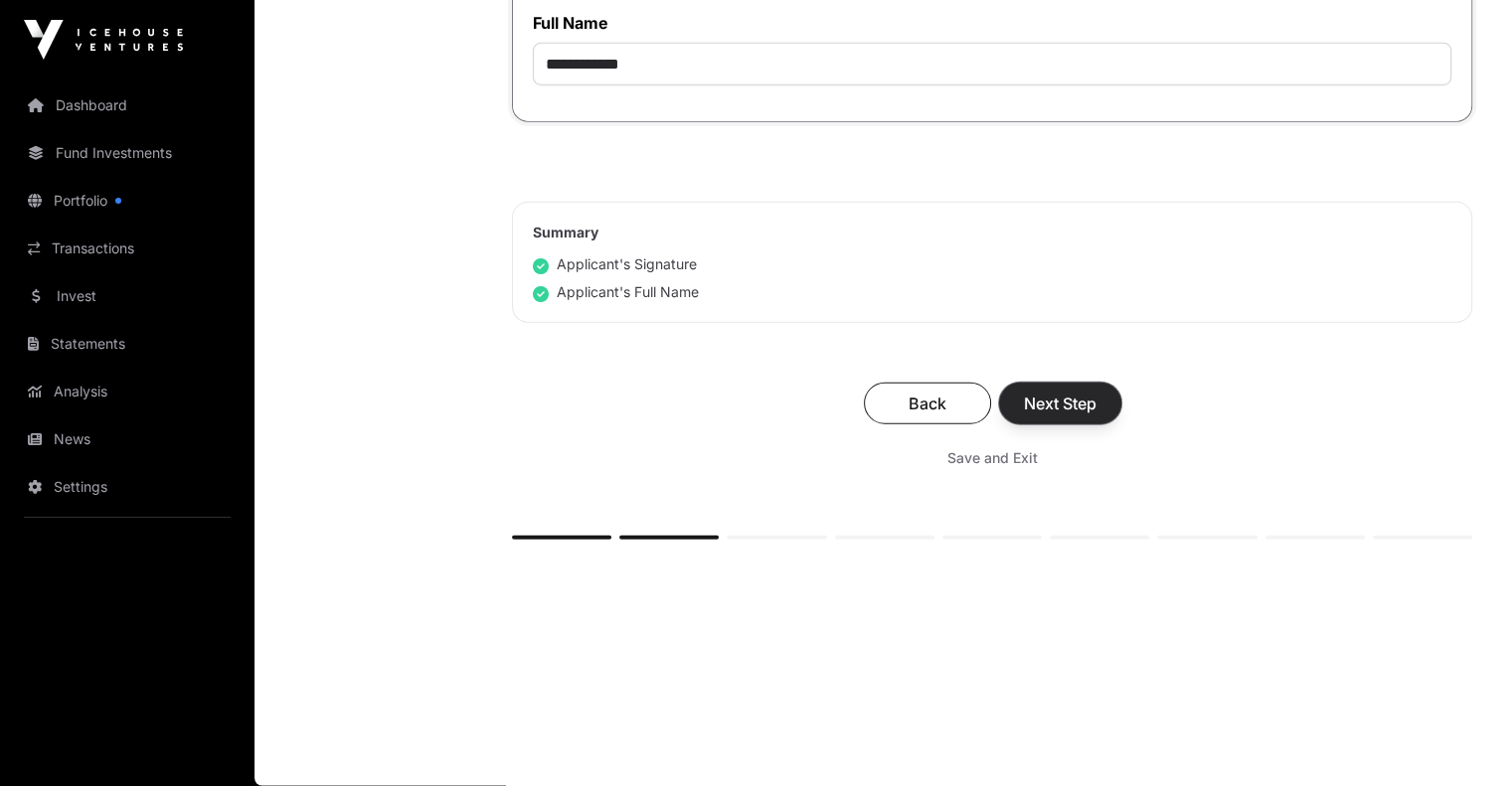 click on "Next Step" 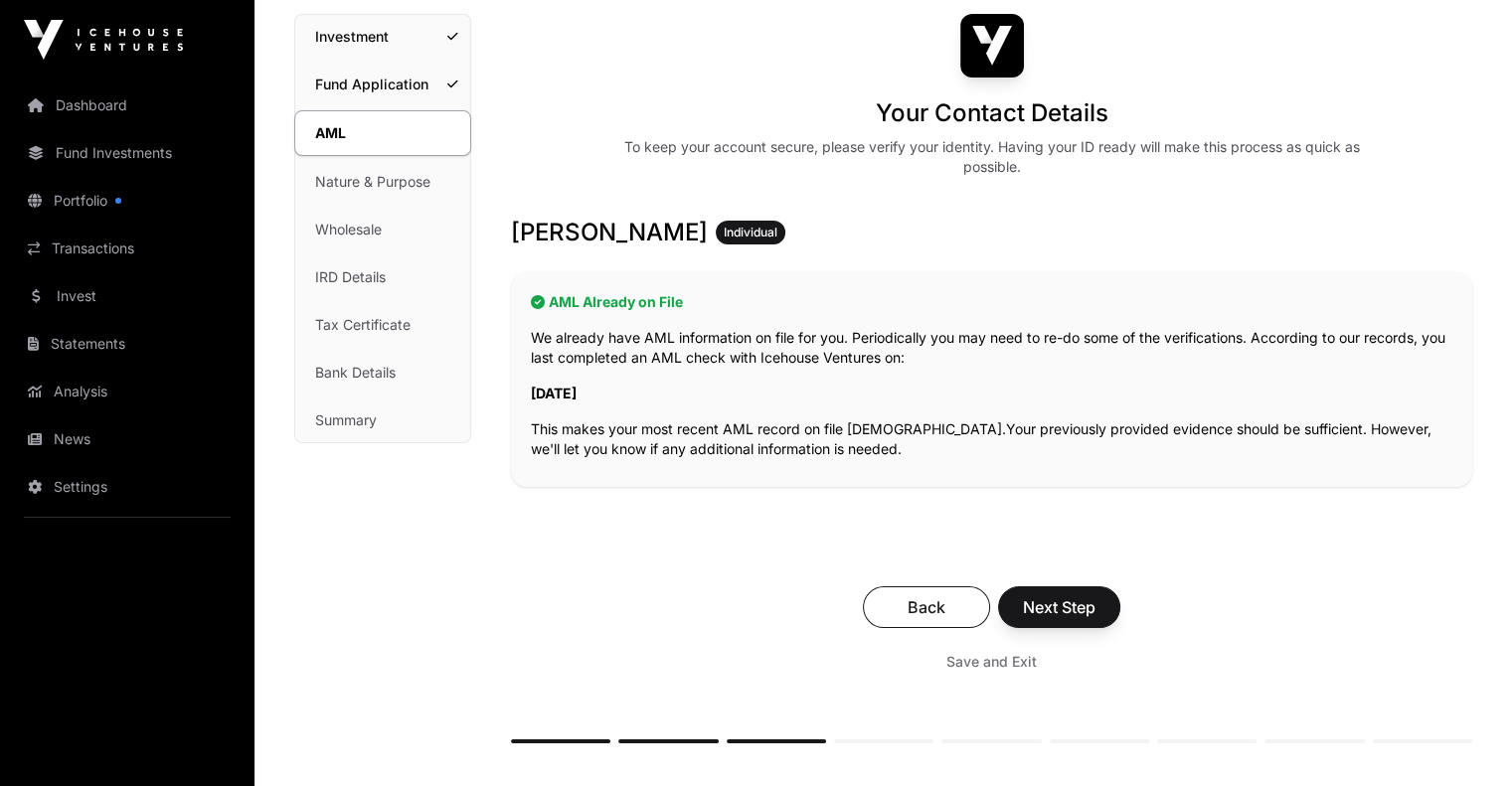 scroll, scrollTop: 199, scrollLeft: 0, axis: vertical 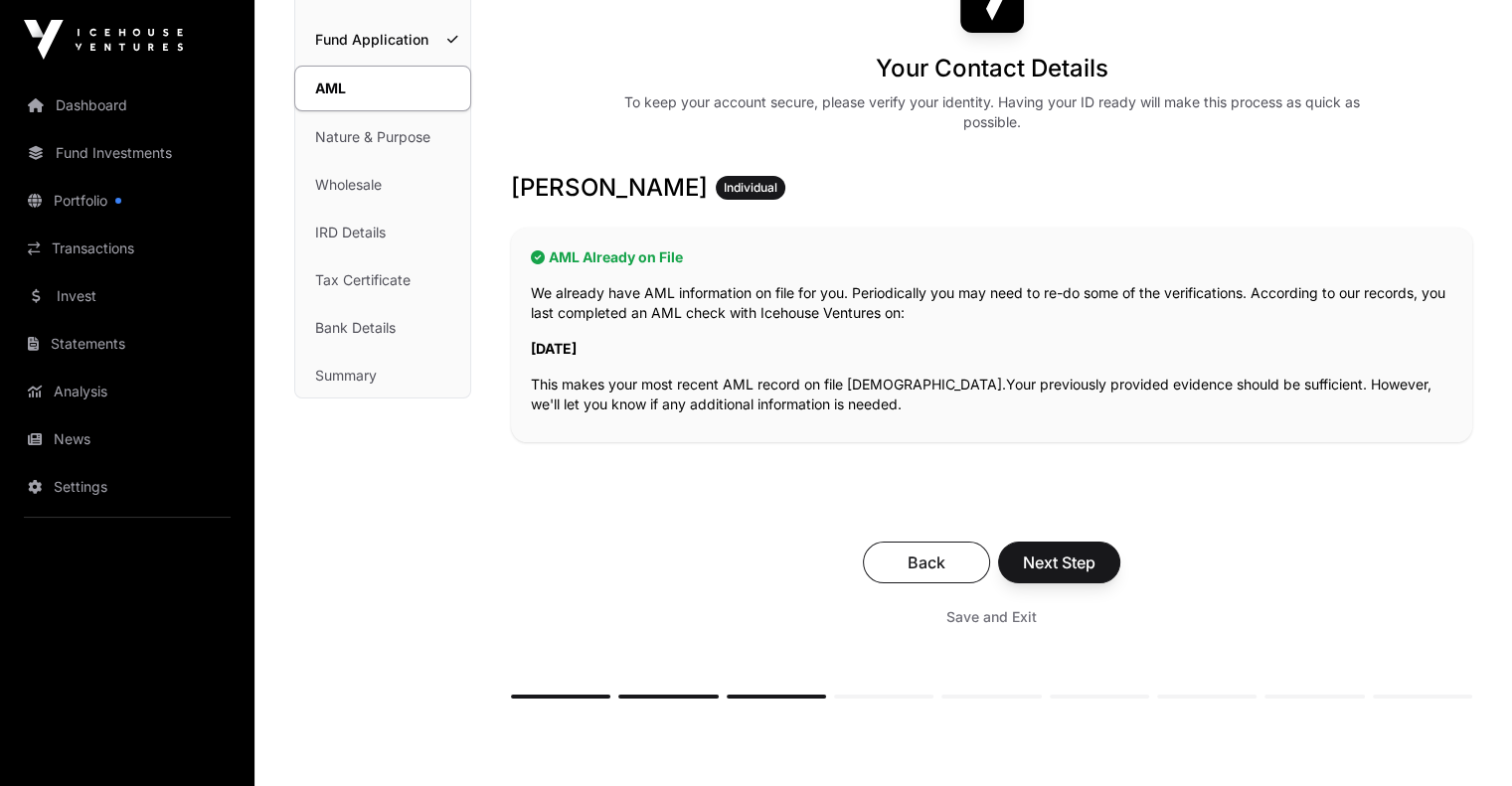 click on "We already have AML information on file for you. Periodically you may need to re-do some of the verifications. According to our records, you last completed an AML check with Icehouse Ventures on:" 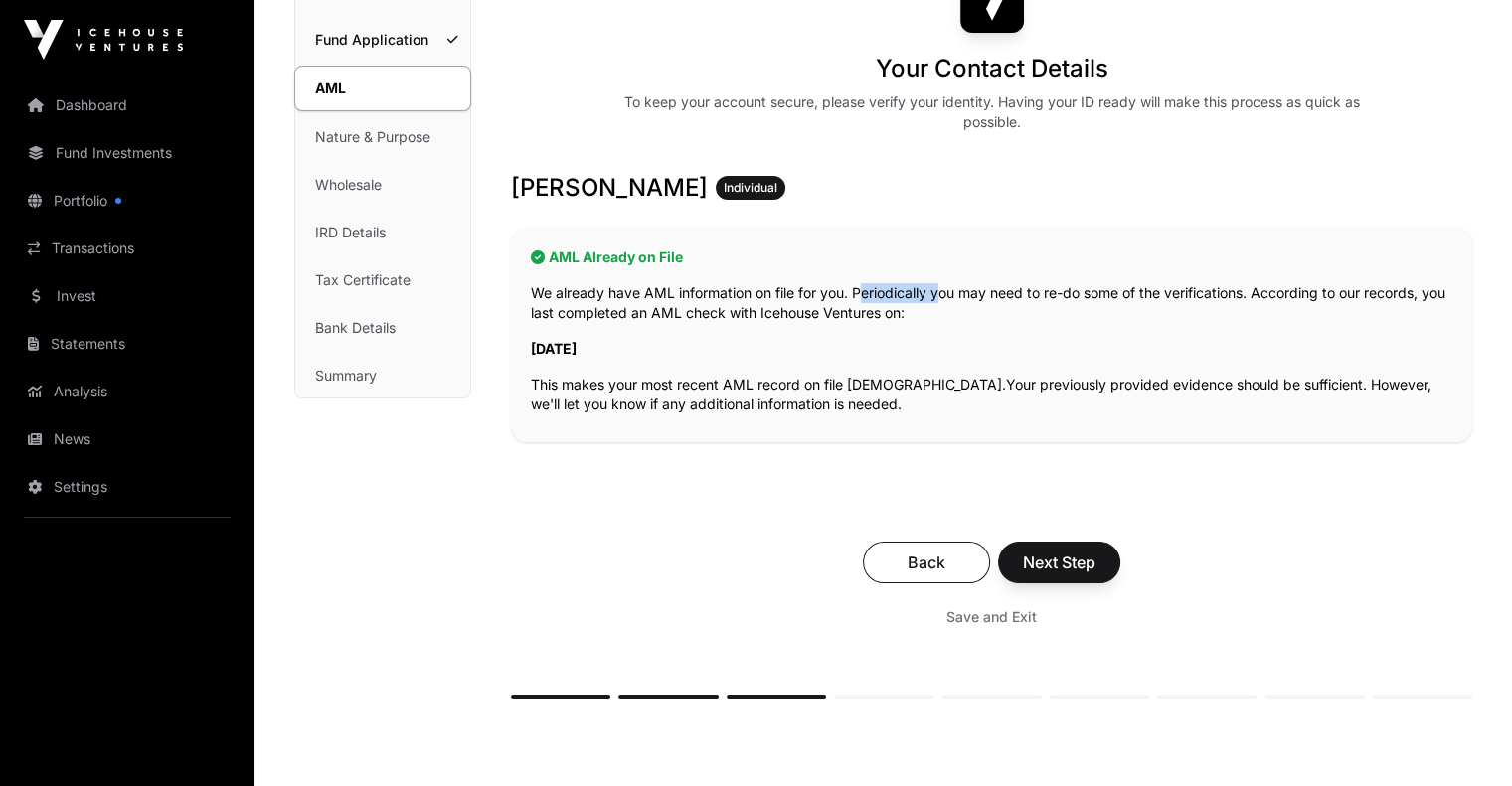 click on "We already have AML information on file for you. Periodically you may need to re-do some of the verifications. According to our records, you last completed an AML check with Icehouse Ventures on:" 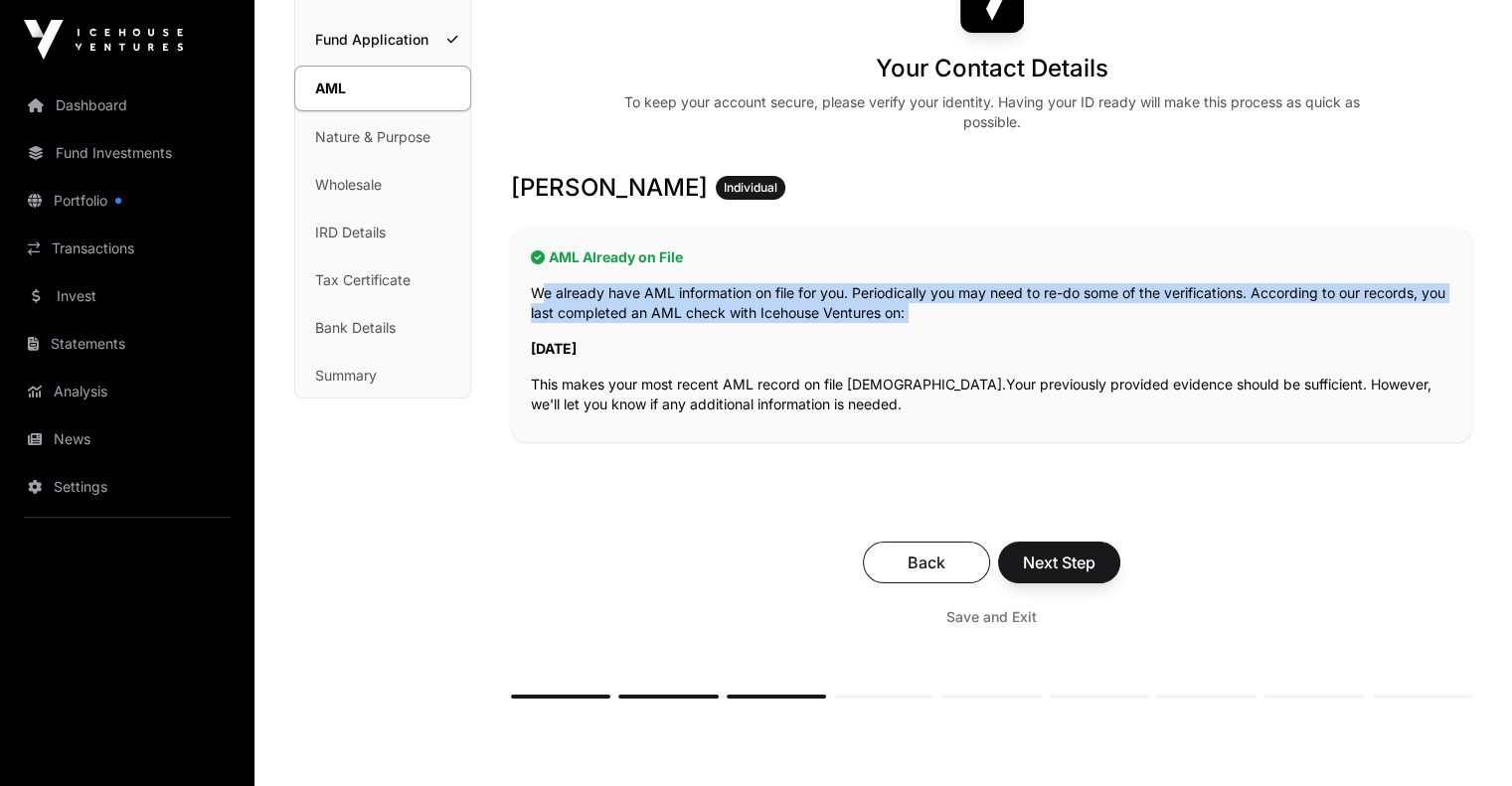 click on "We already have AML information on file for you. Periodically you may need to re-do some of the verifications. According to our records, you last completed an AML check with Icehouse Ventures on:" 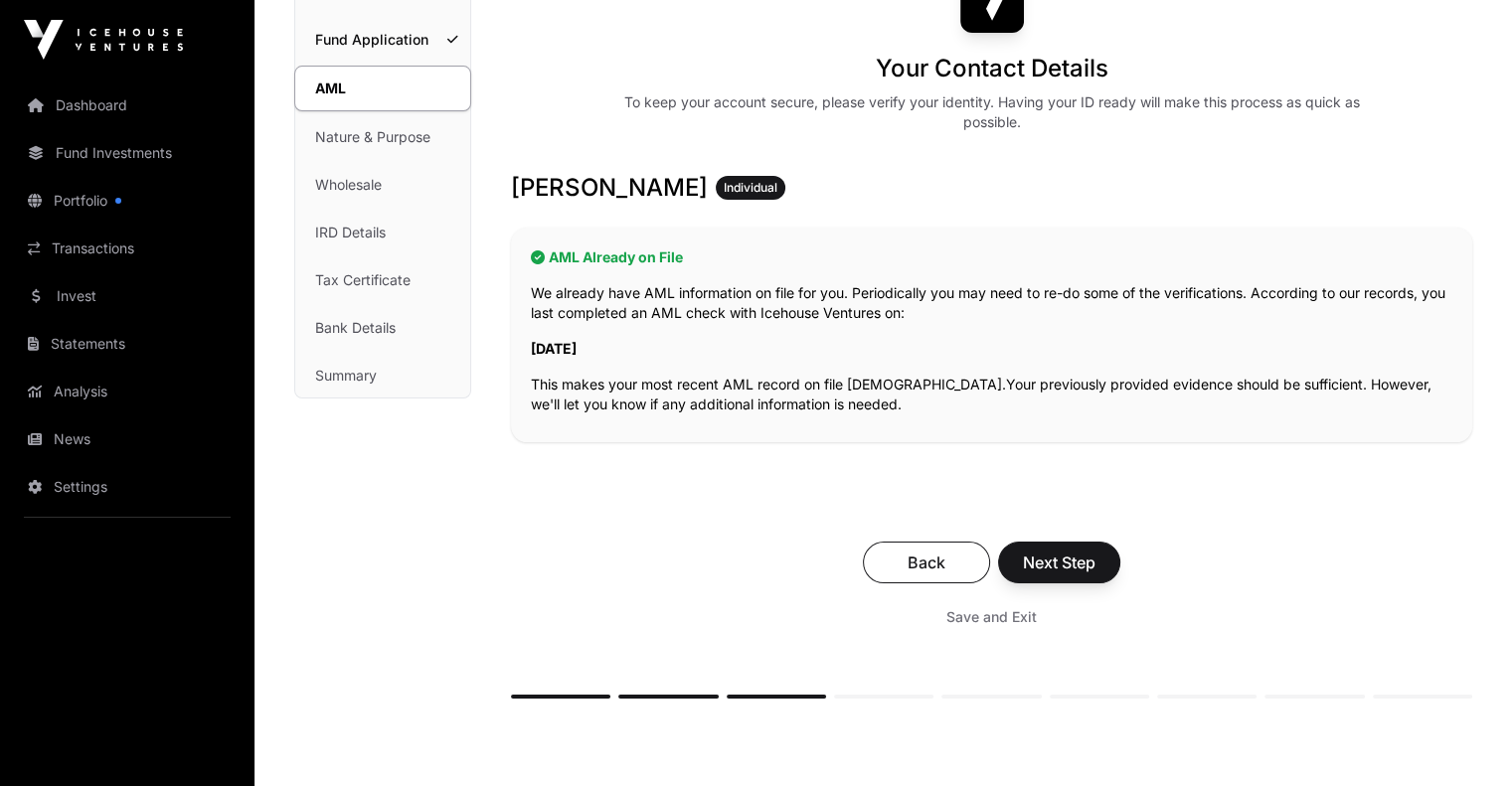 click on "We already have AML information on file for you. Periodically you may need to re-do some of the verifications. According to our records, you last completed an AML check with Icehouse Ventures on:" 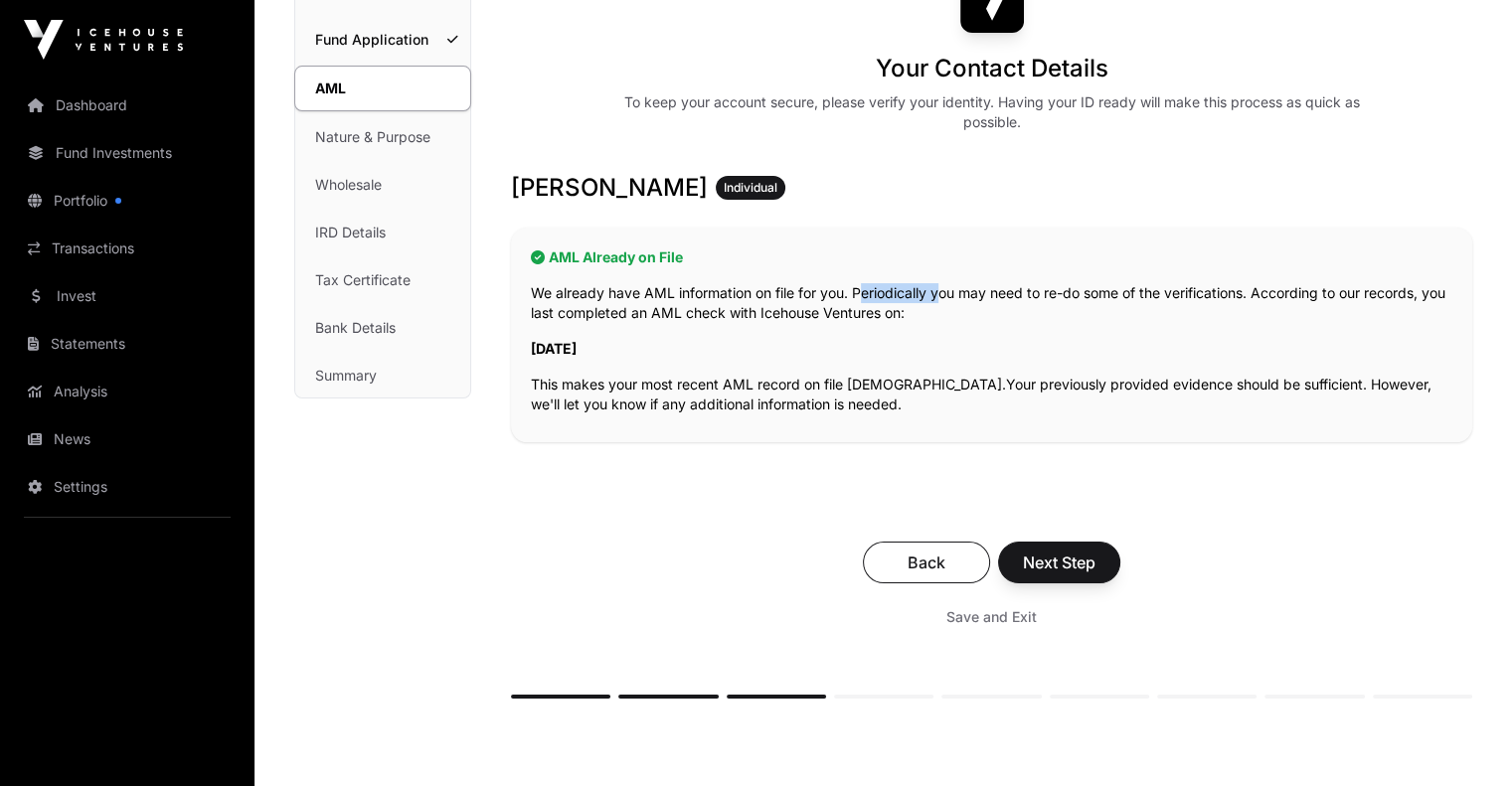 click on "We already have AML information on file for you. Periodically you may need to re-do some of the verifications. According to our records, you last completed an AML check with Icehouse Ventures on:" 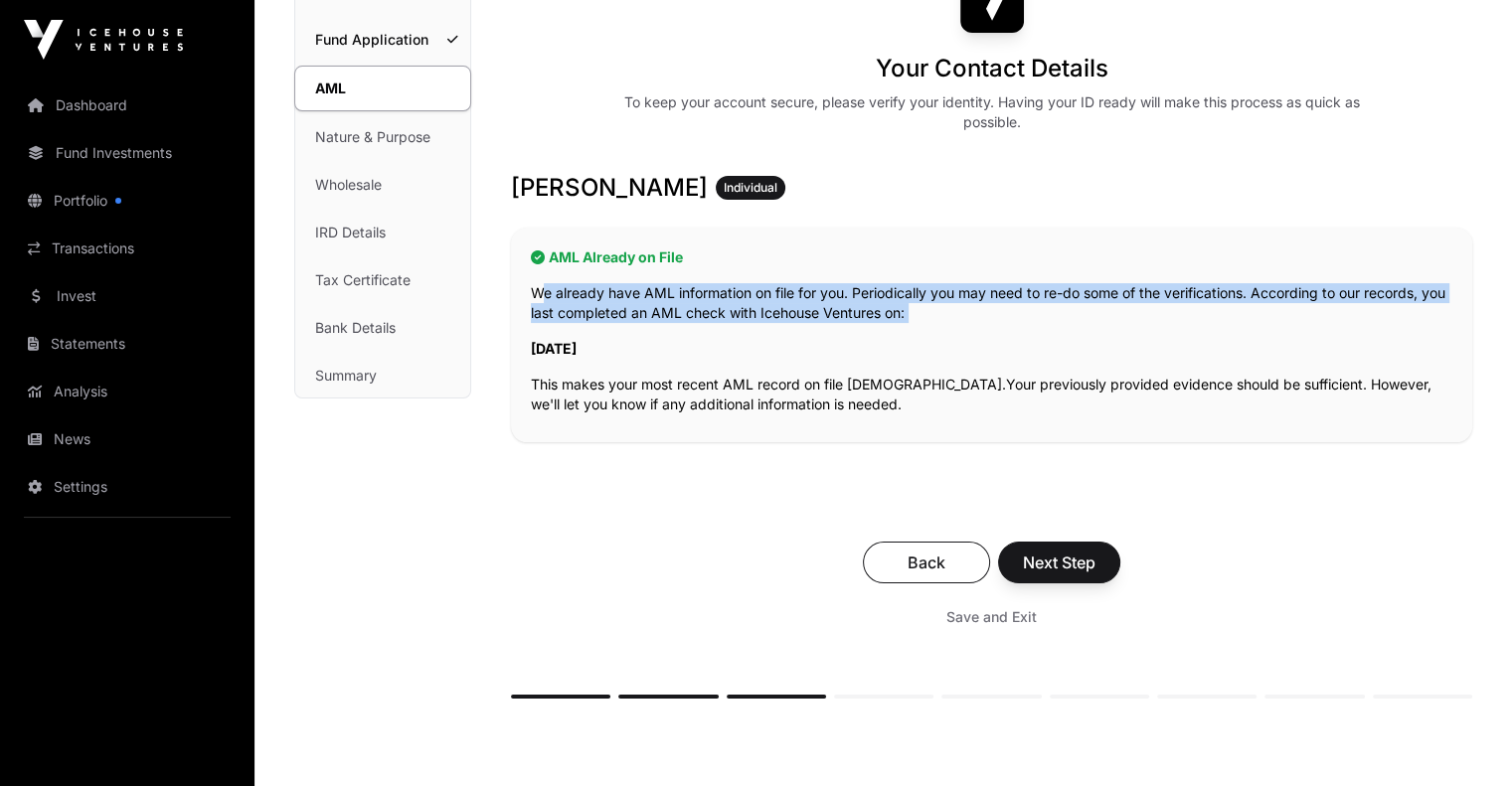 click on "We already have AML information on file for you. Periodically you may need to re-do some of the verifications. According to our records, you last completed an AML check with Icehouse Ventures on:" 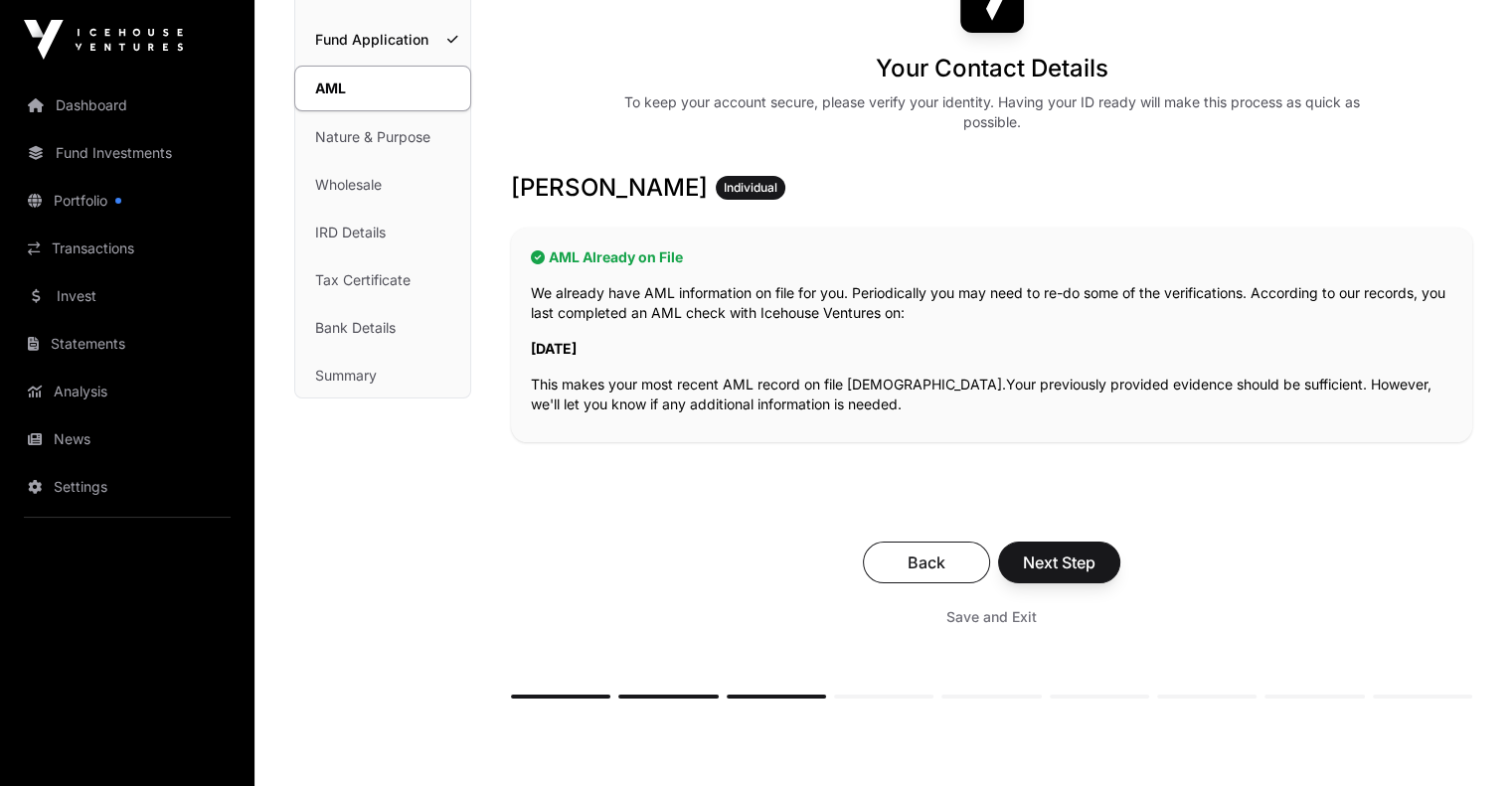 click on "This makes your most recent AML record on file [DEMOGRAPHIC_DATA].   Your previously provided evidence should be sufficient. However, we'll let you know if any additional information is needed." 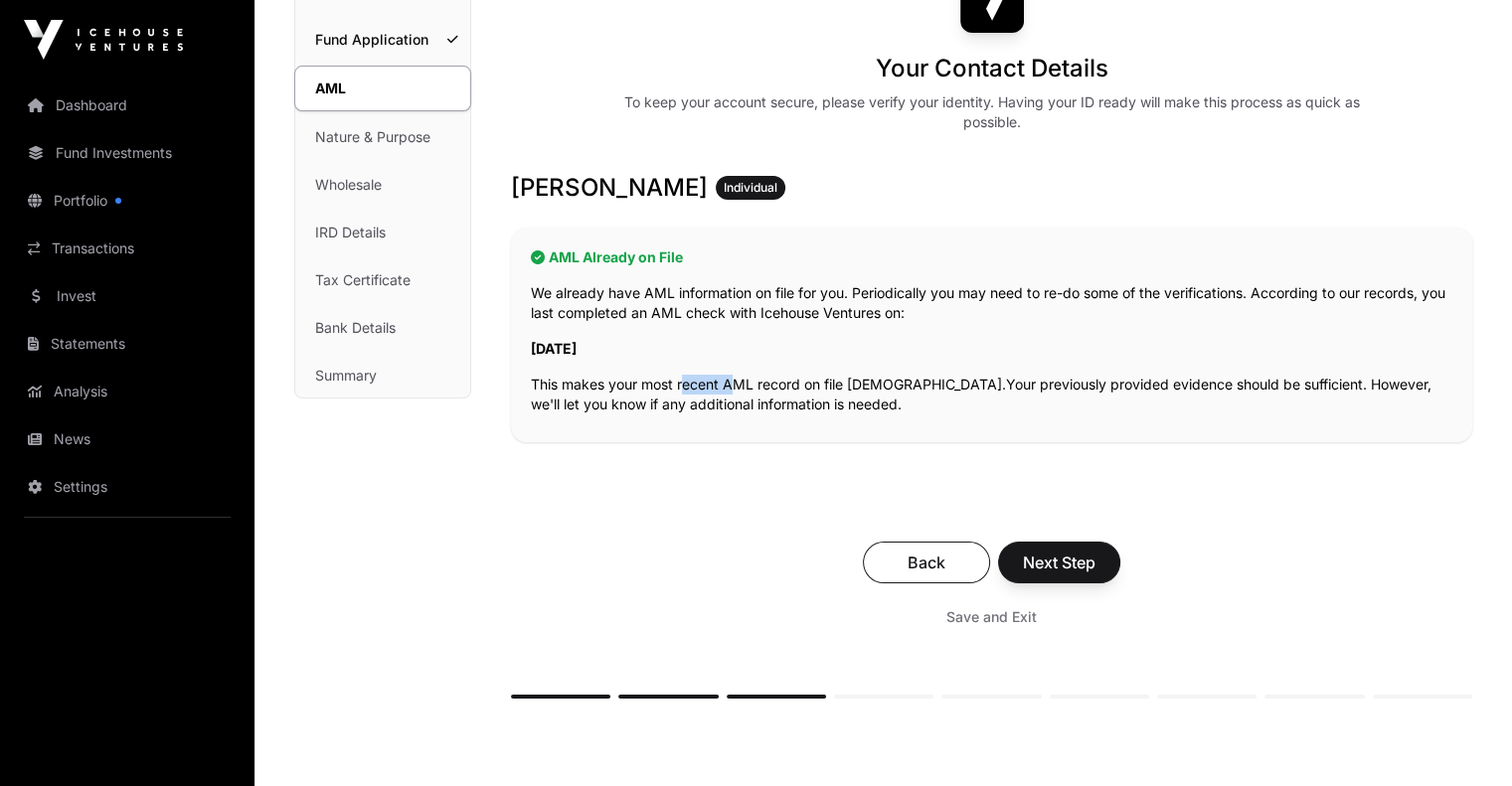 click on "This makes your most recent AML record on file [DEMOGRAPHIC_DATA].   Your previously provided evidence should be sufficient. However, we'll let you know if any additional information is needed." 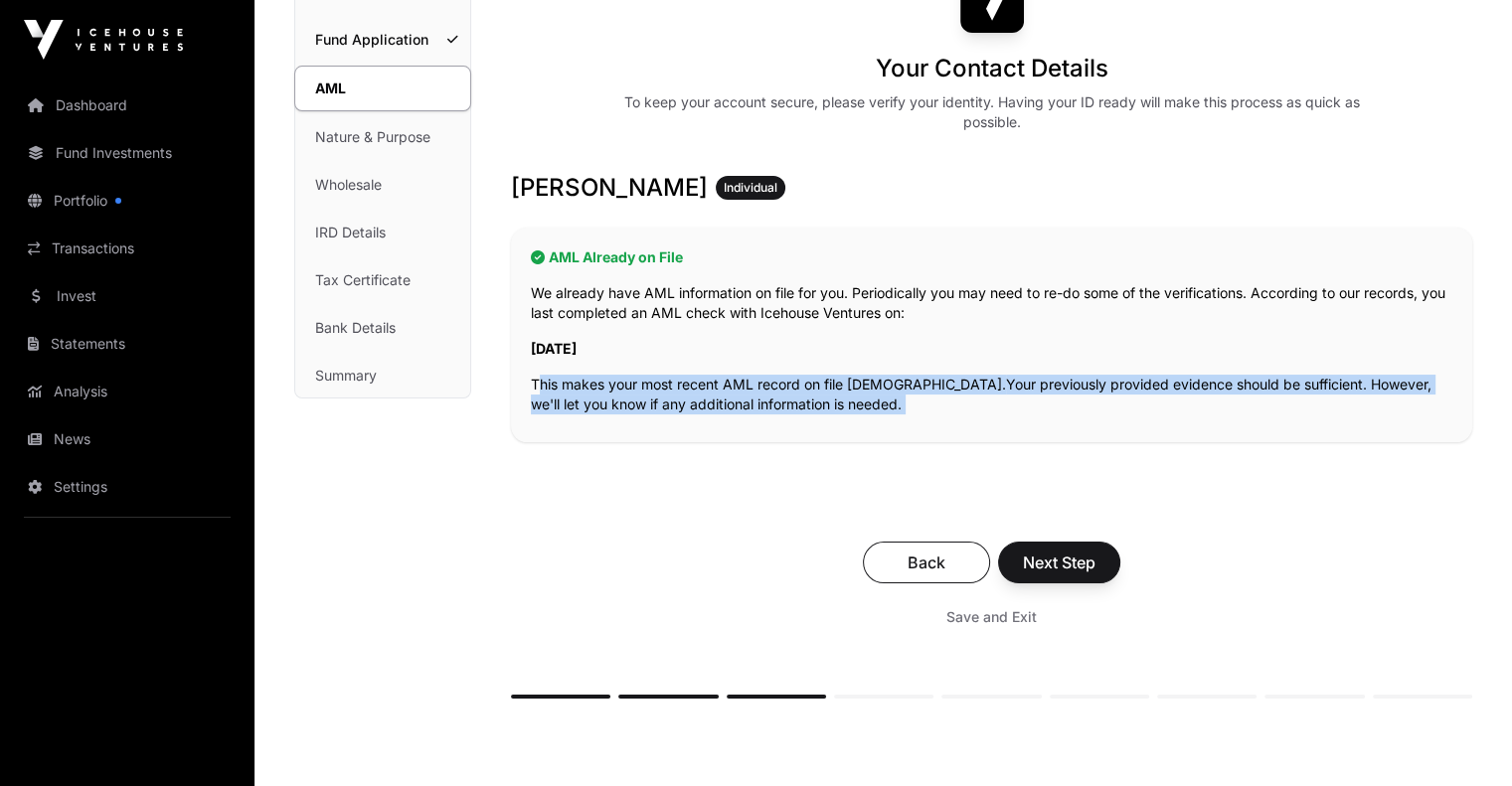 click on "This makes your most recent AML record on file [DEMOGRAPHIC_DATA].   Your previously provided evidence should be sufficient. However, we'll let you know if any additional information is needed." 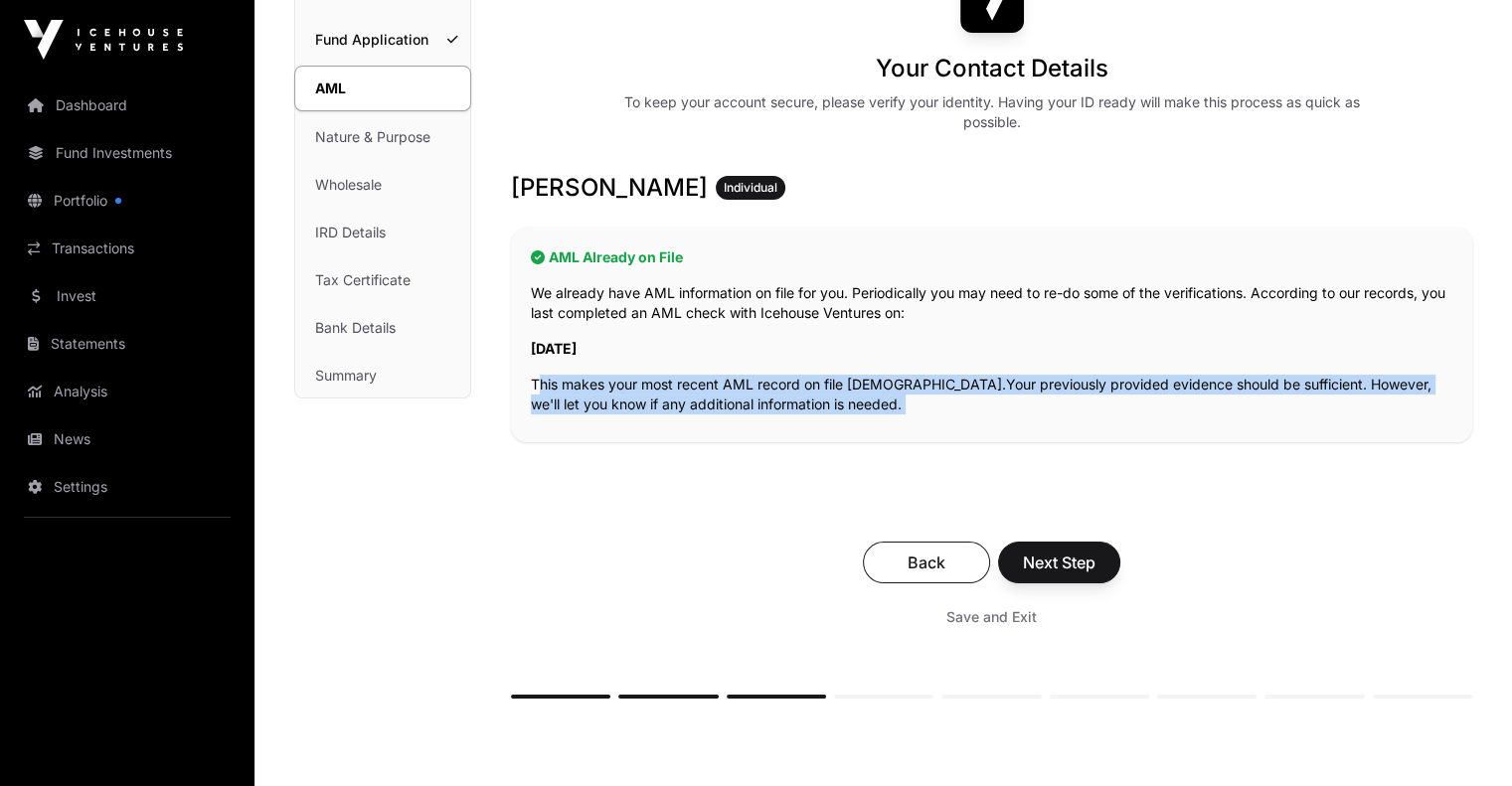 click on "This makes your most recent AML record on file [DEMOGRAPHIC_DATA].   Your previously provided evidence should be sufficient. However, we'll let you know if any additional information is needed." 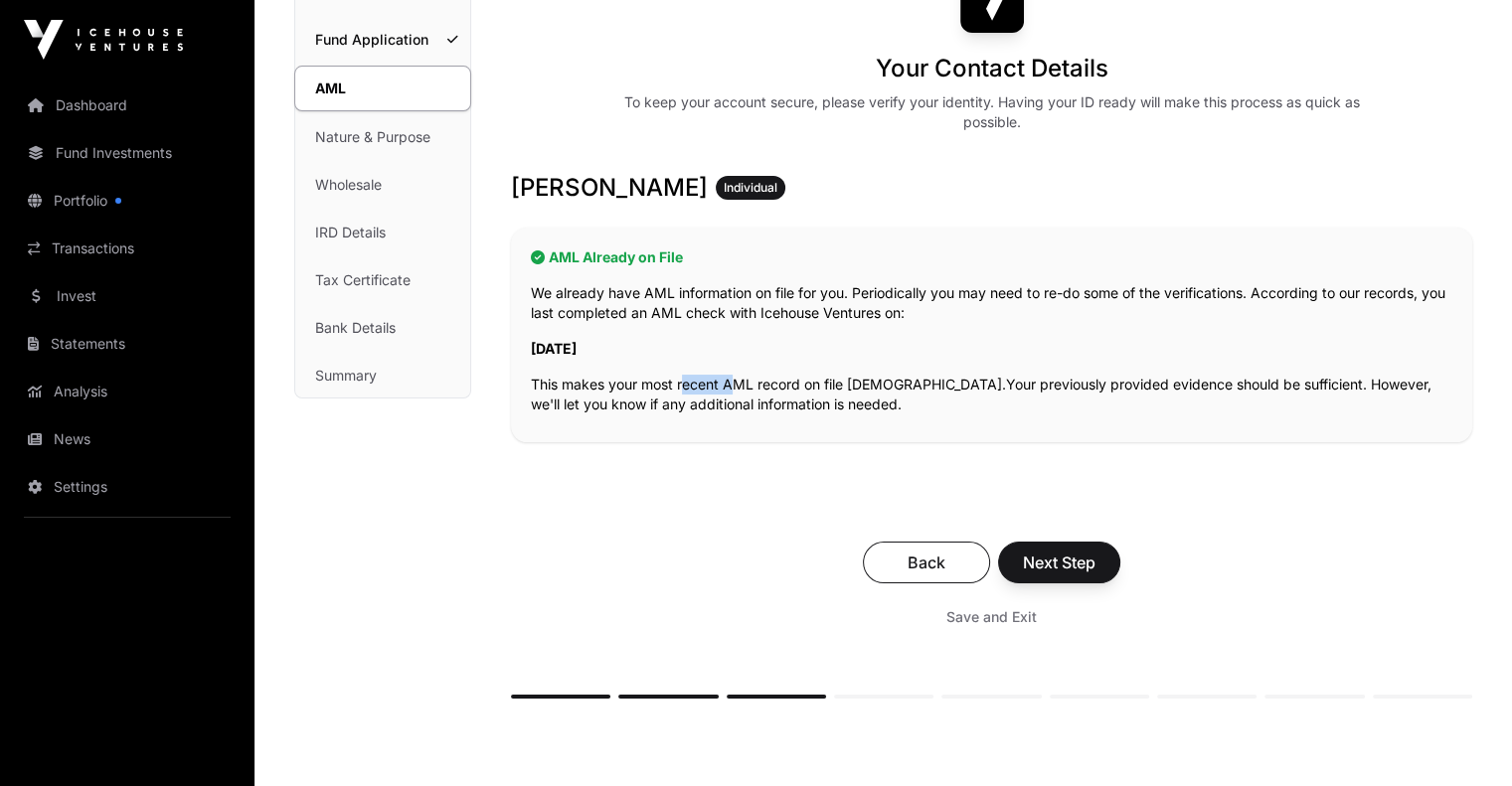 click on "This makes your most recent AML record on file [DEMOGRAPHIC_DATA].   Your previously provided evidence should be sufficient. However, we'll let you know if any additional information is needed." 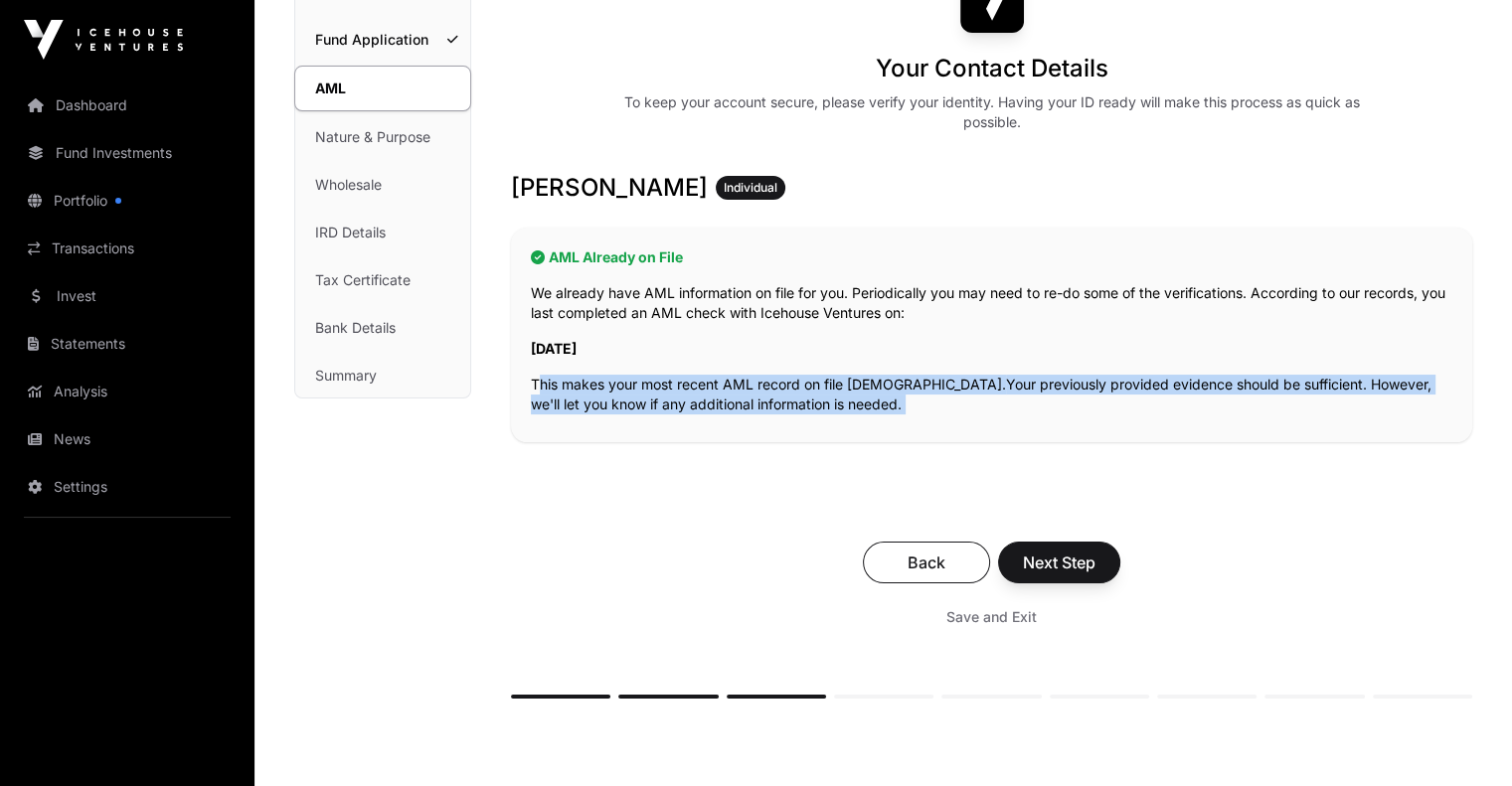 click on "This makes your most recent AML record on file [DEMOGRAPHIC_DATA].   Your previously provided evidence should be sufficient. However, we'll let you know if any additional information is needed." 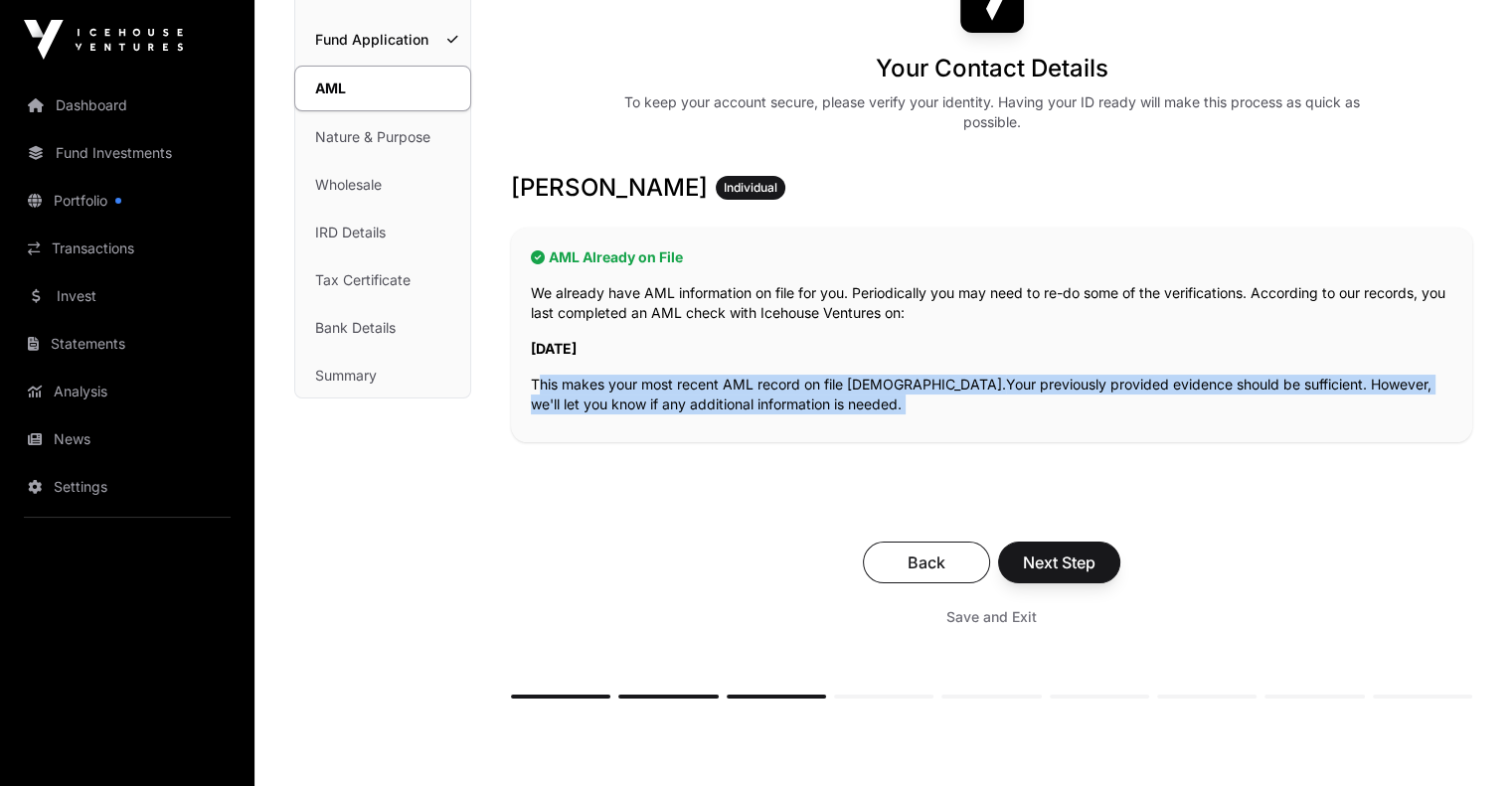 click on "This makes your most recent AML record on file [DEMOGRAPHIC_DATA].   Your previously provided evidence should be sufficient. However, we'll let you know if any additional information is needed." 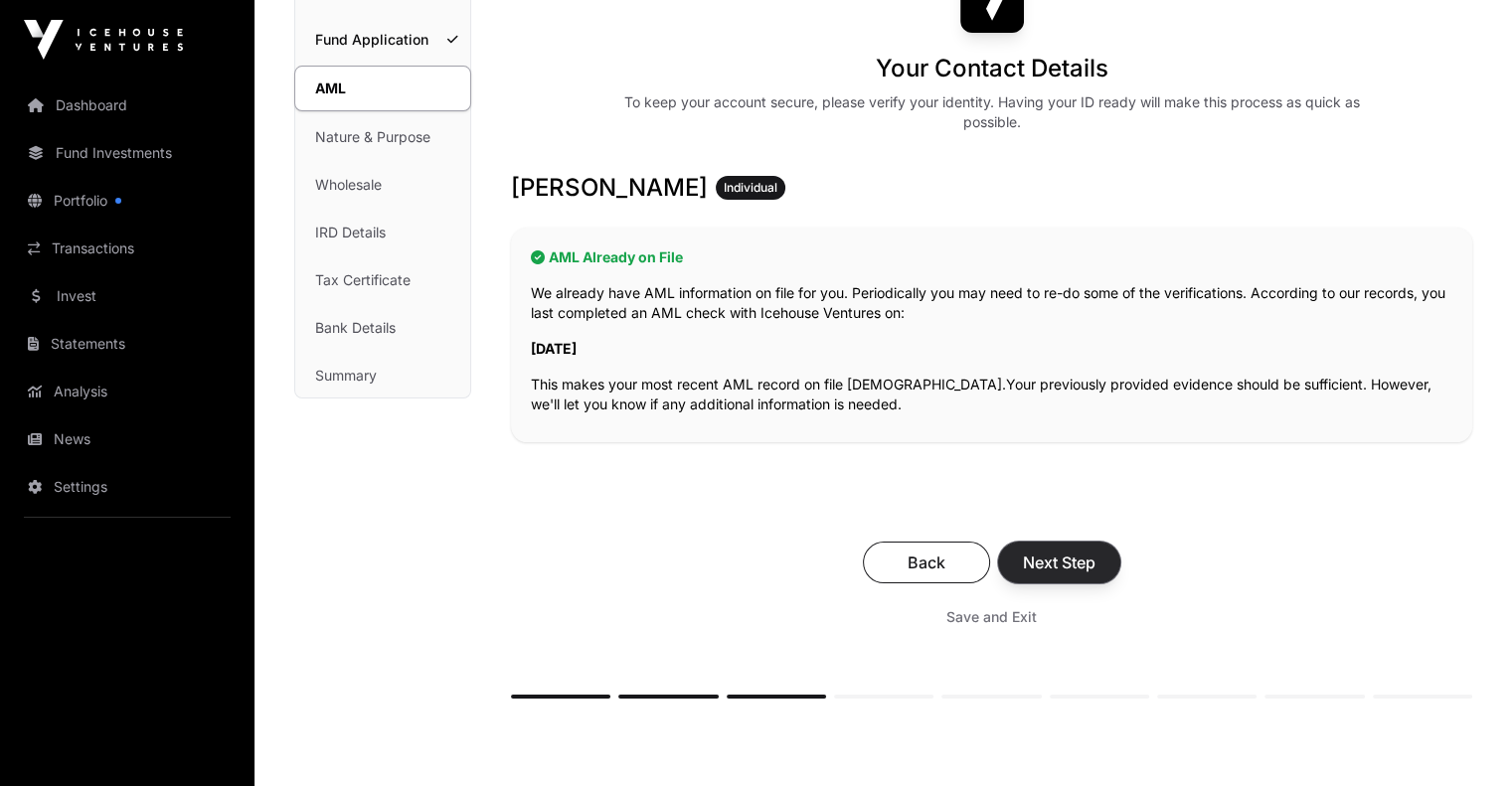 click on "Next Step" 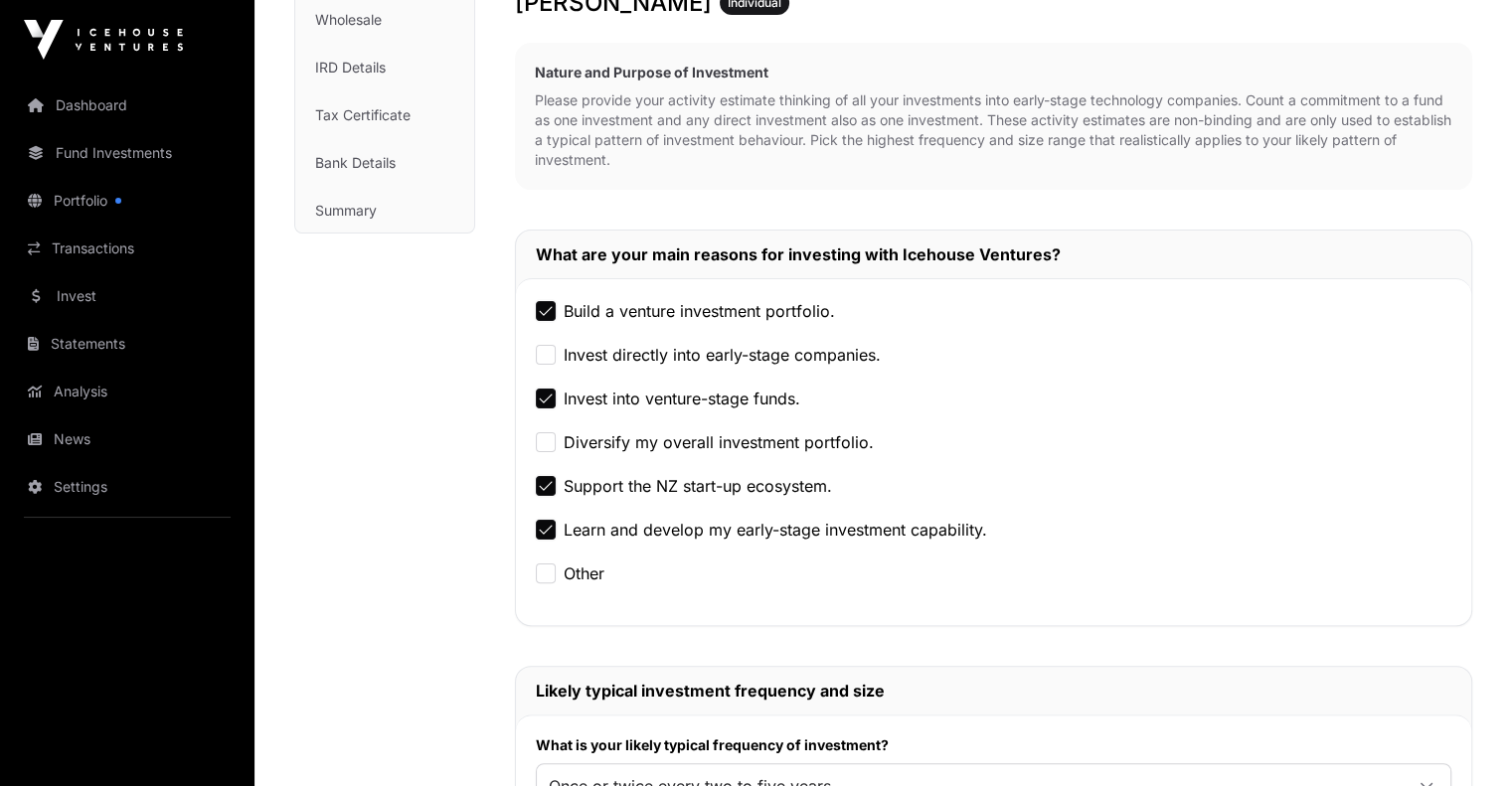 scroll, scrollTop: 397, scrollLeft: 0, axis: vertical 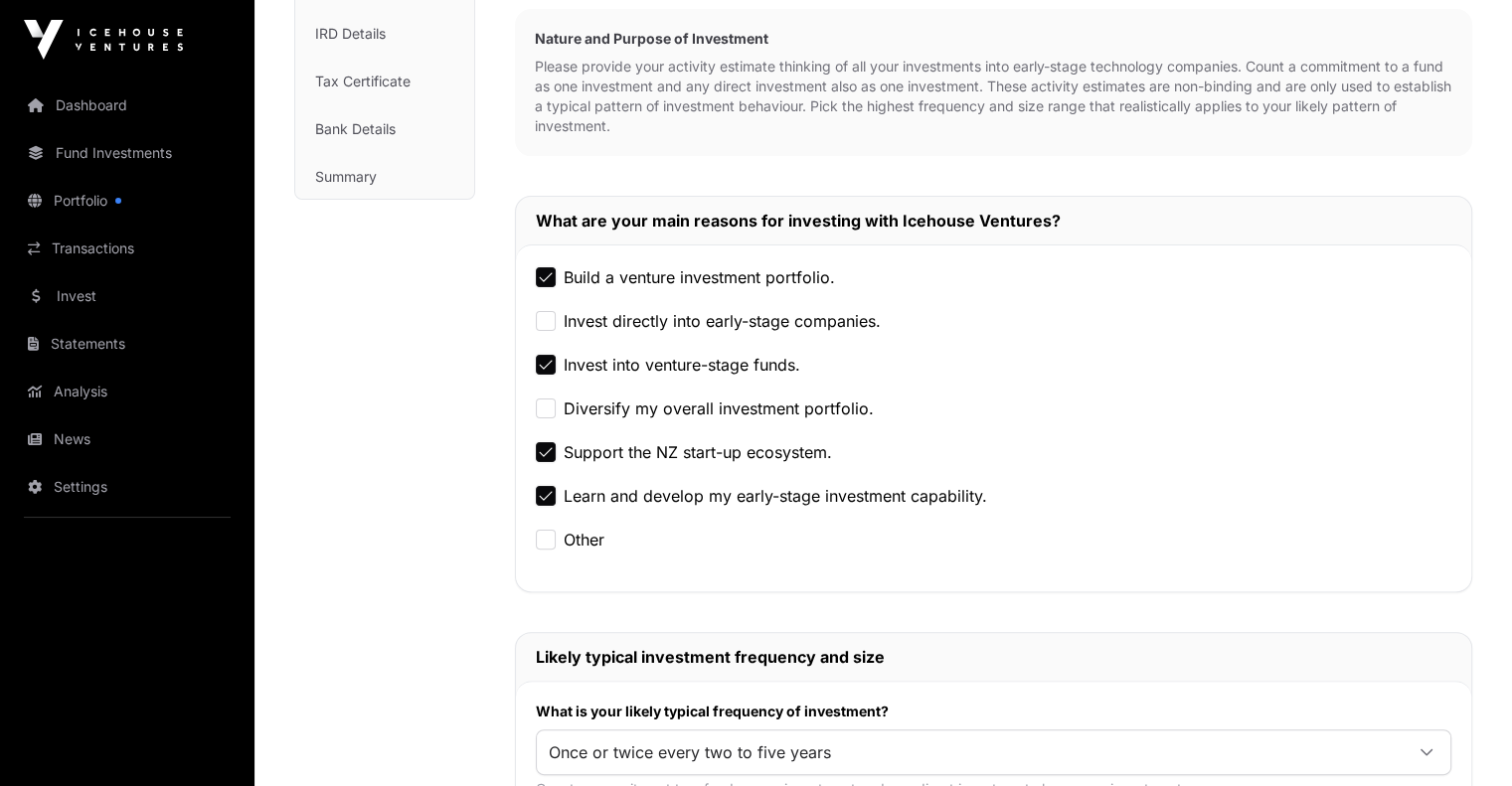 click on "Diversify my overall investment portfolio." 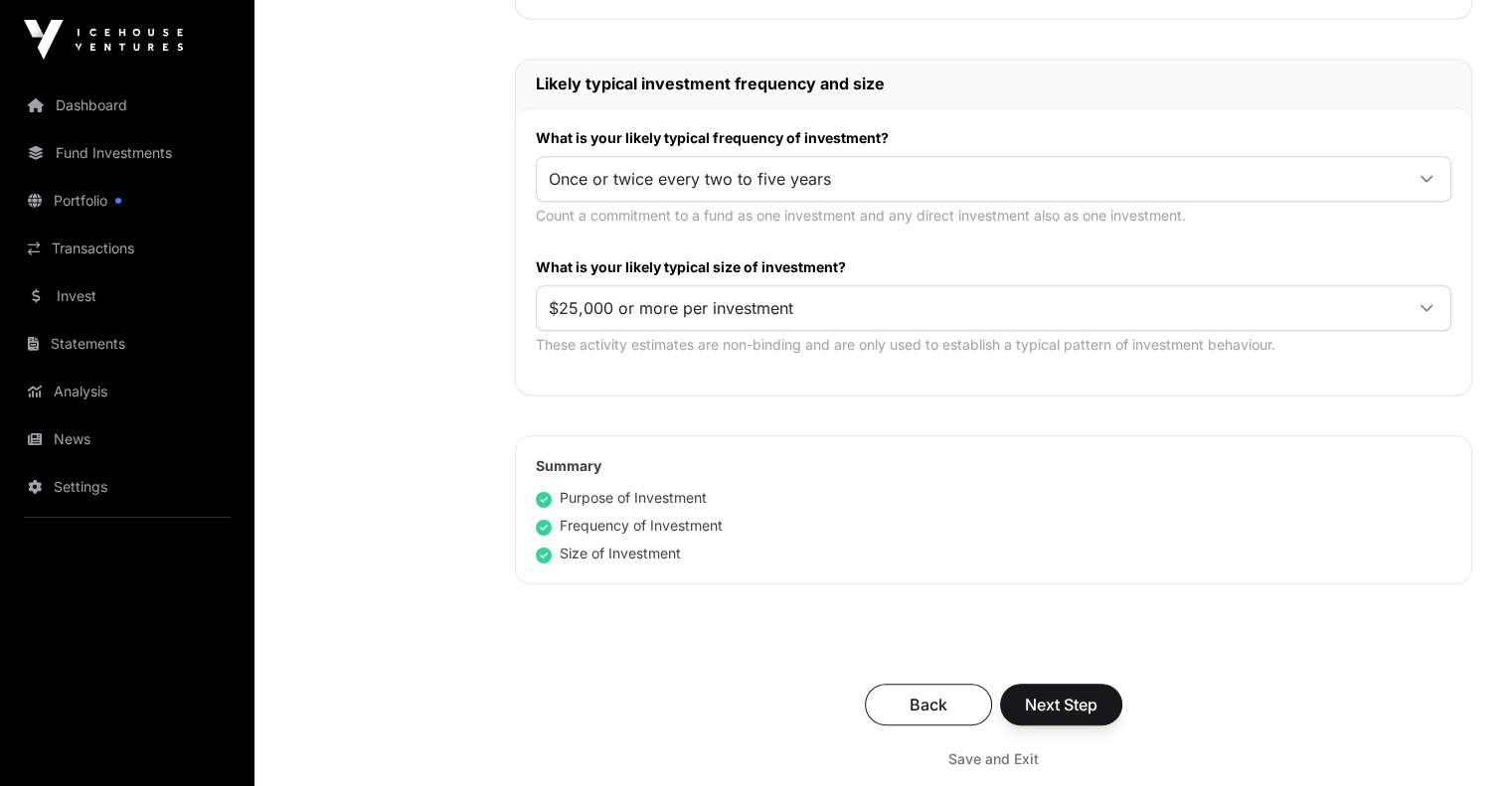 scroll, scrollTop: 1093, scrollLeft: 0, axis: vertical 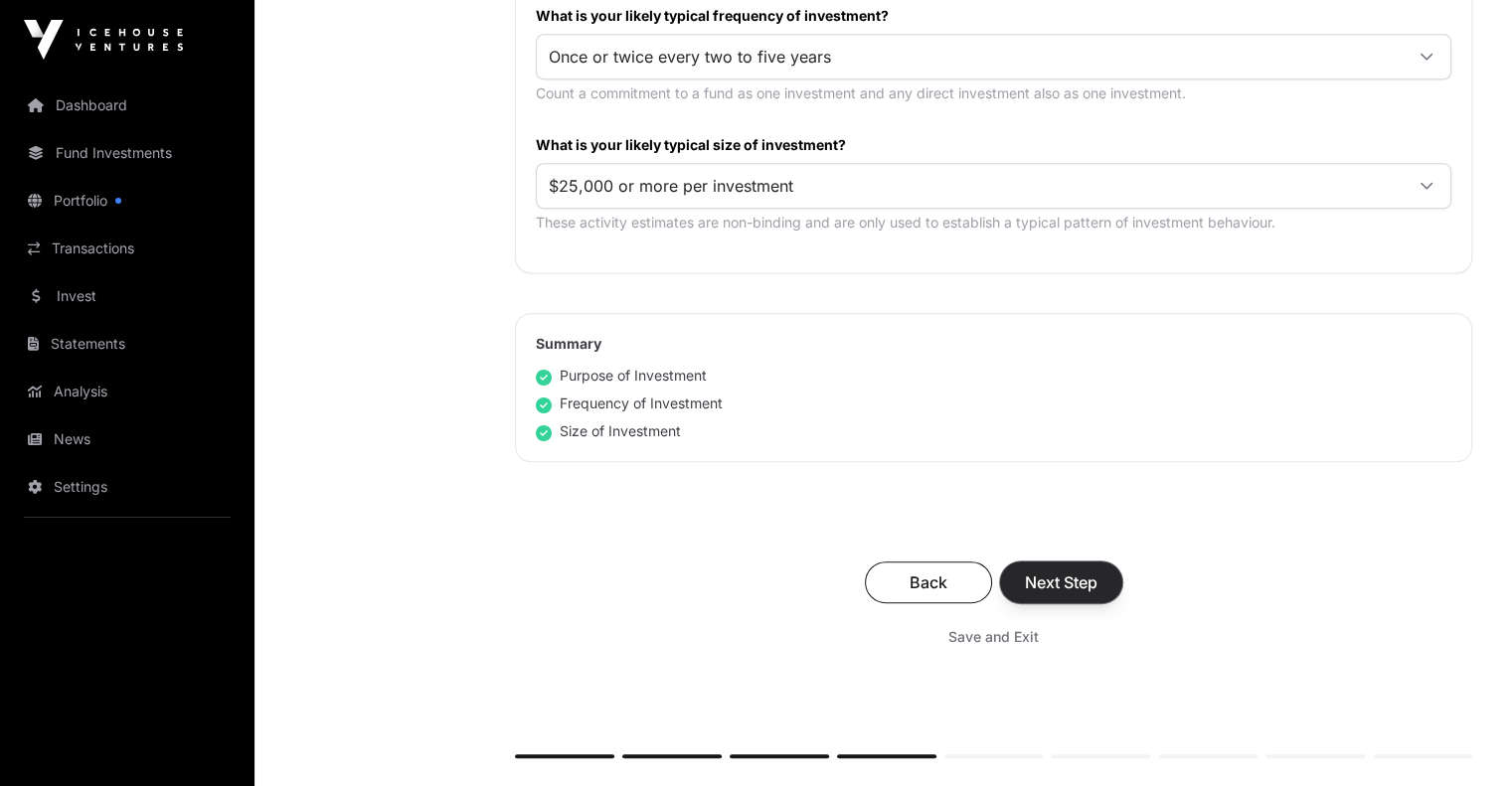 click on "Next Step" 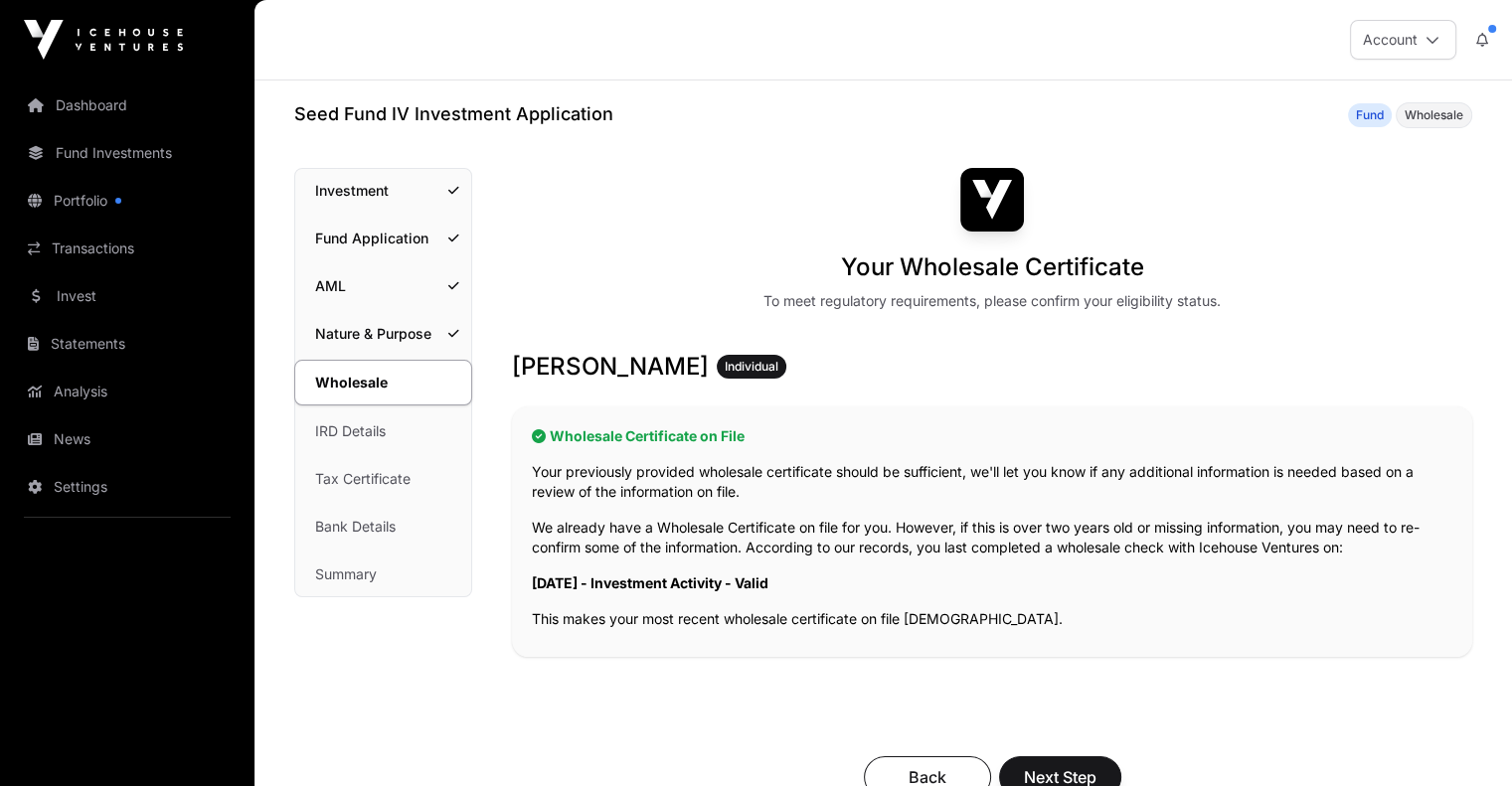 scroll, scrollTop: 99, scrollLeft: 0, axis: vertical 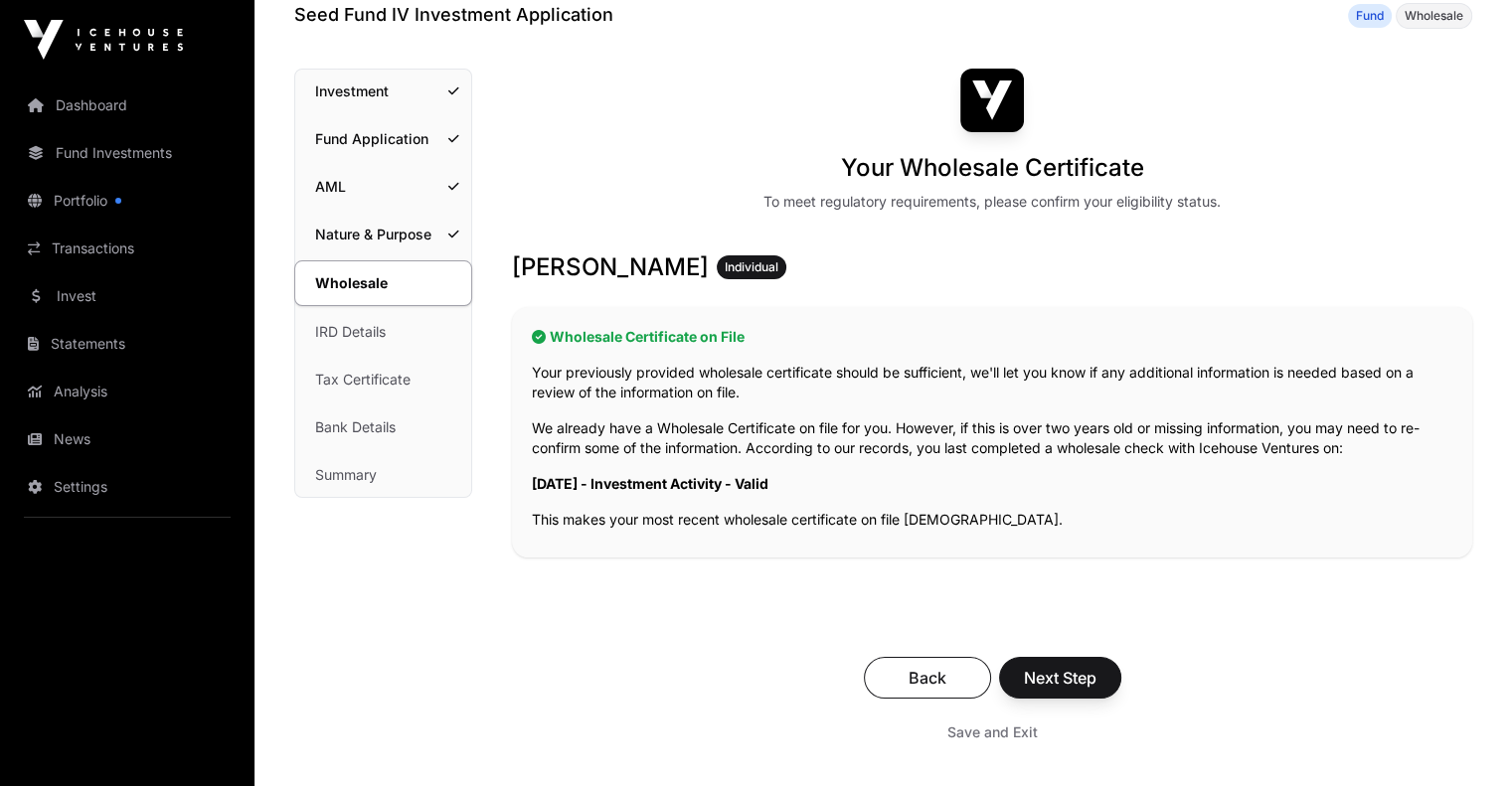 click on "Back Next Step Save and Exit" 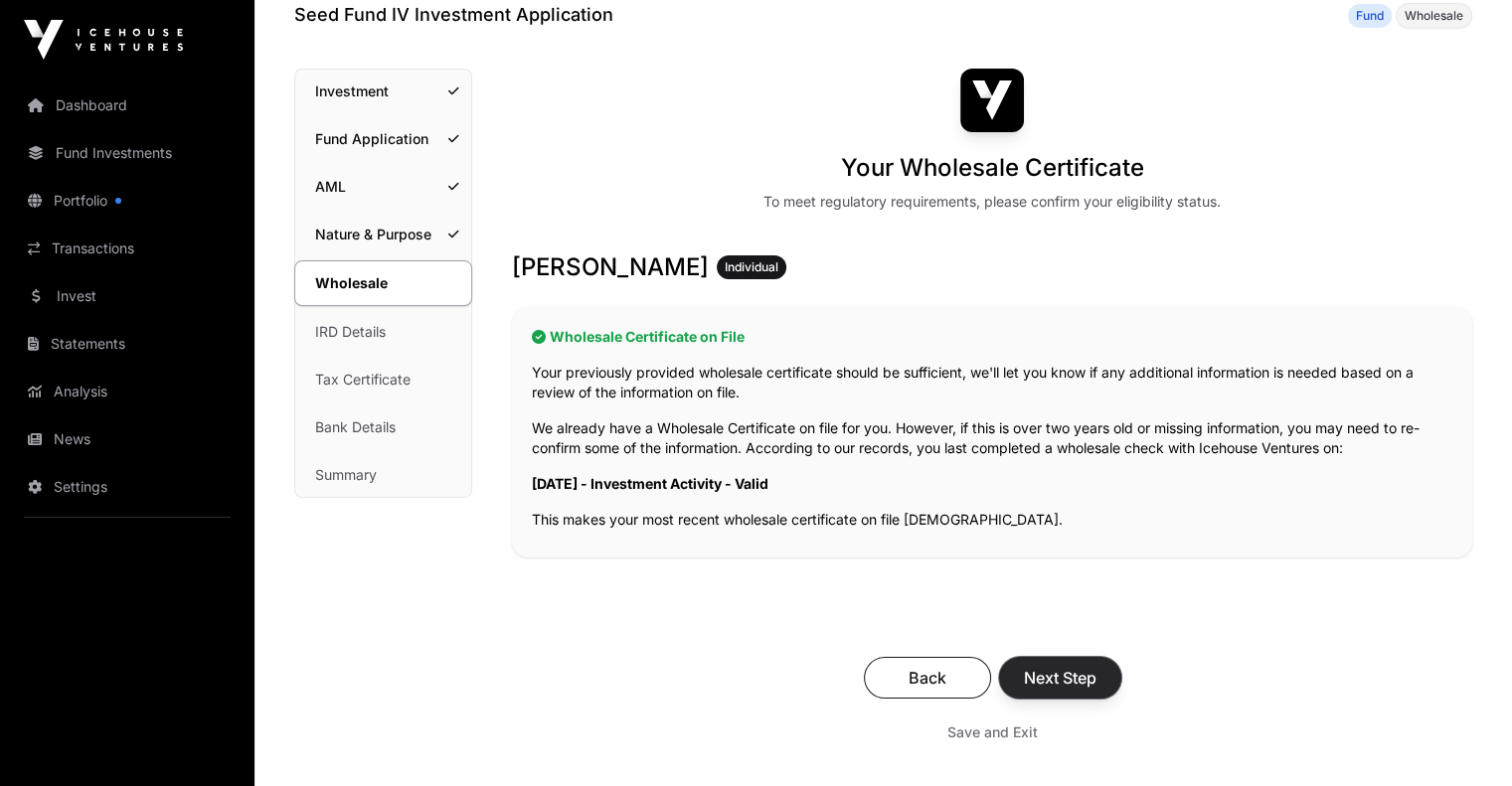 click on "Next Step" 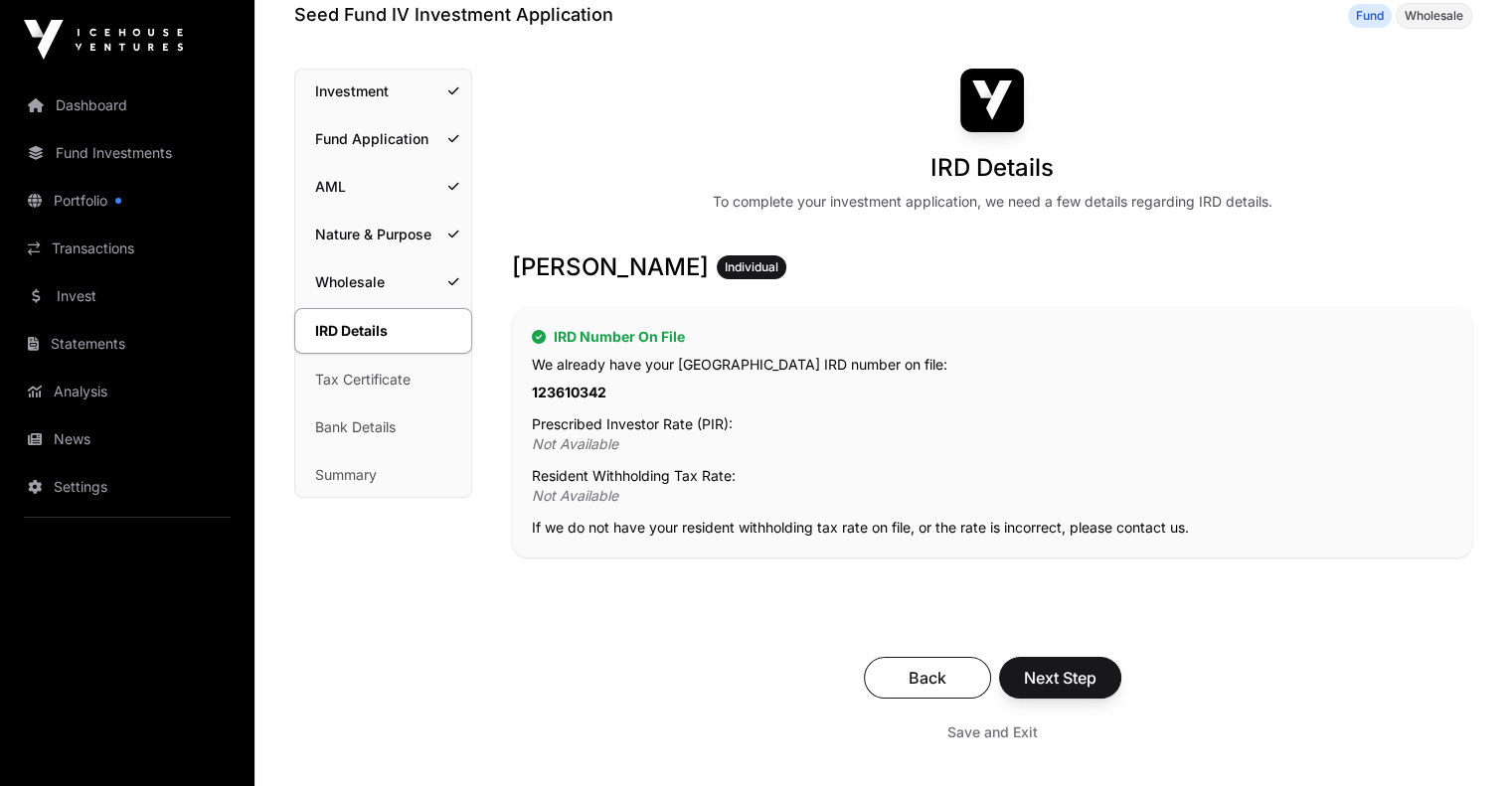 scroll, scrollTop: 199, scrollLeft: 0, axis: vertical 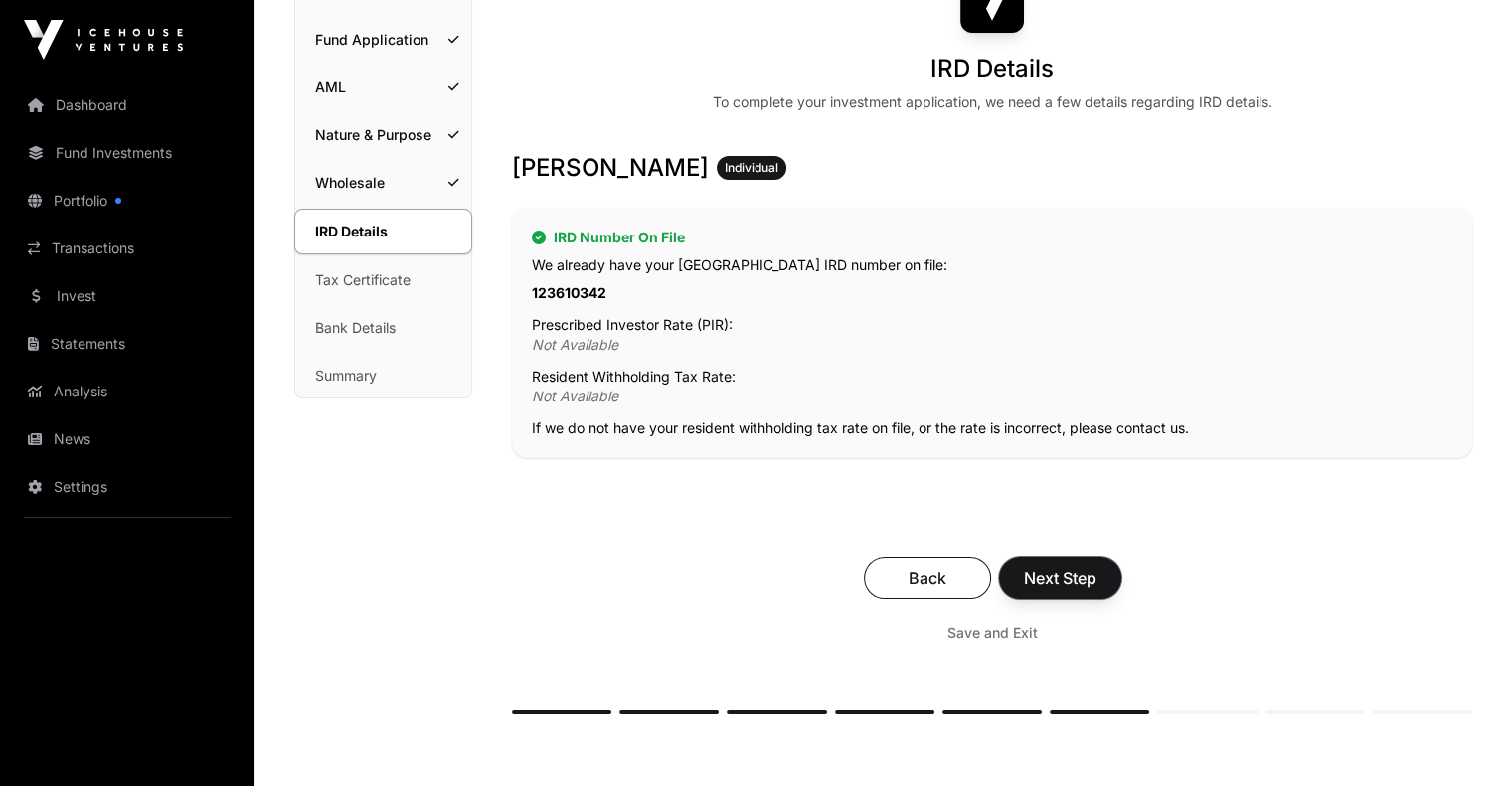 click on "Next Step" 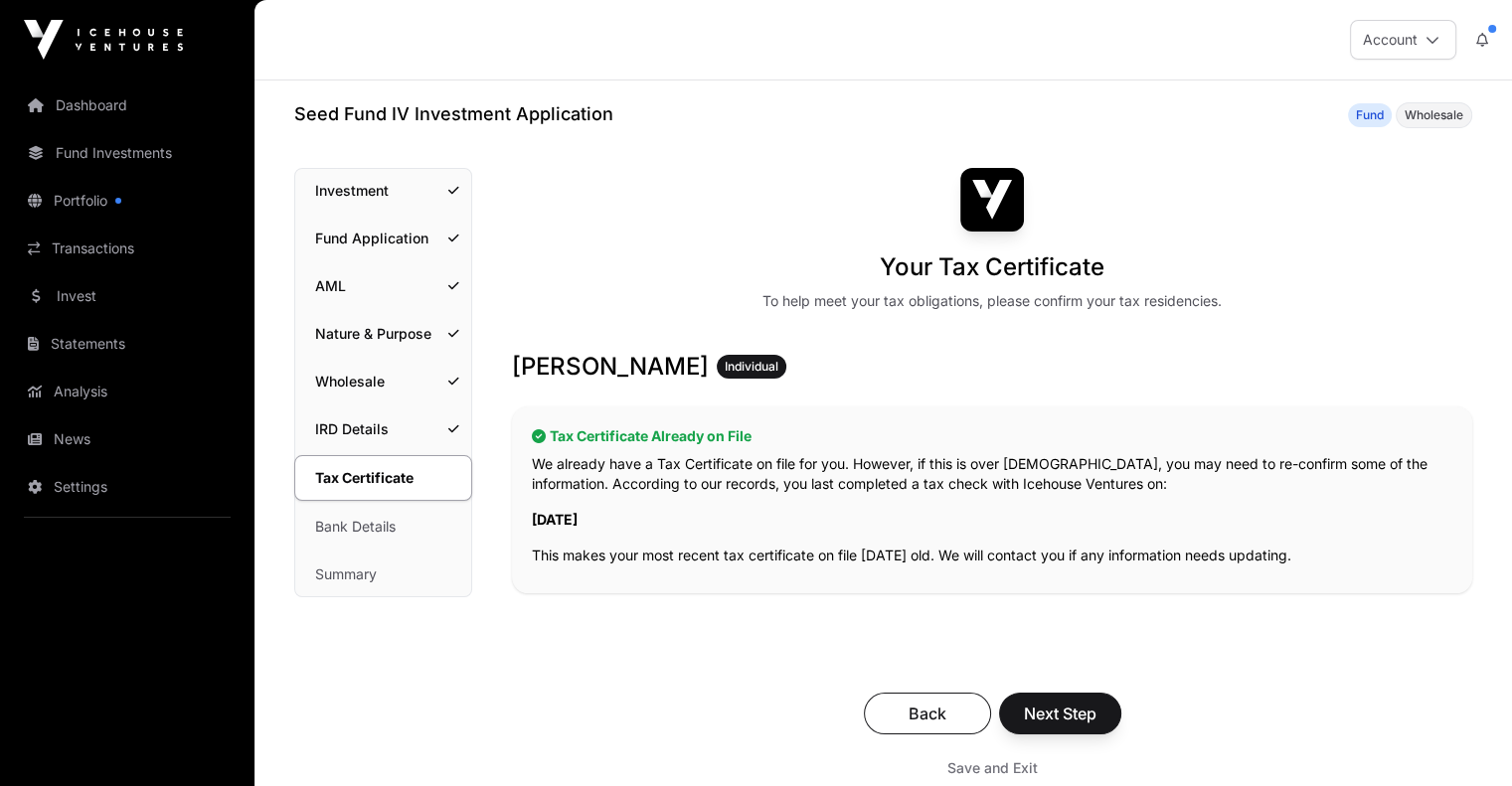 scroll, scrollTop: 99, scrollLeft: 0, axis: vertical 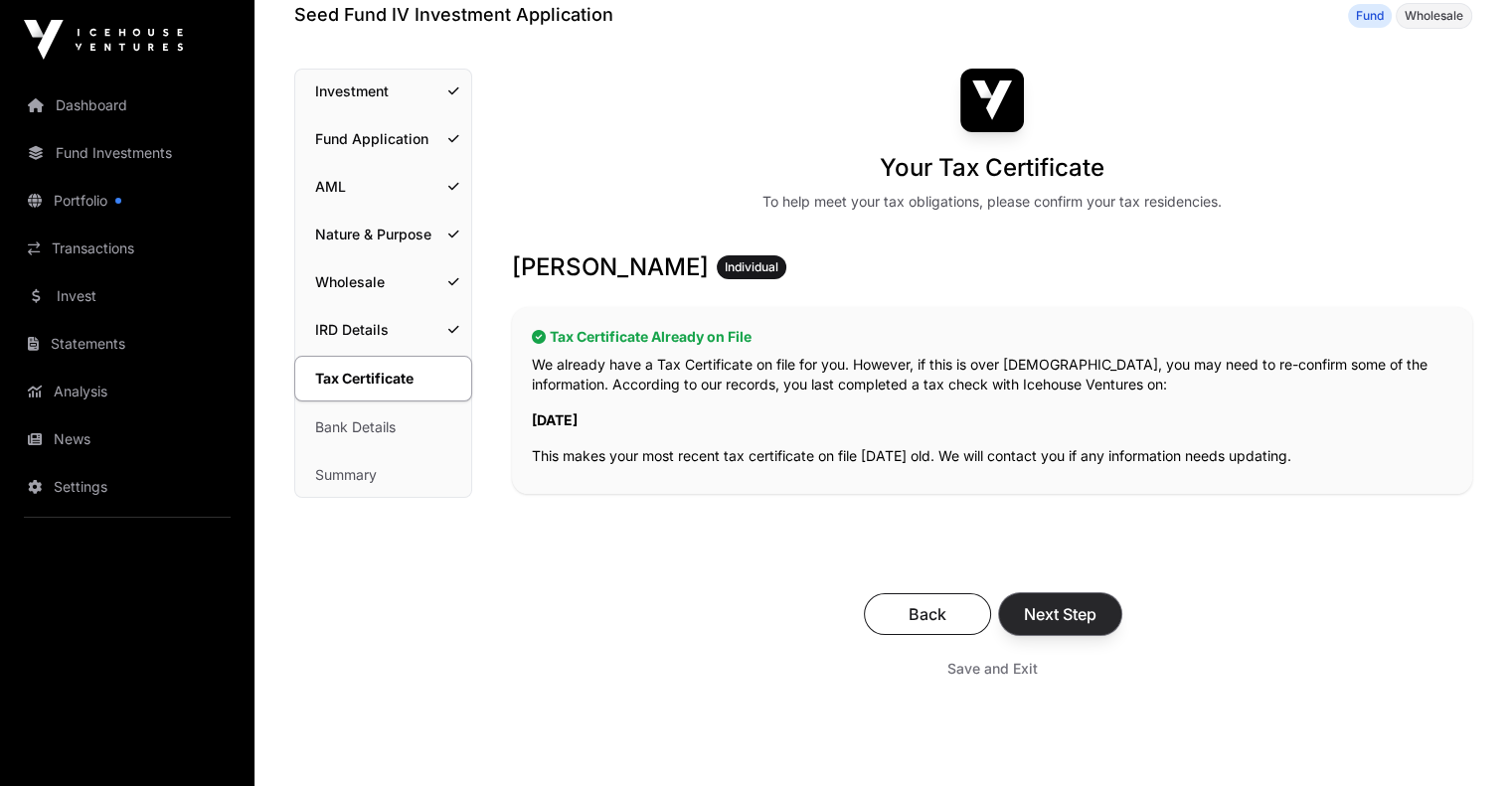 click on "Next Step" 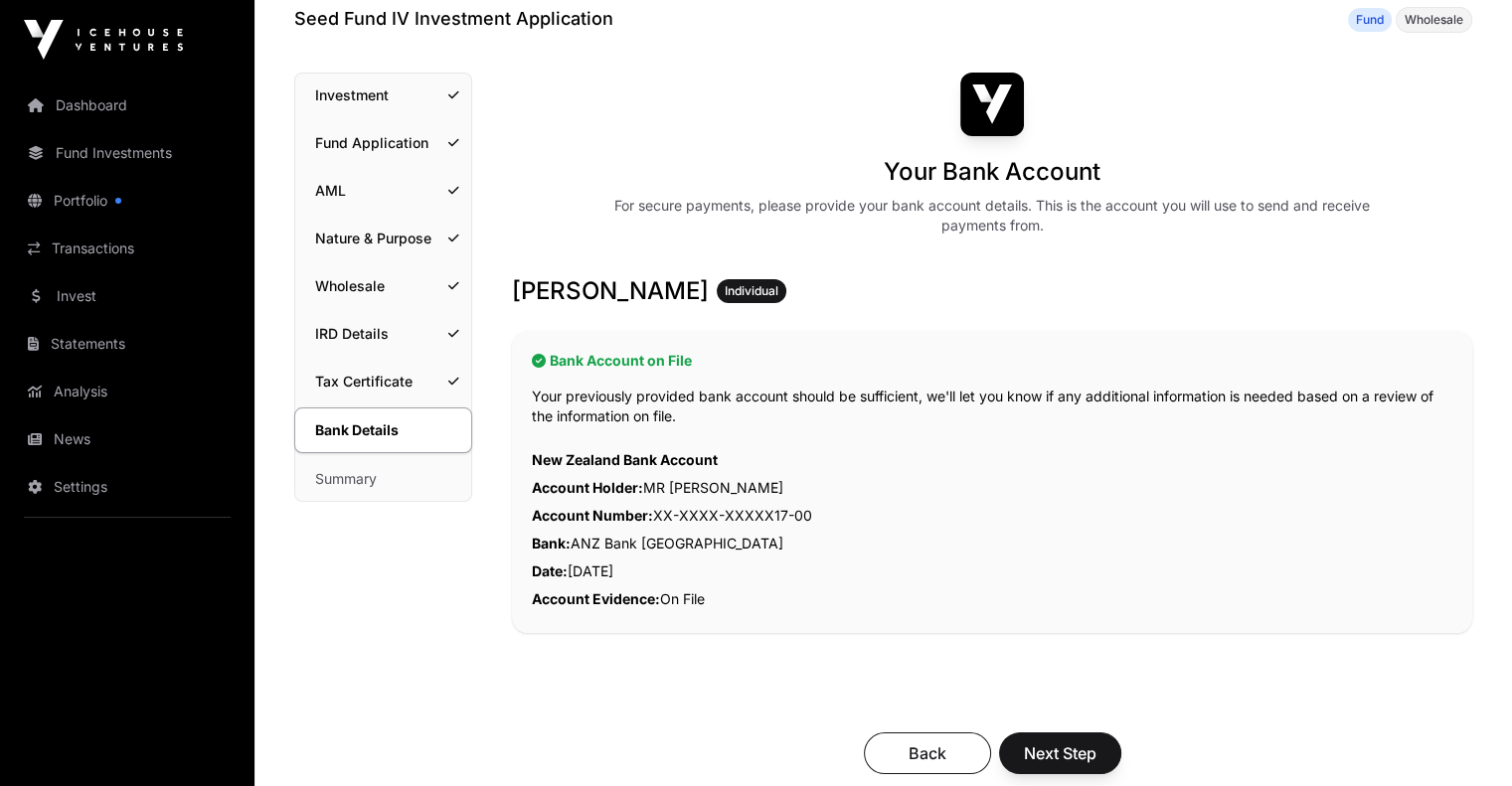scroll, scrollTop: 199, scrollLeft: 0, axis: vertical 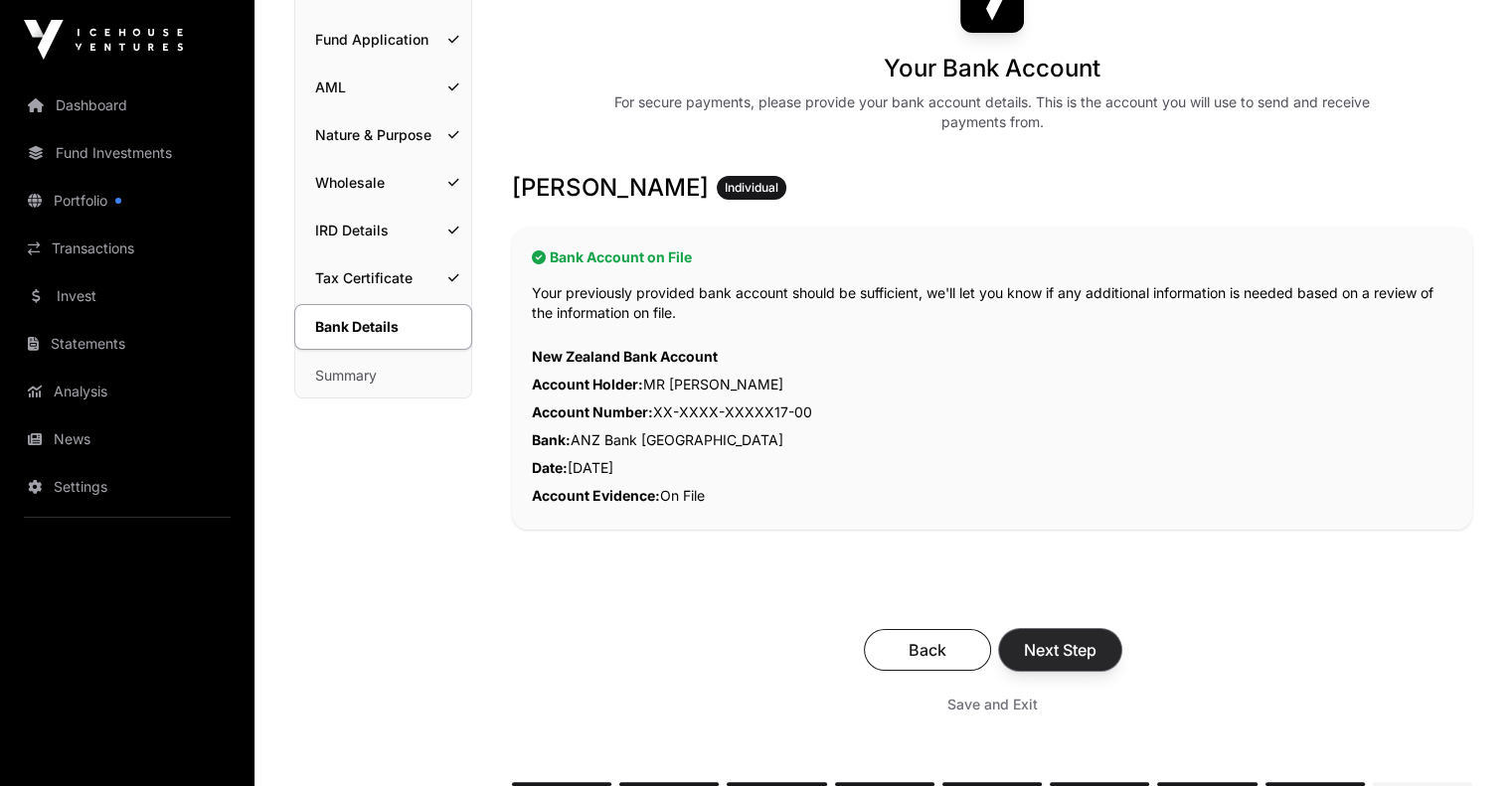 click on "Next Step" 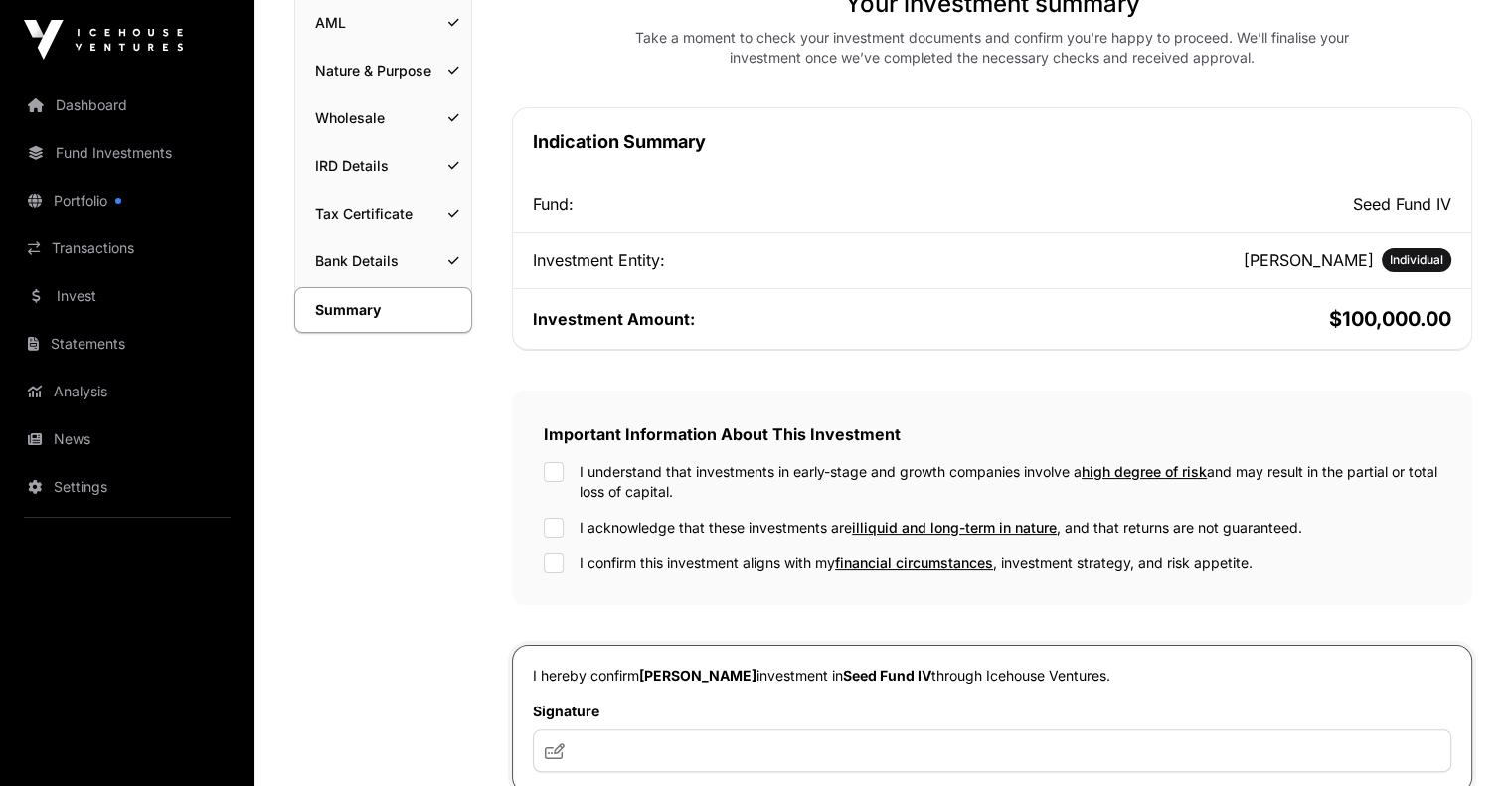 scroll, scrollTop: 298, scrollLeft: 0, axis: vertical 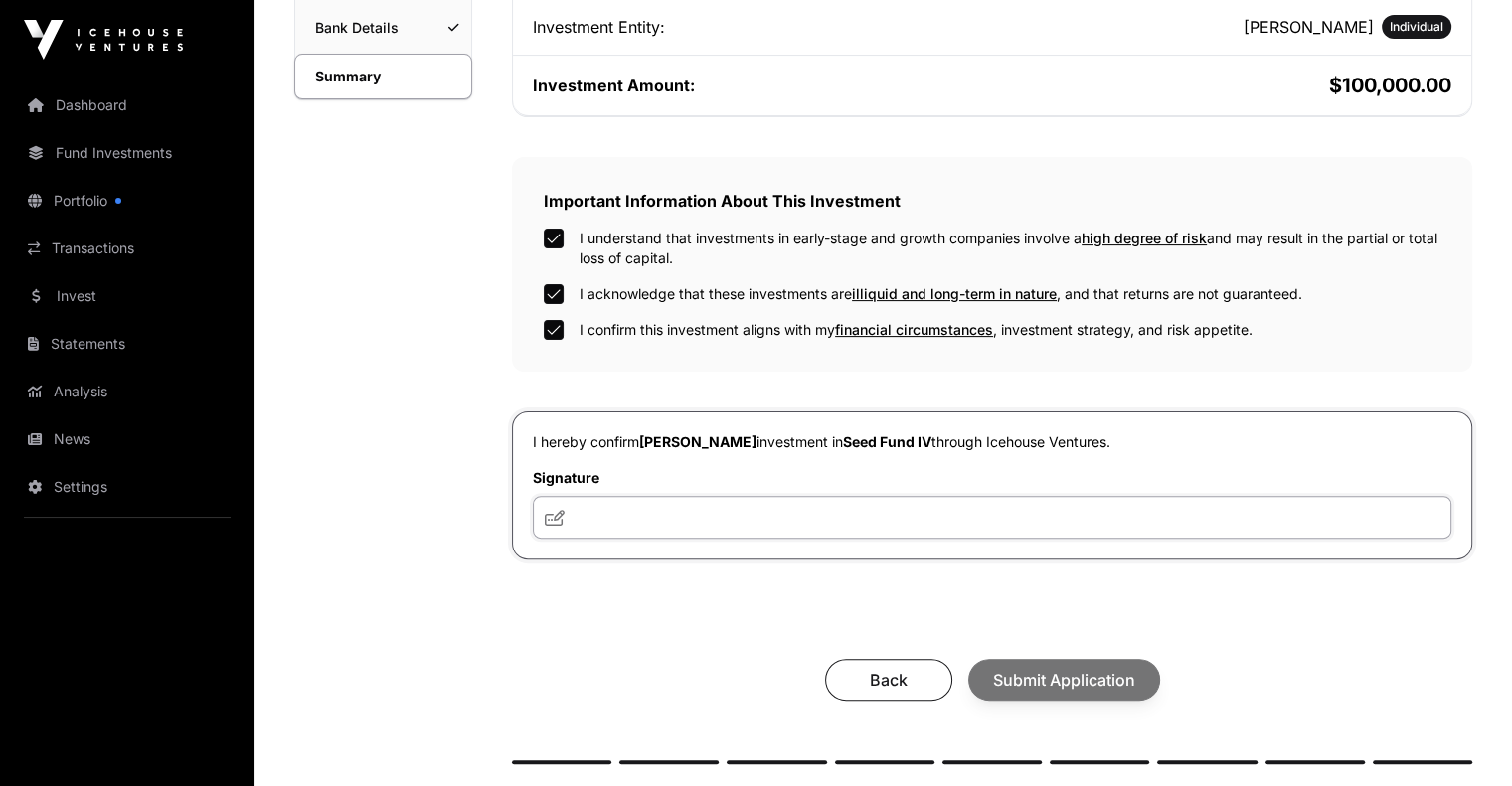 click 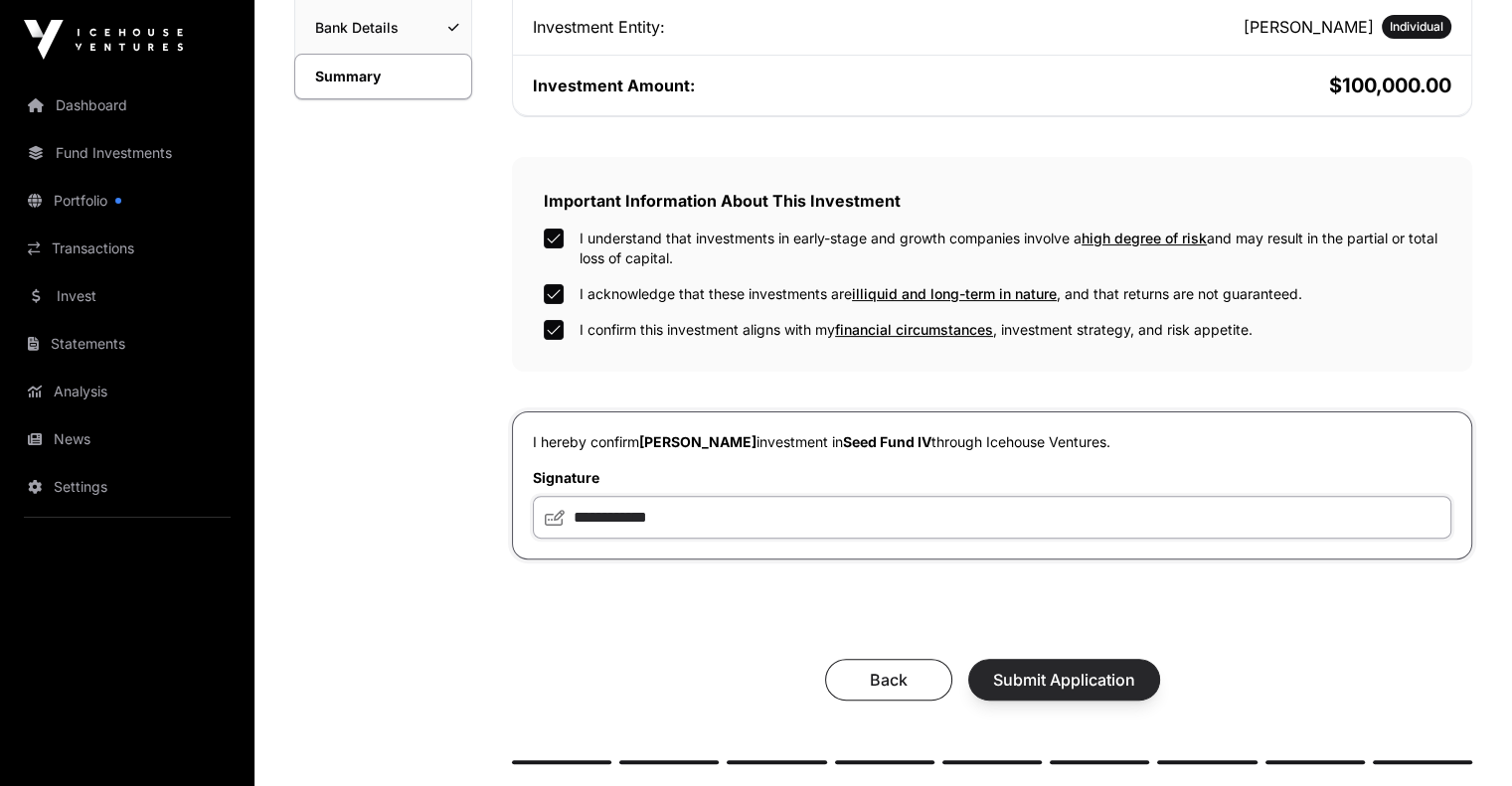 type on "**********" 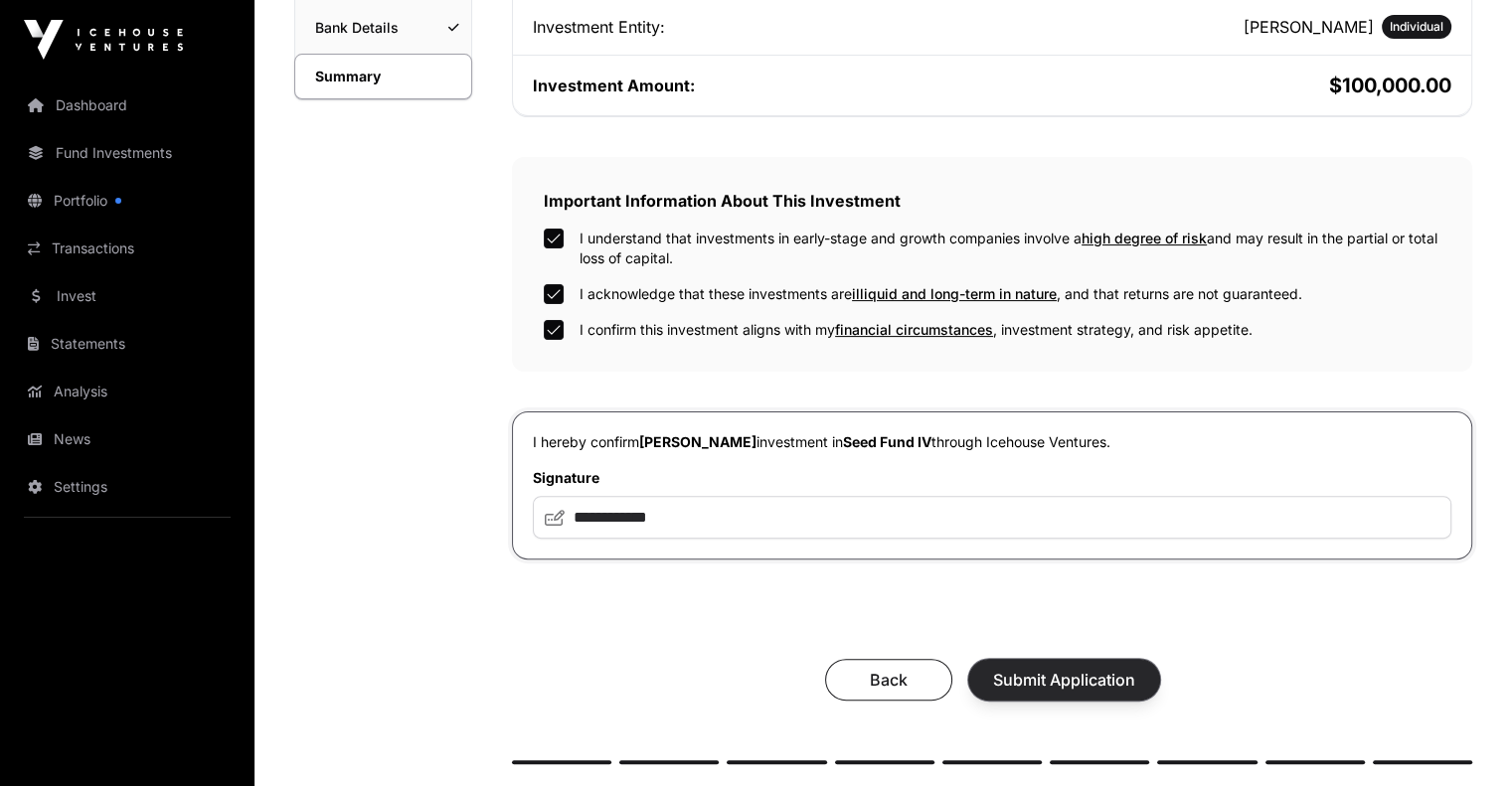 click on "Submit Application" 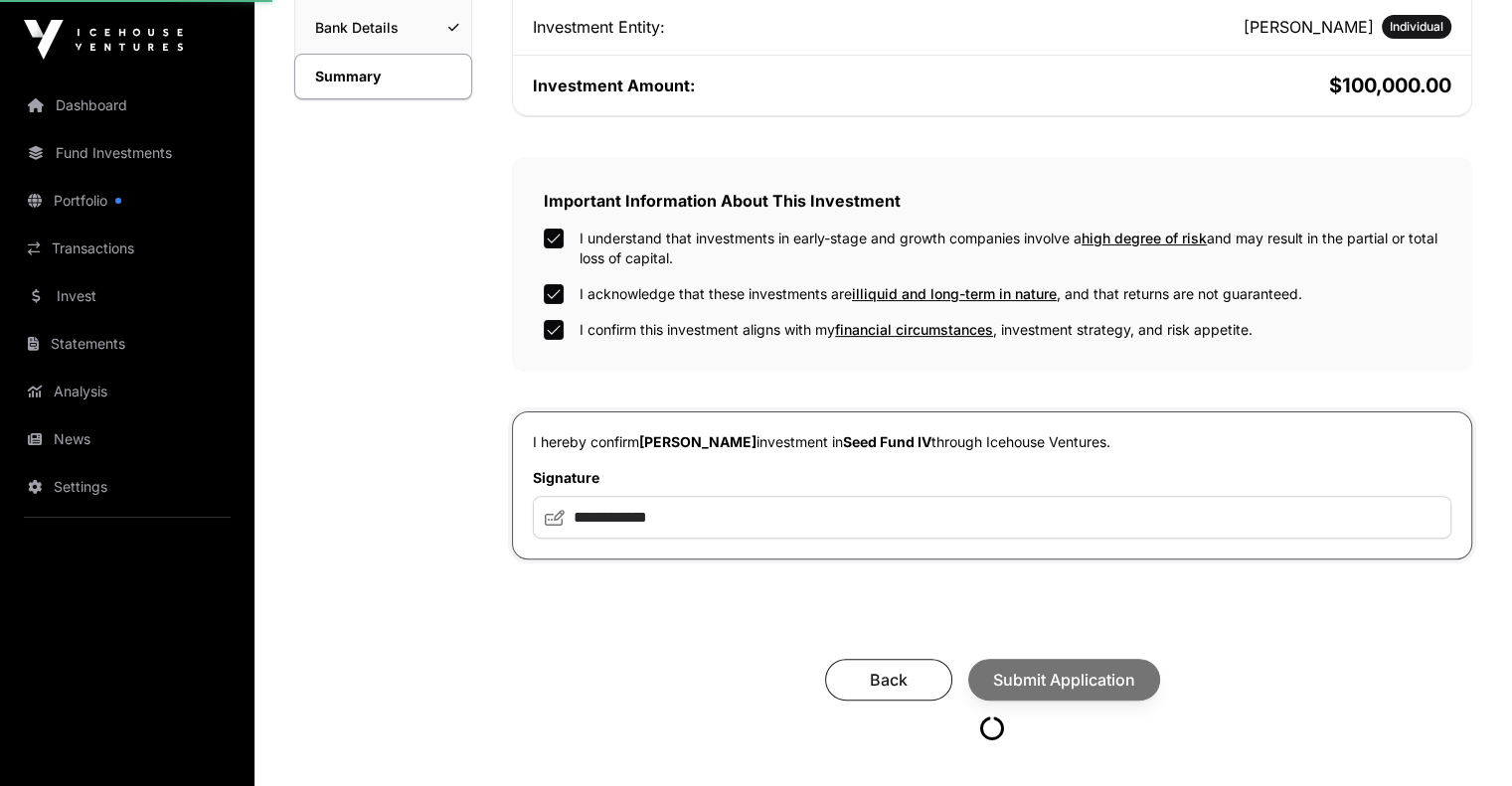 scroll, scrollTop: 0, scrollLeft: 0, axis: both 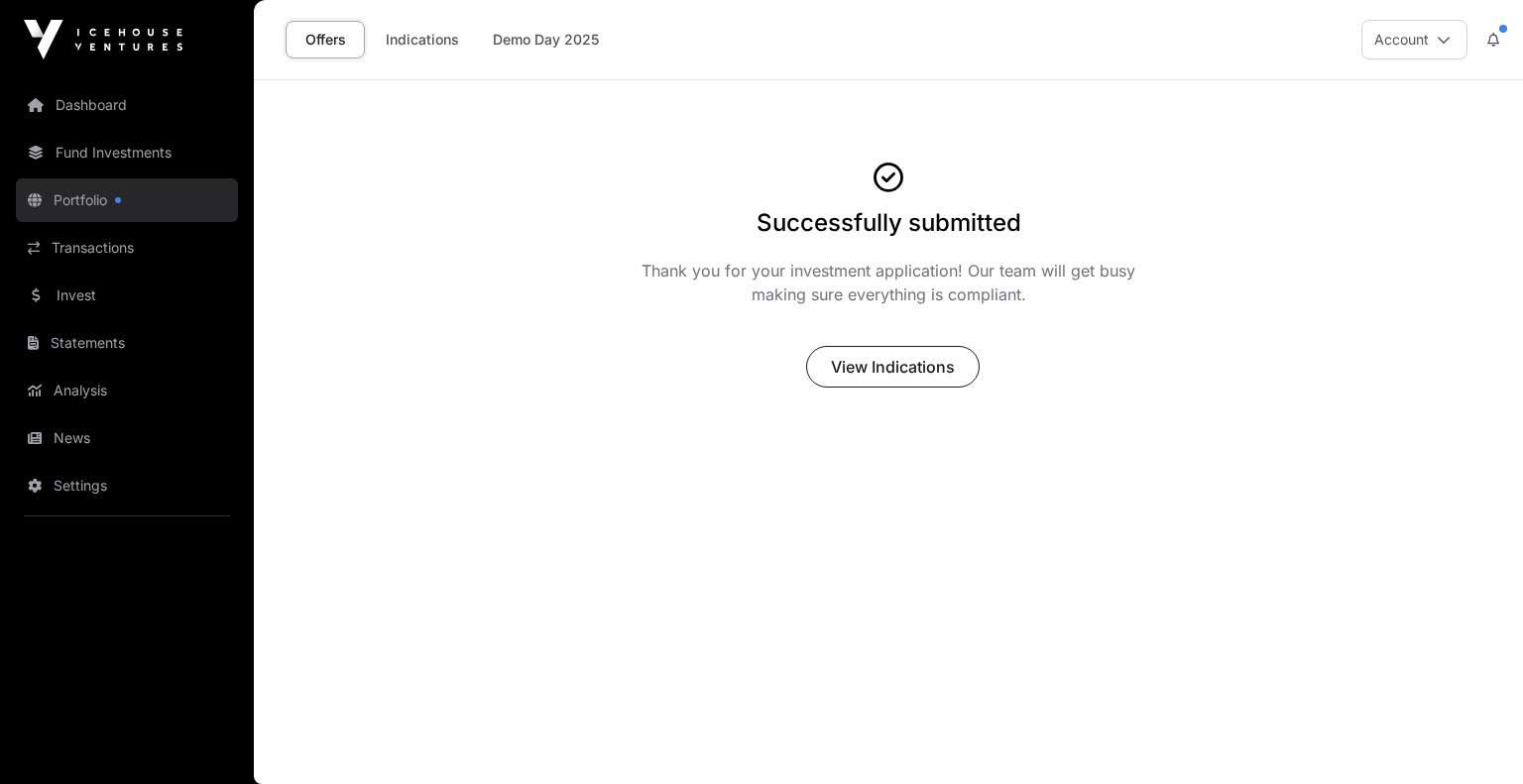 click on "Portfolio" 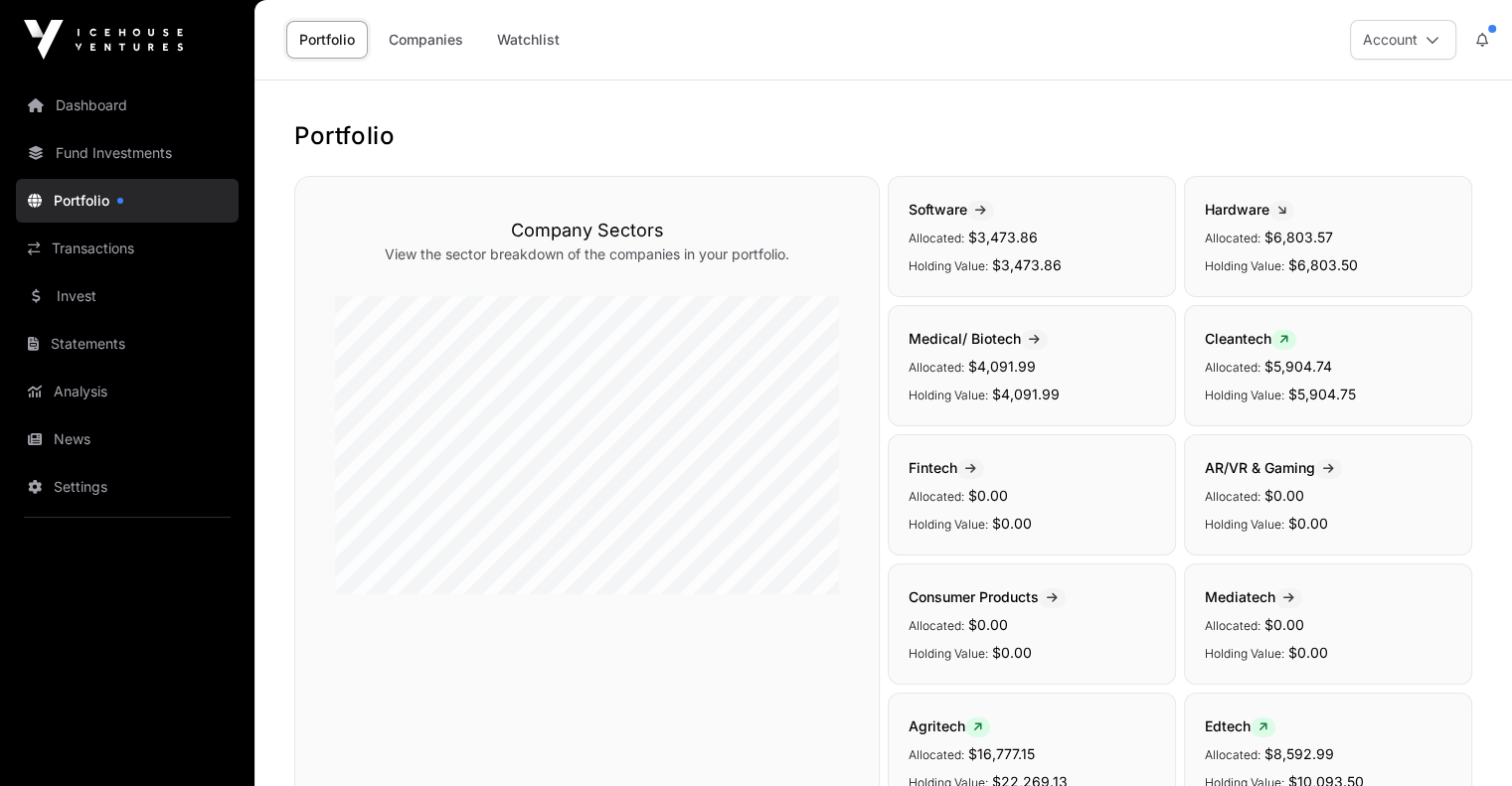 click on "Portfolio" 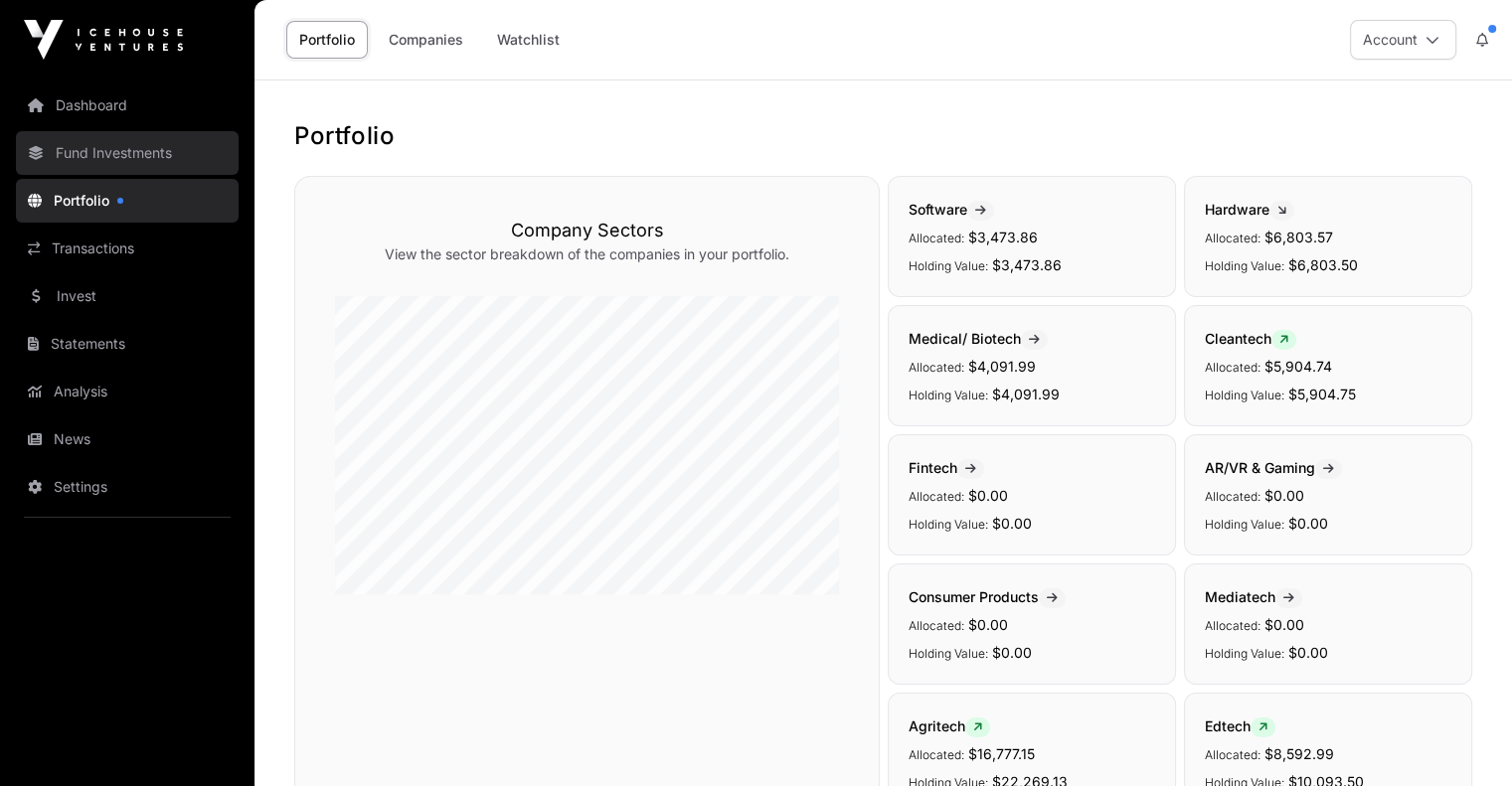 click on "Fund Investments" 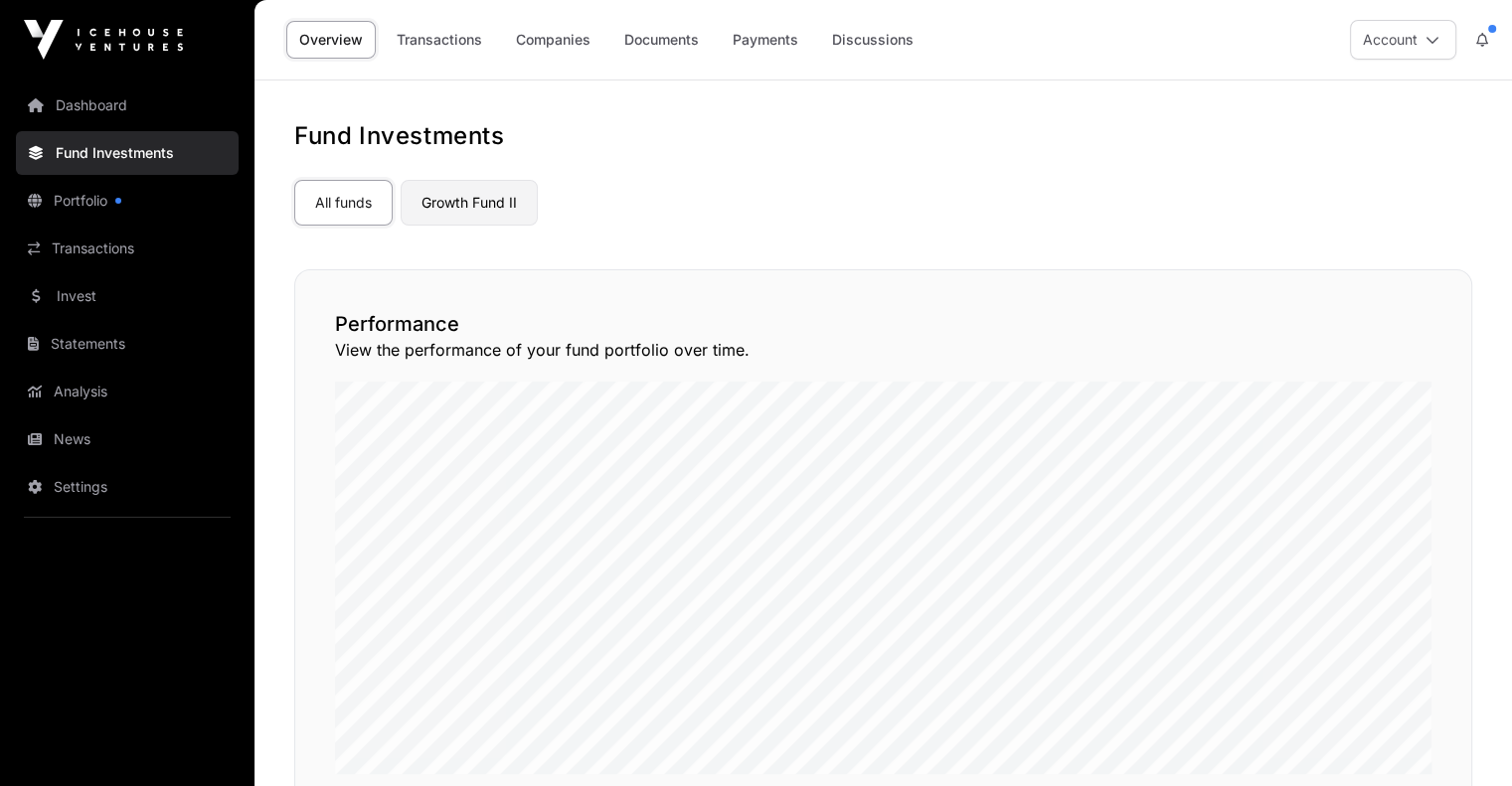 click on "Growth Fund II" 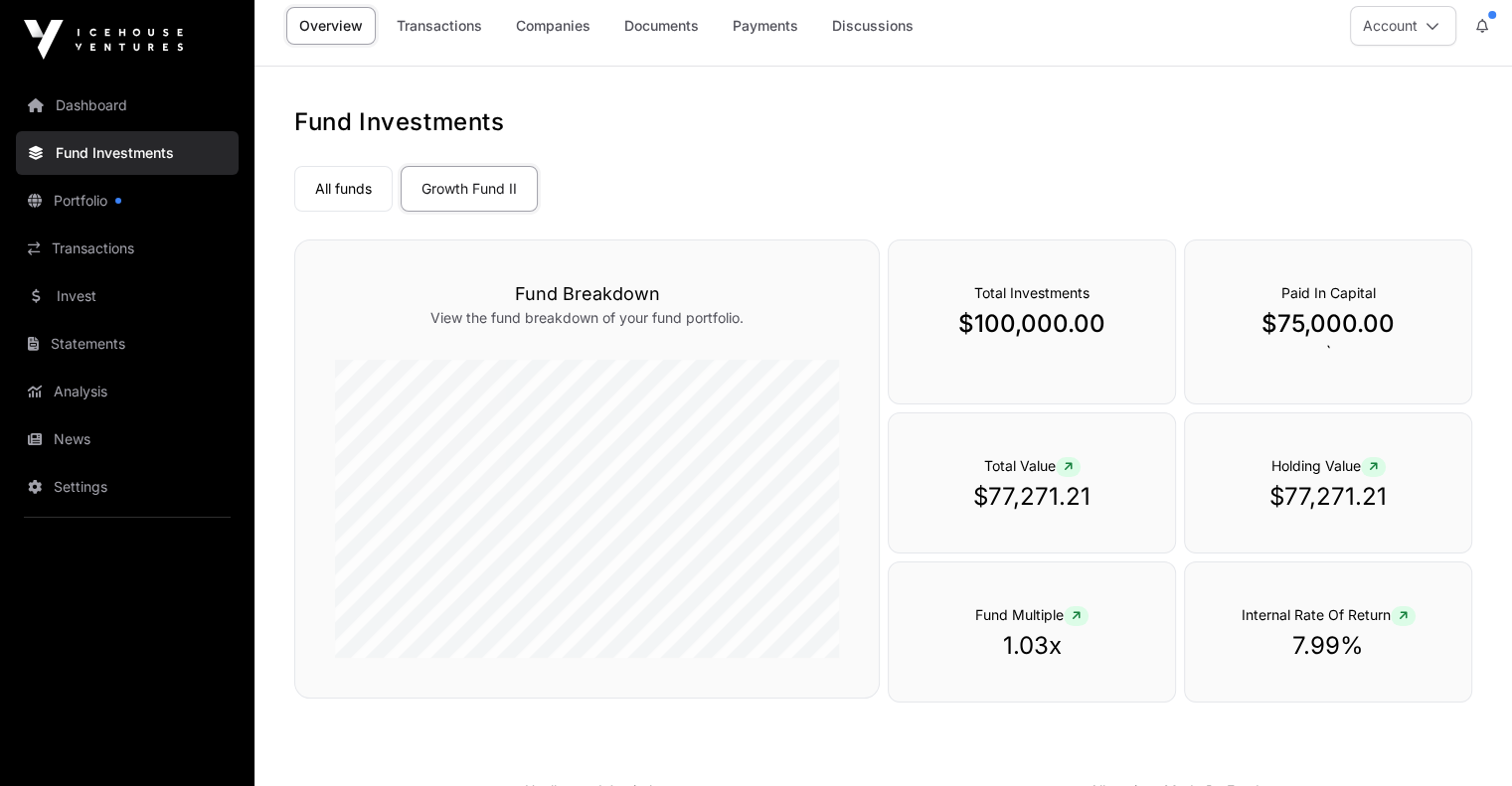scroll, scrollTop: 0, scrollLeft: 0, axis: both 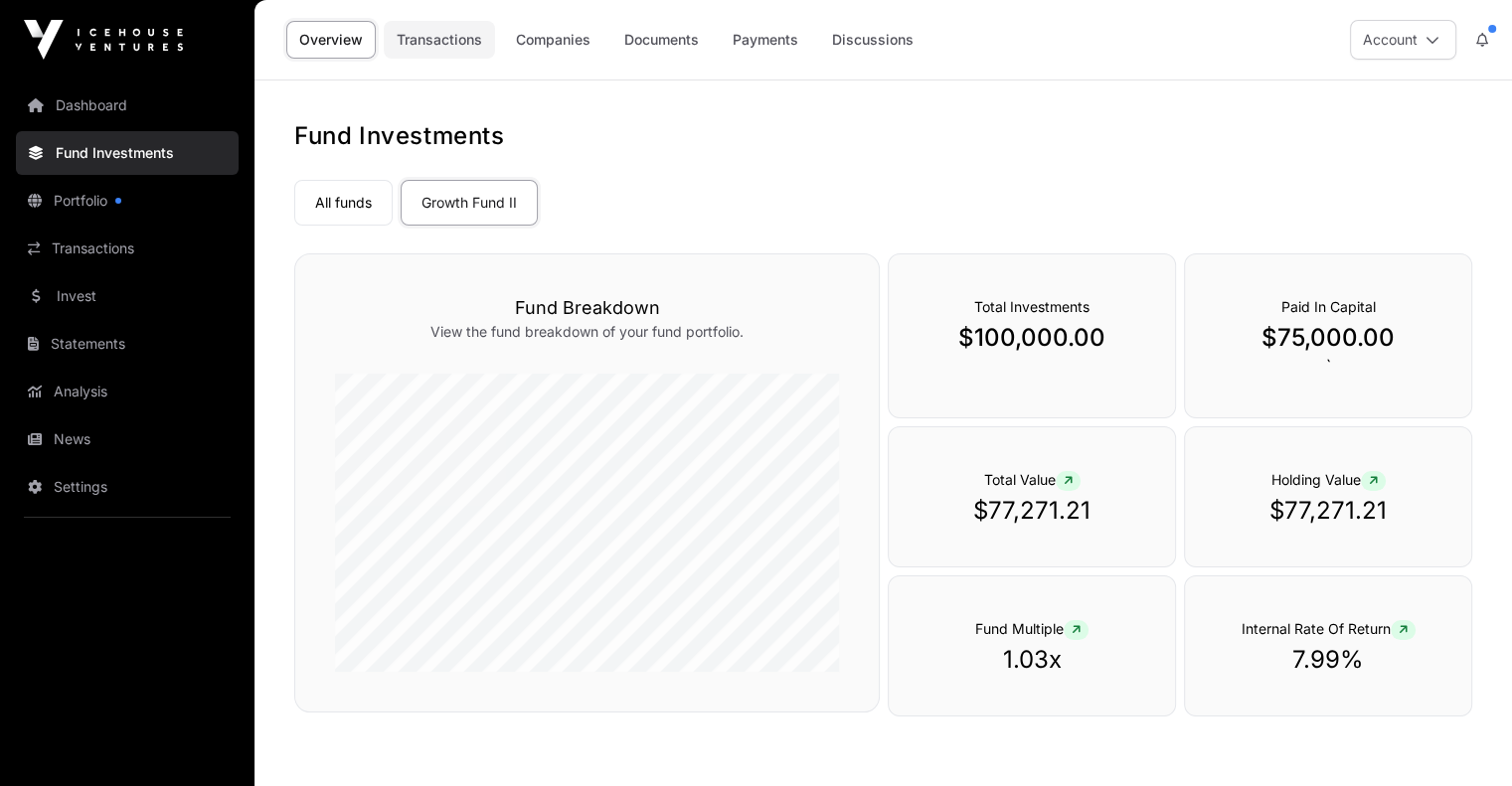 click on "Transactions" 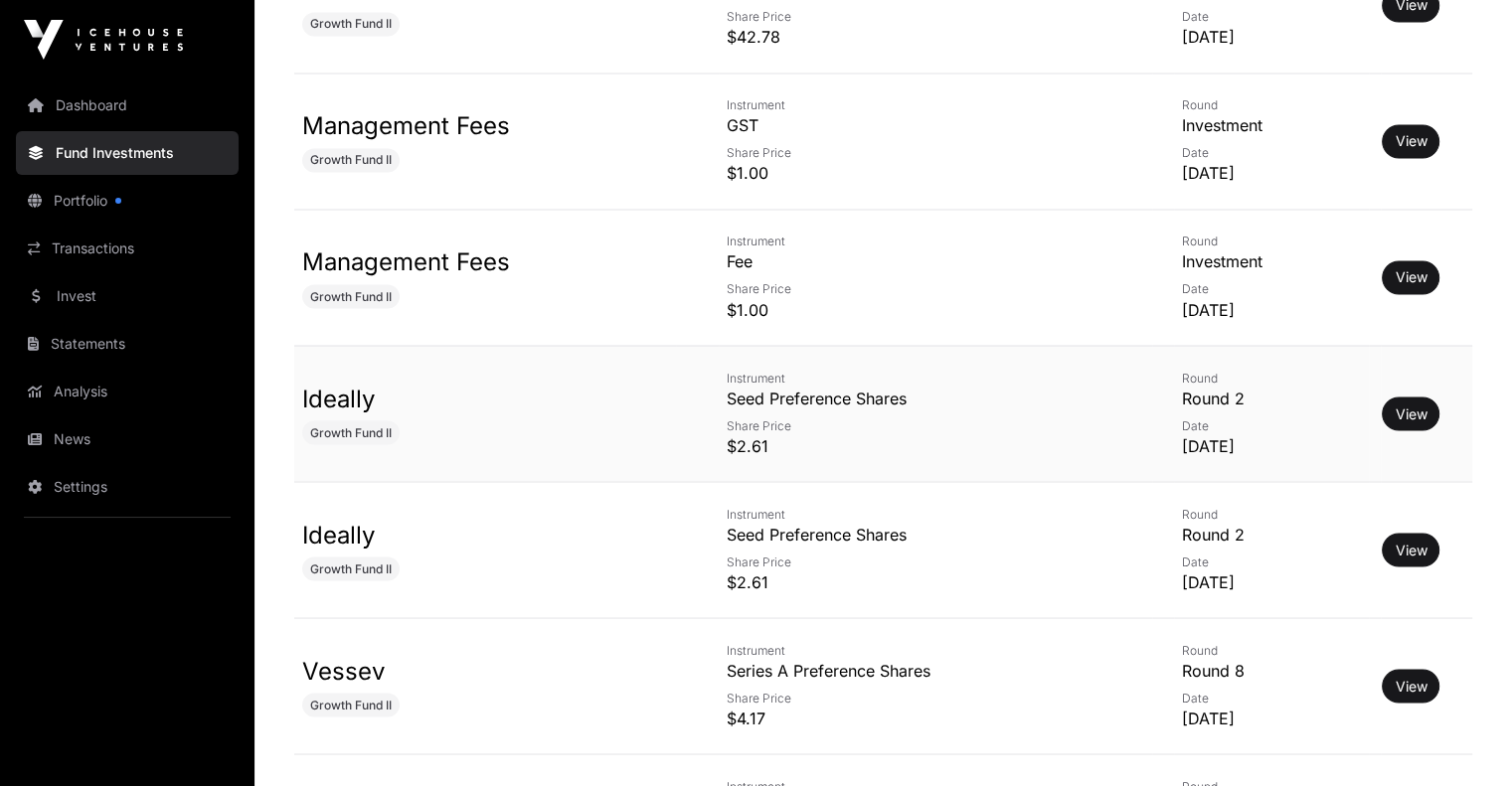 scroll, scrollTop: 4273, scrollLeft: 0, axis: vertical 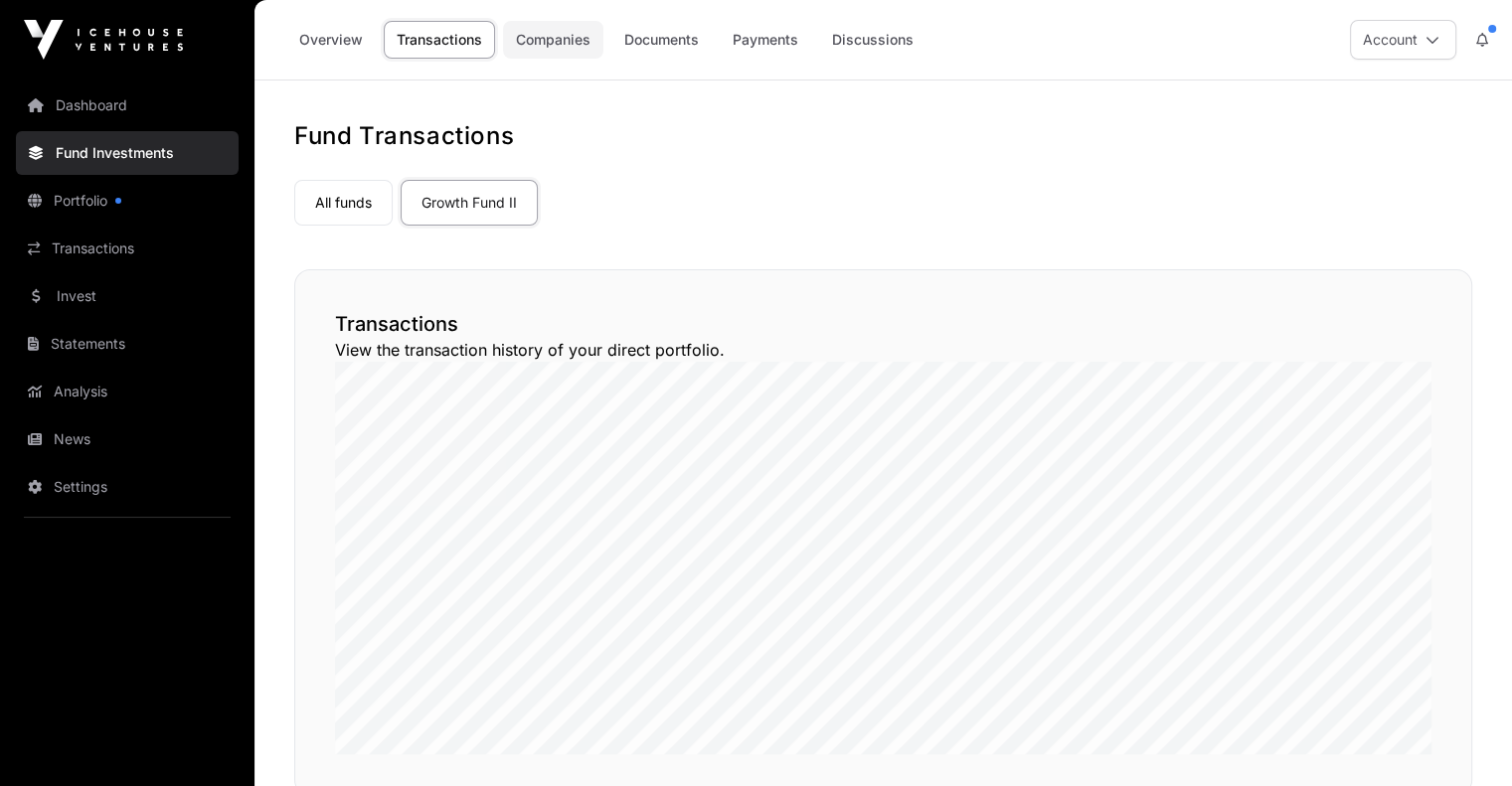 click on "Companies" 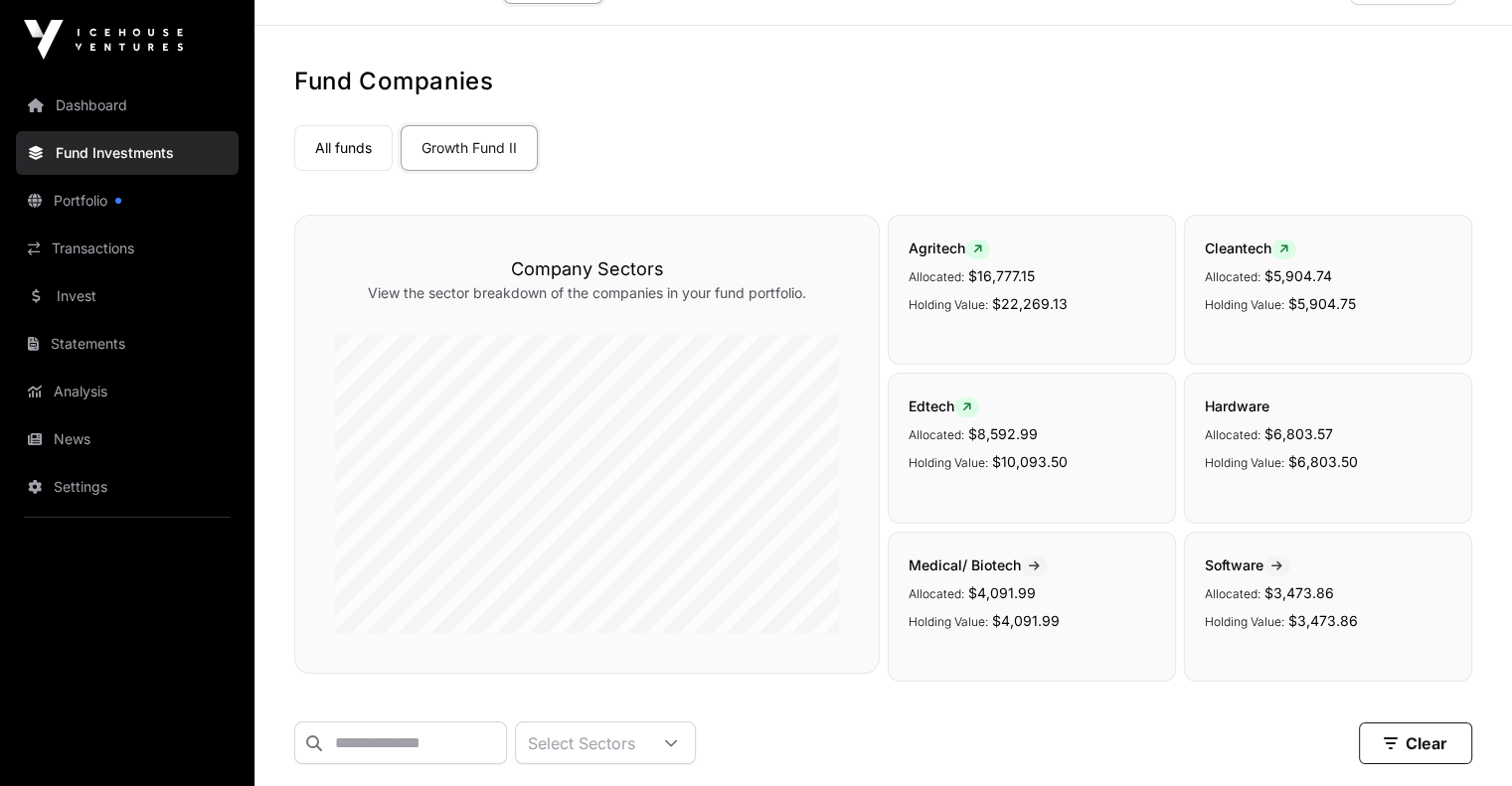 scroll, scrollTop: 0, scrollLeft: 0, axis: both 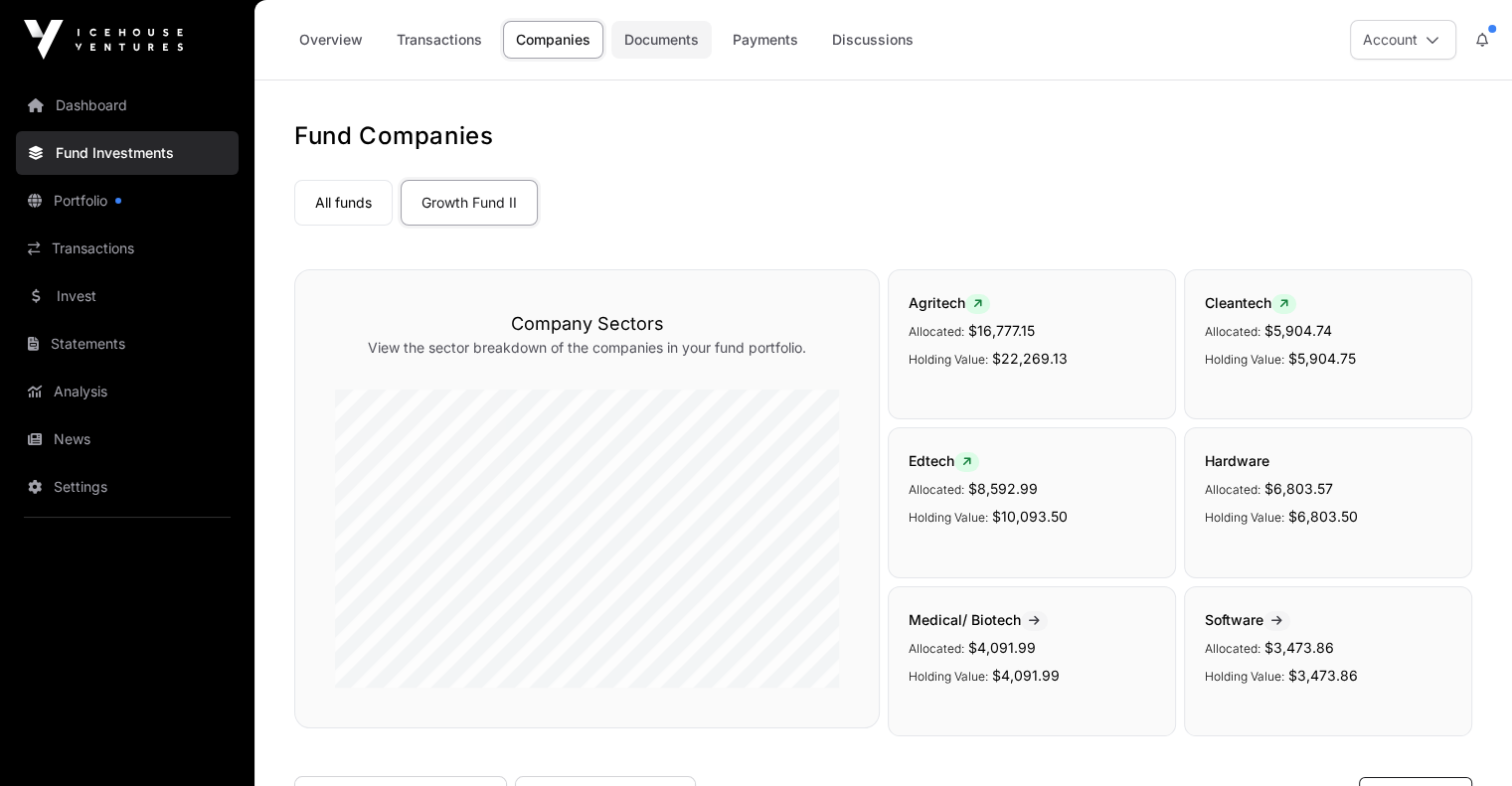 click on "Documents" 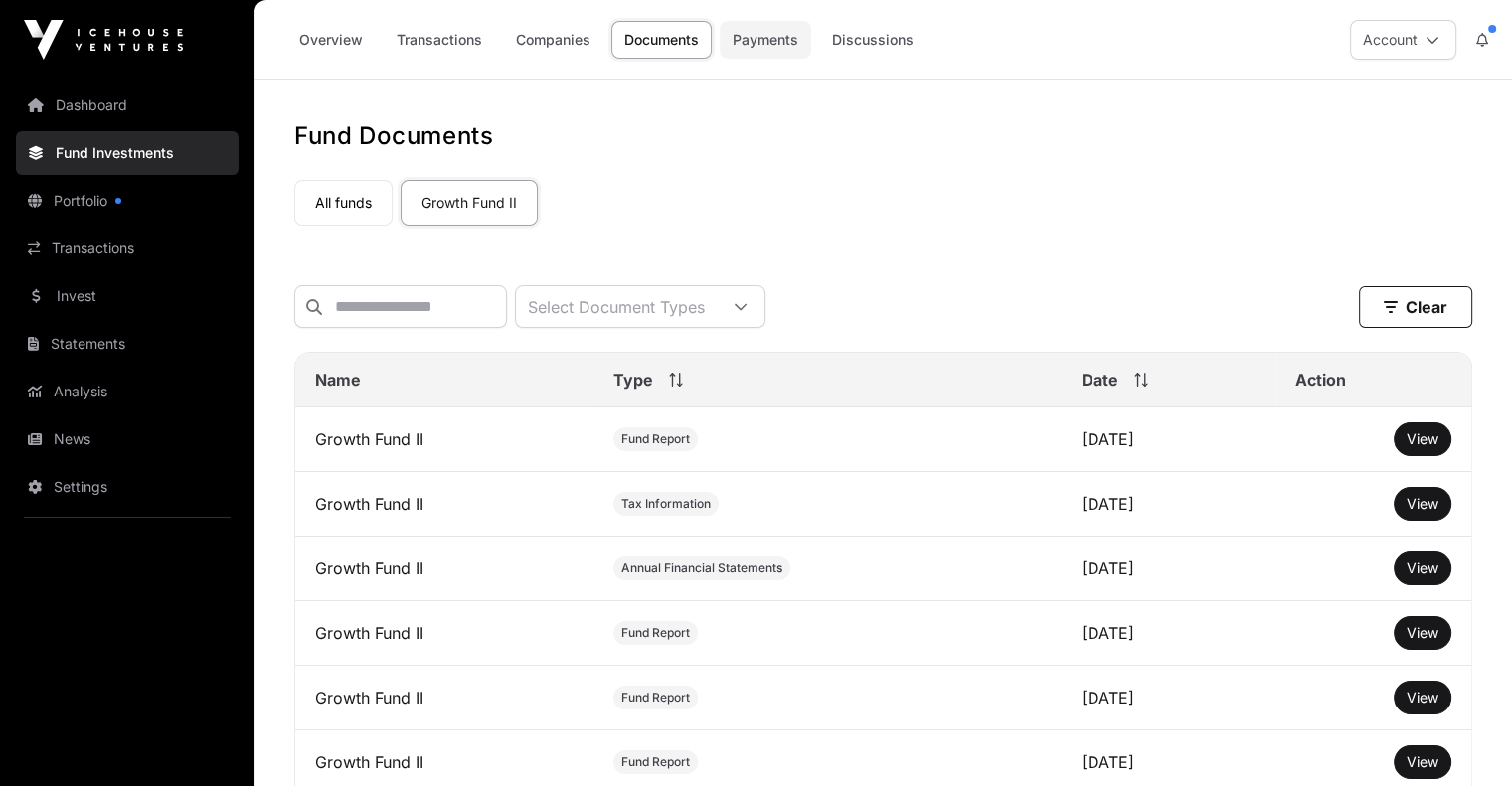 click on "Payments" 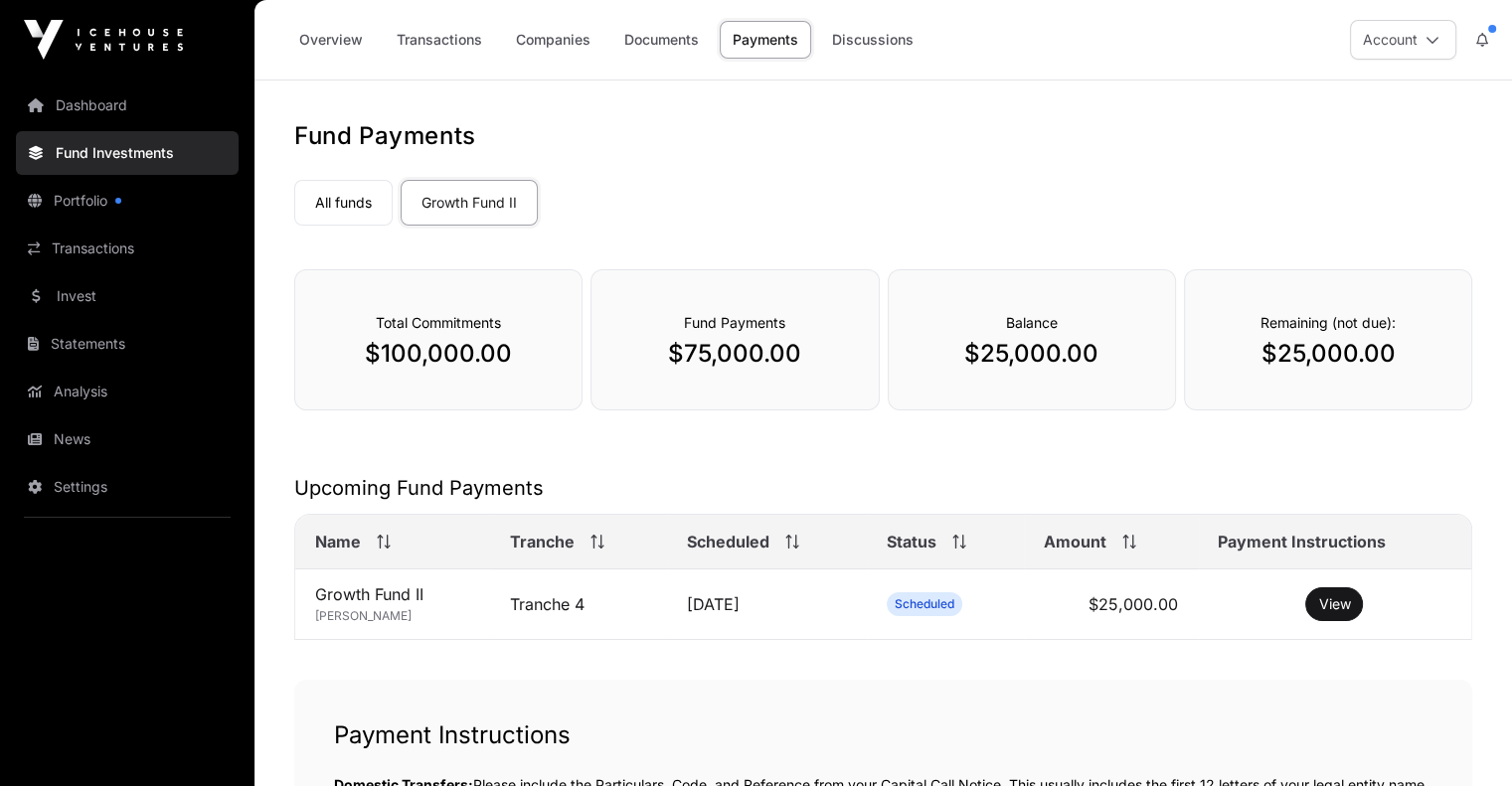 scroll, scrollTop: 0, scrollLeft: 0, axis: both 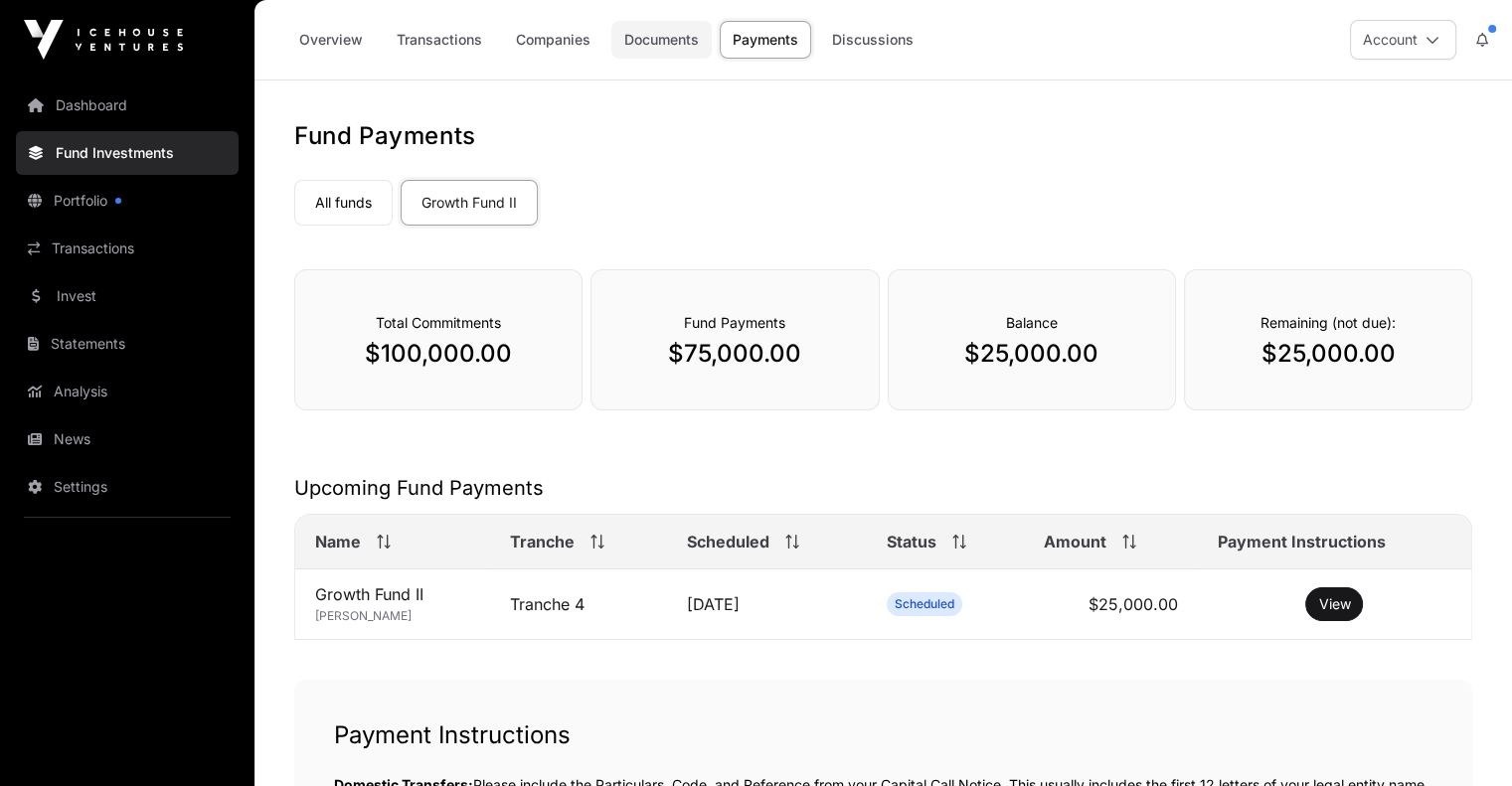 click on "Documents" 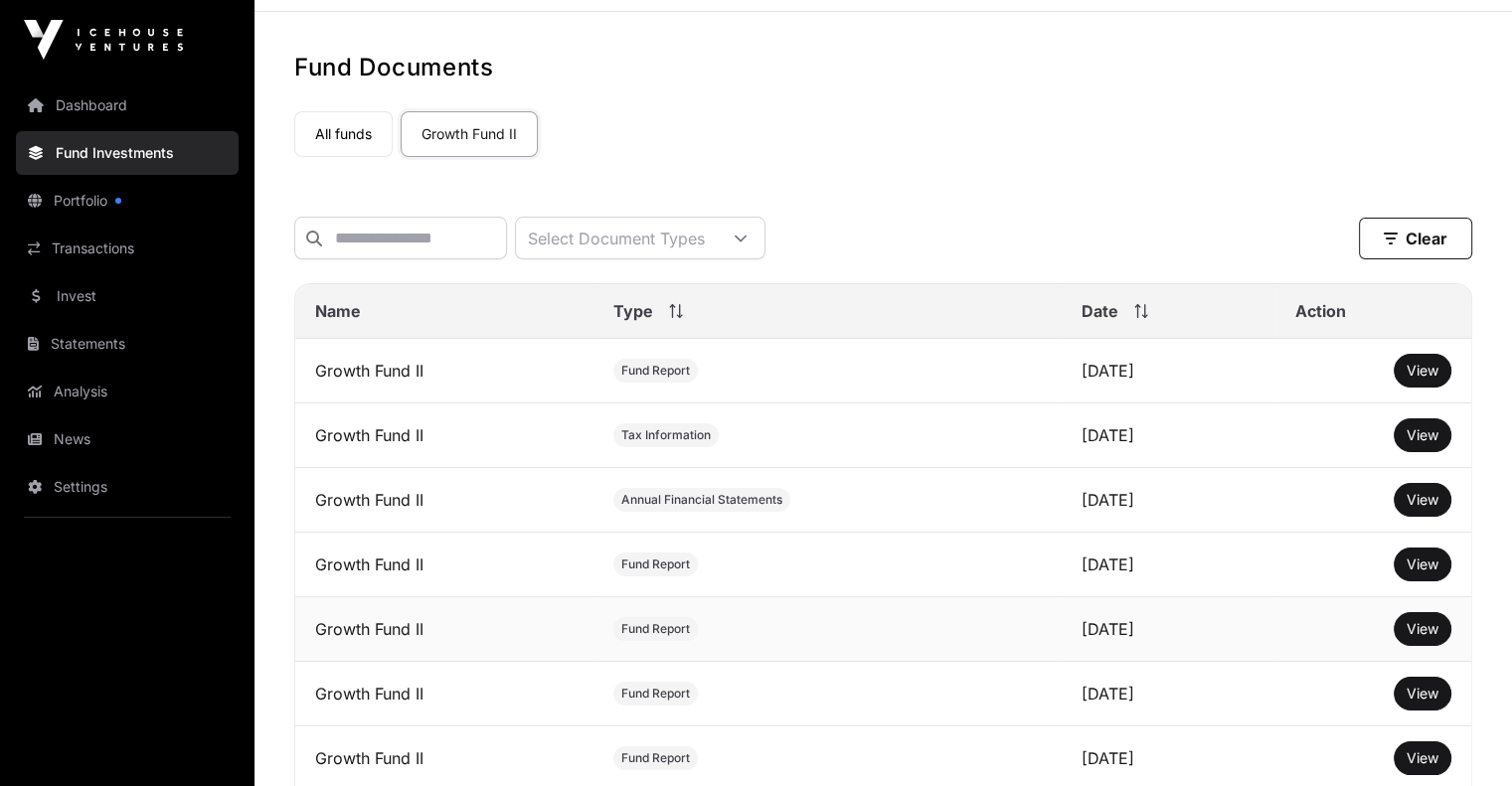 scroll, scrollTop: 0, scrollLeft: 0, axis: both 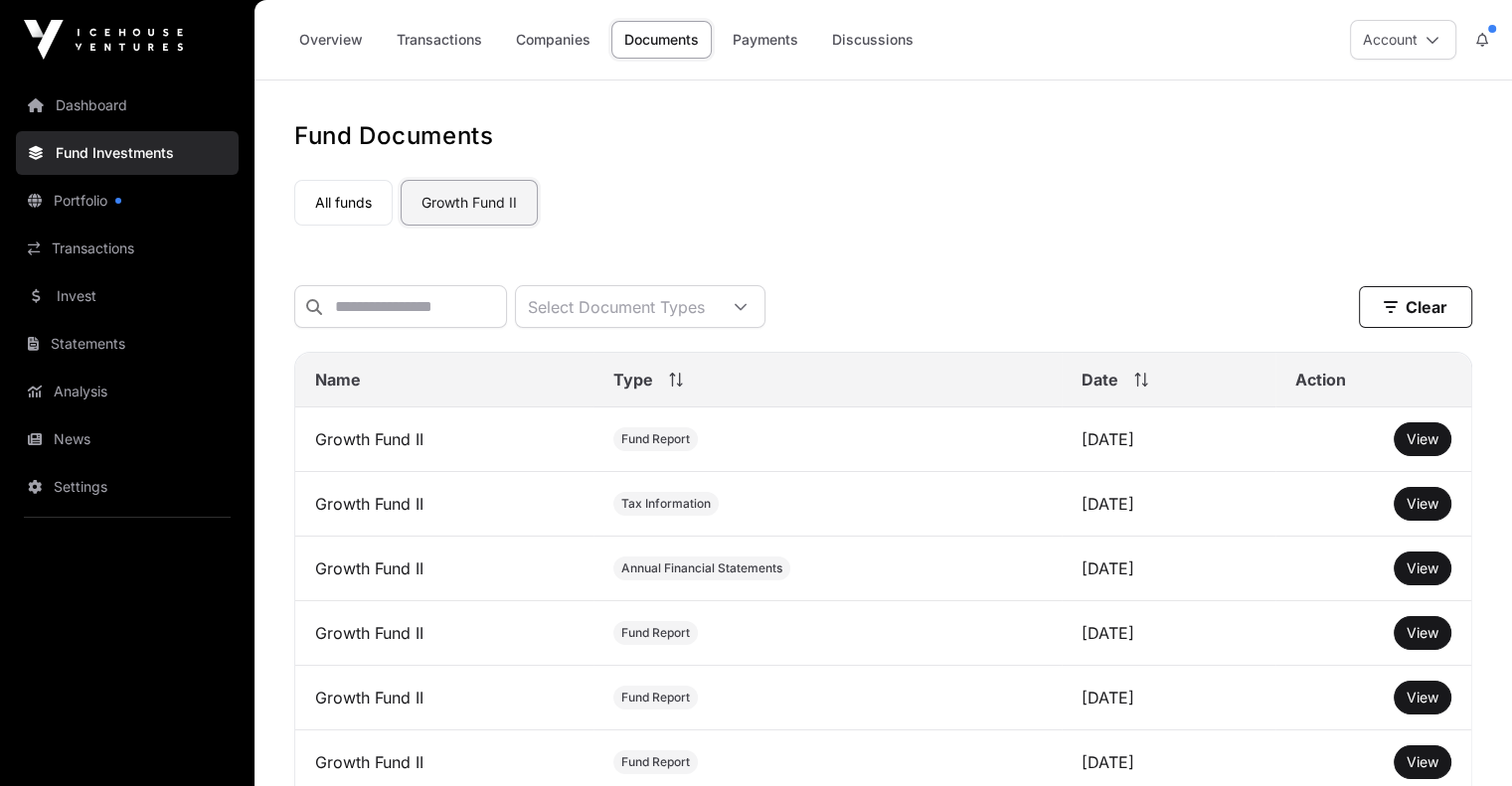 click on "Growth Fund II" 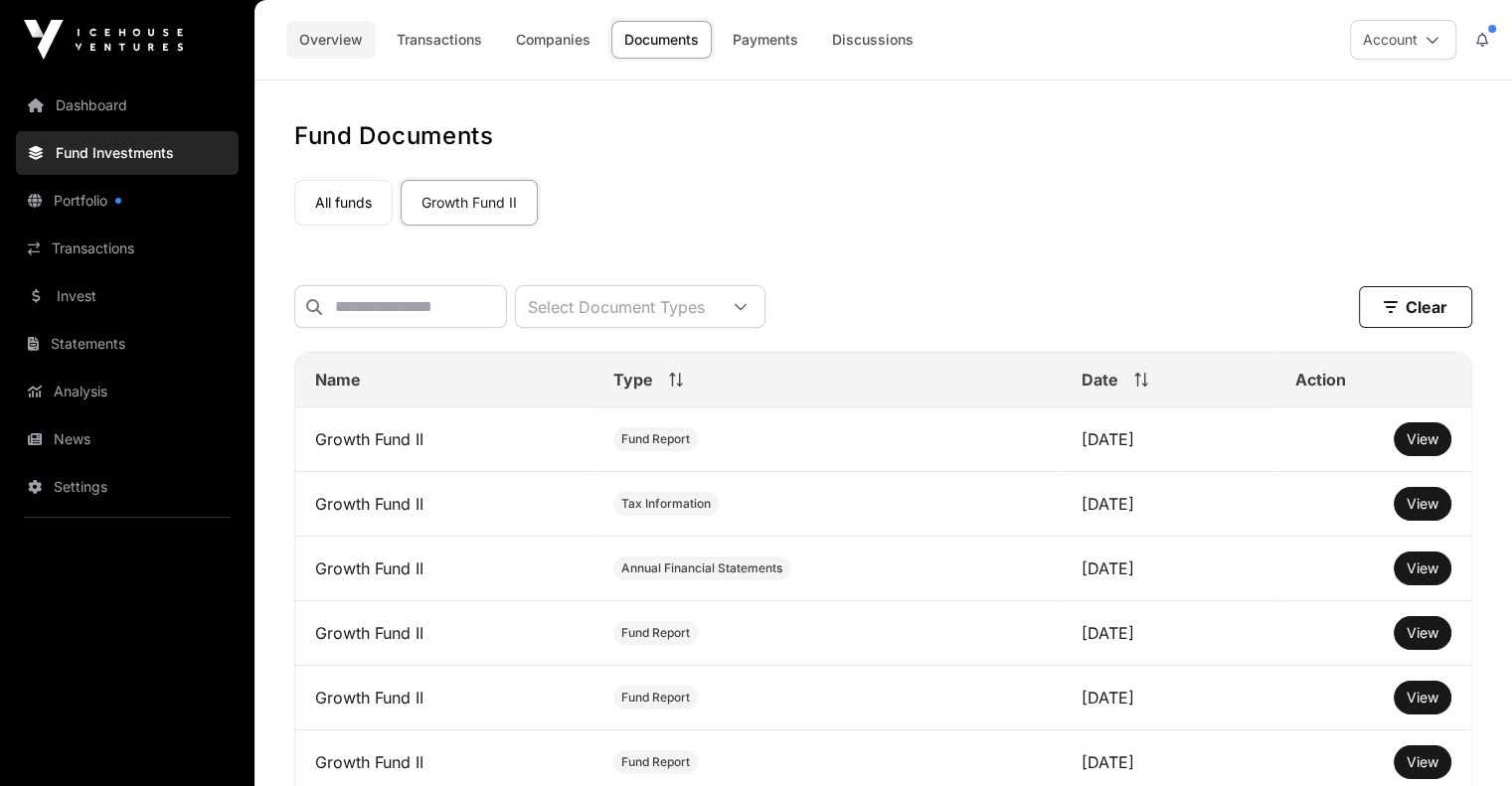 click on "Overview" 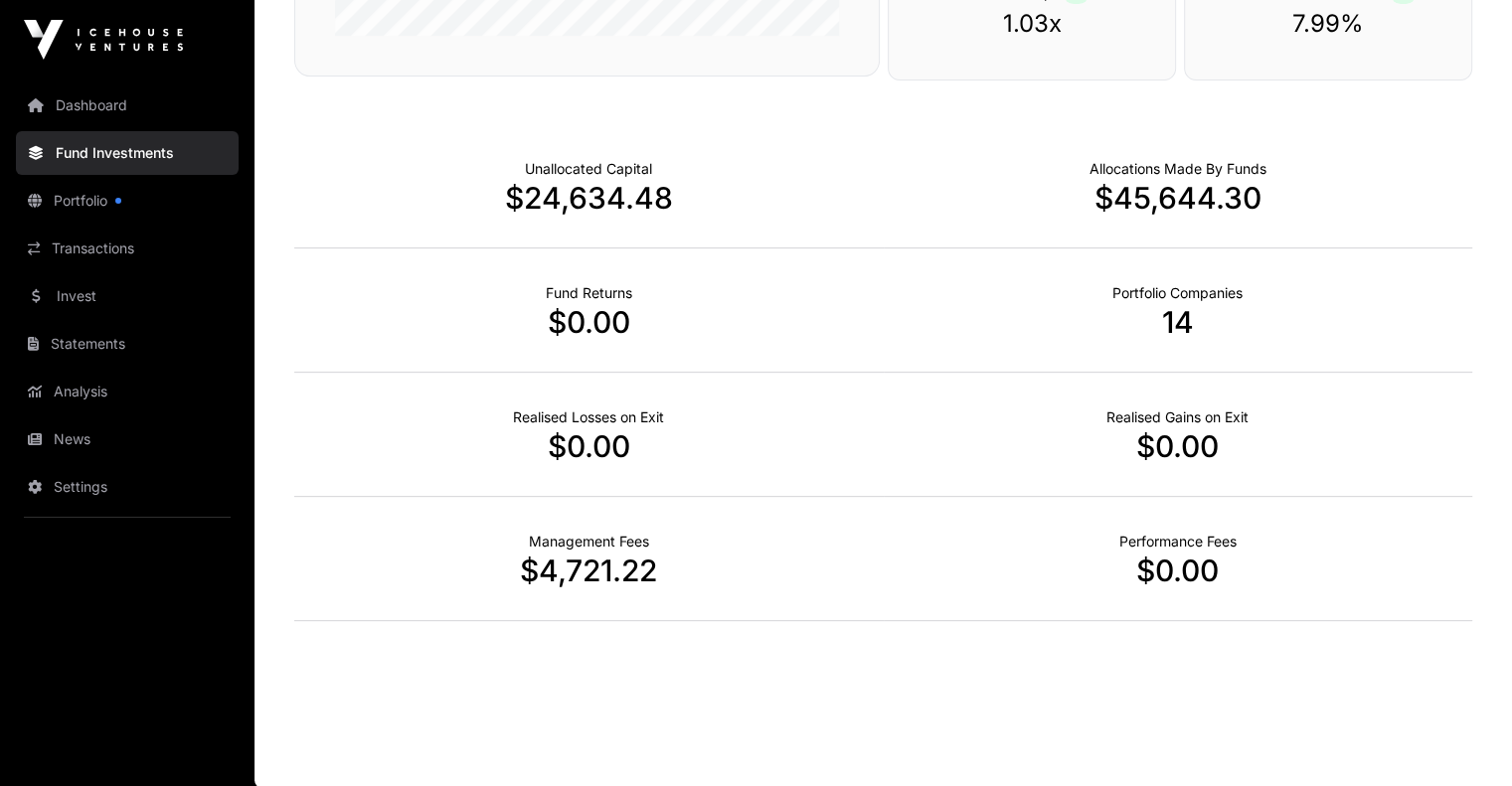 scroll, scrollTop: 0, scrollLeft: 0, axis: both 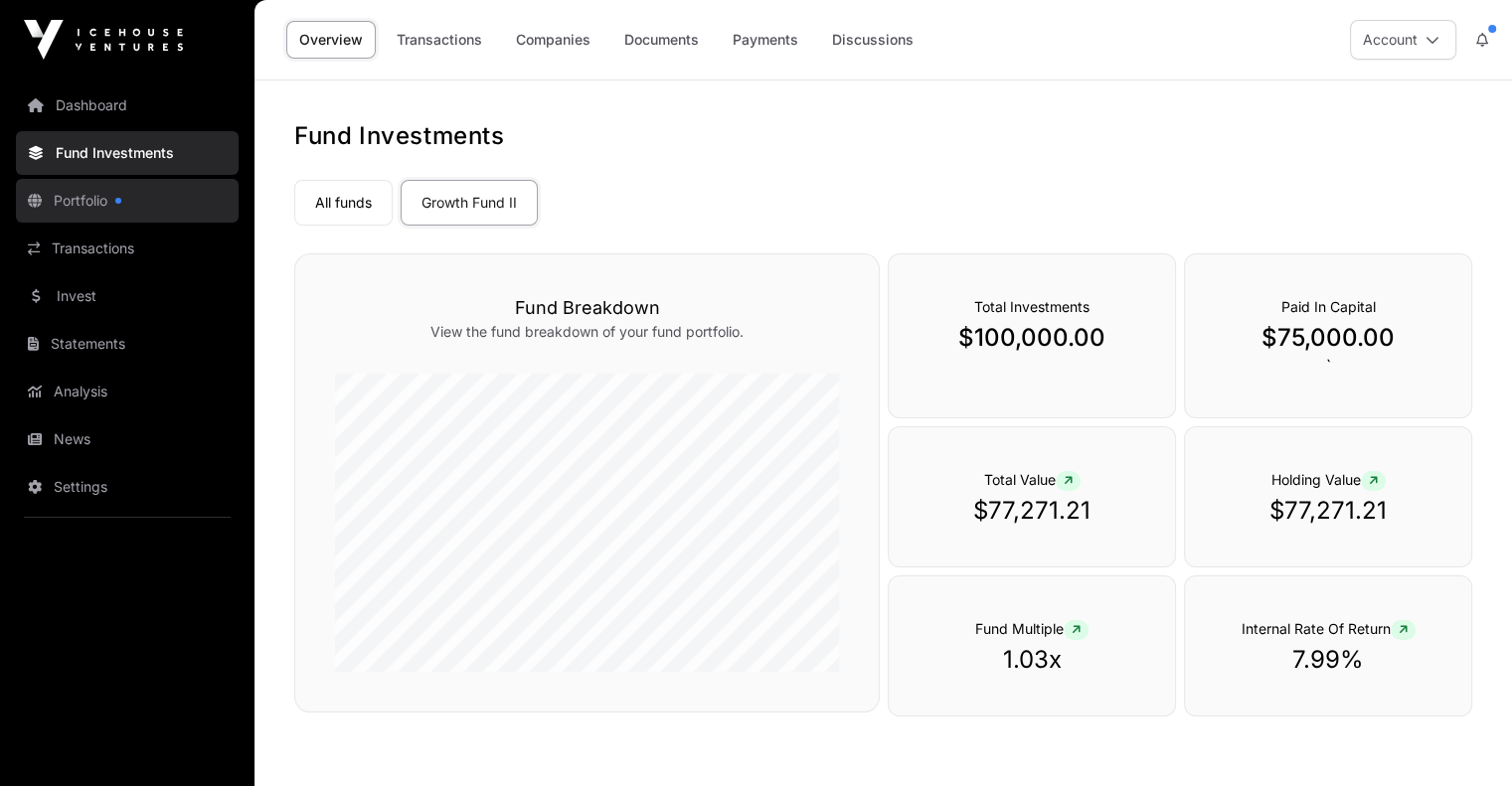 click on "Portfolio" 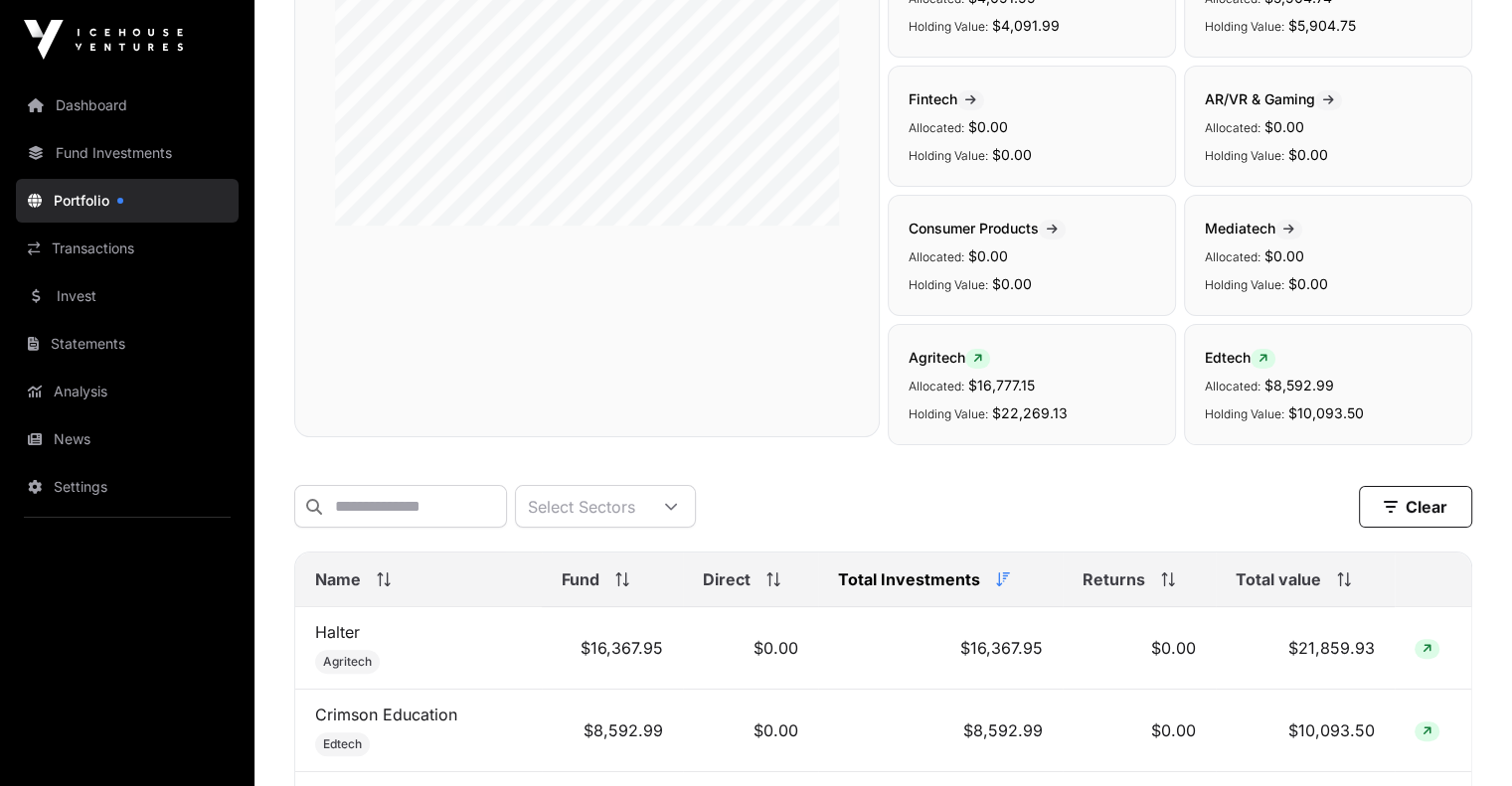 scroll, scrollTop: 0, scrollLeft: 0, axis: both 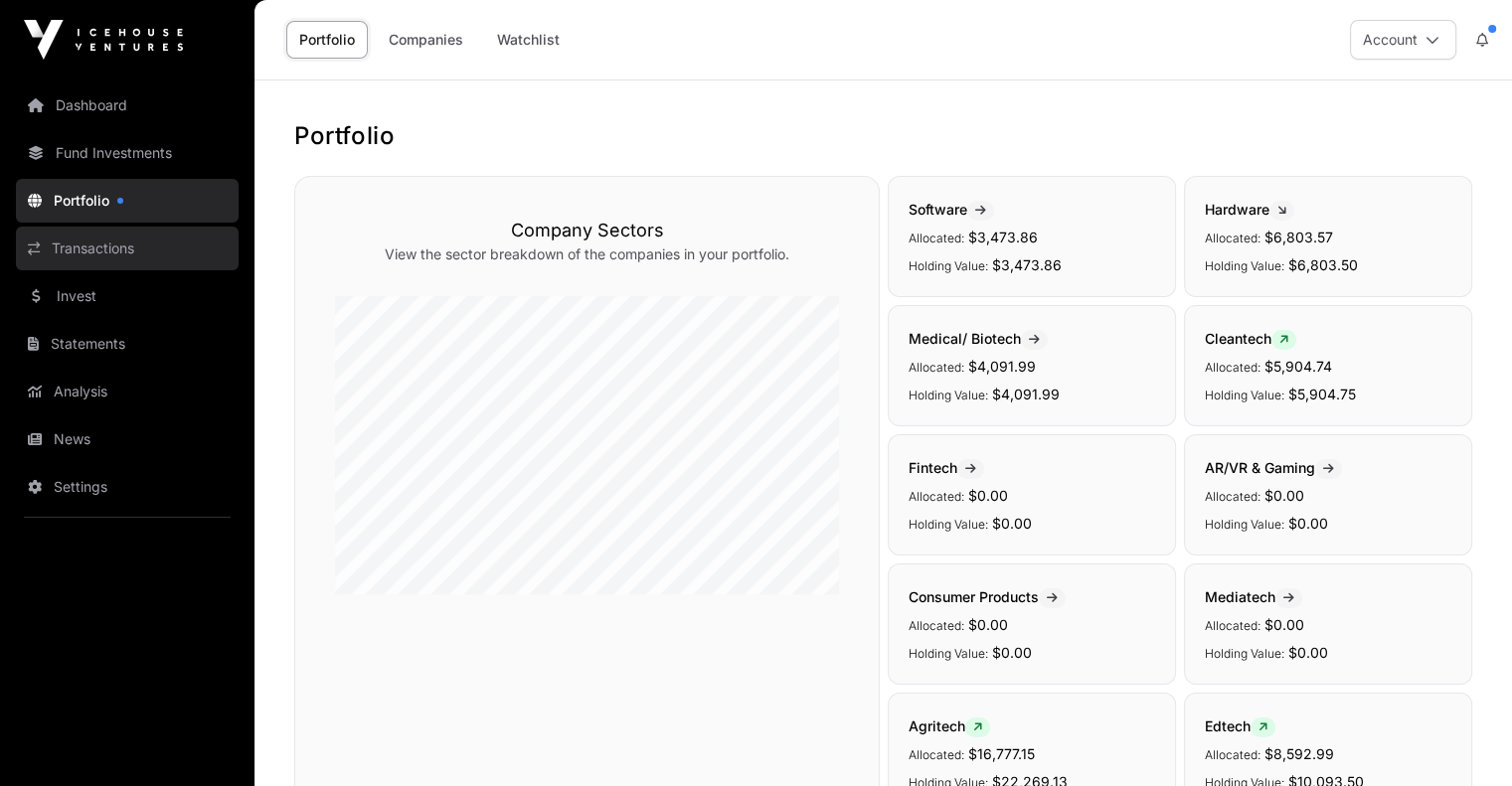 click on "Transactions" 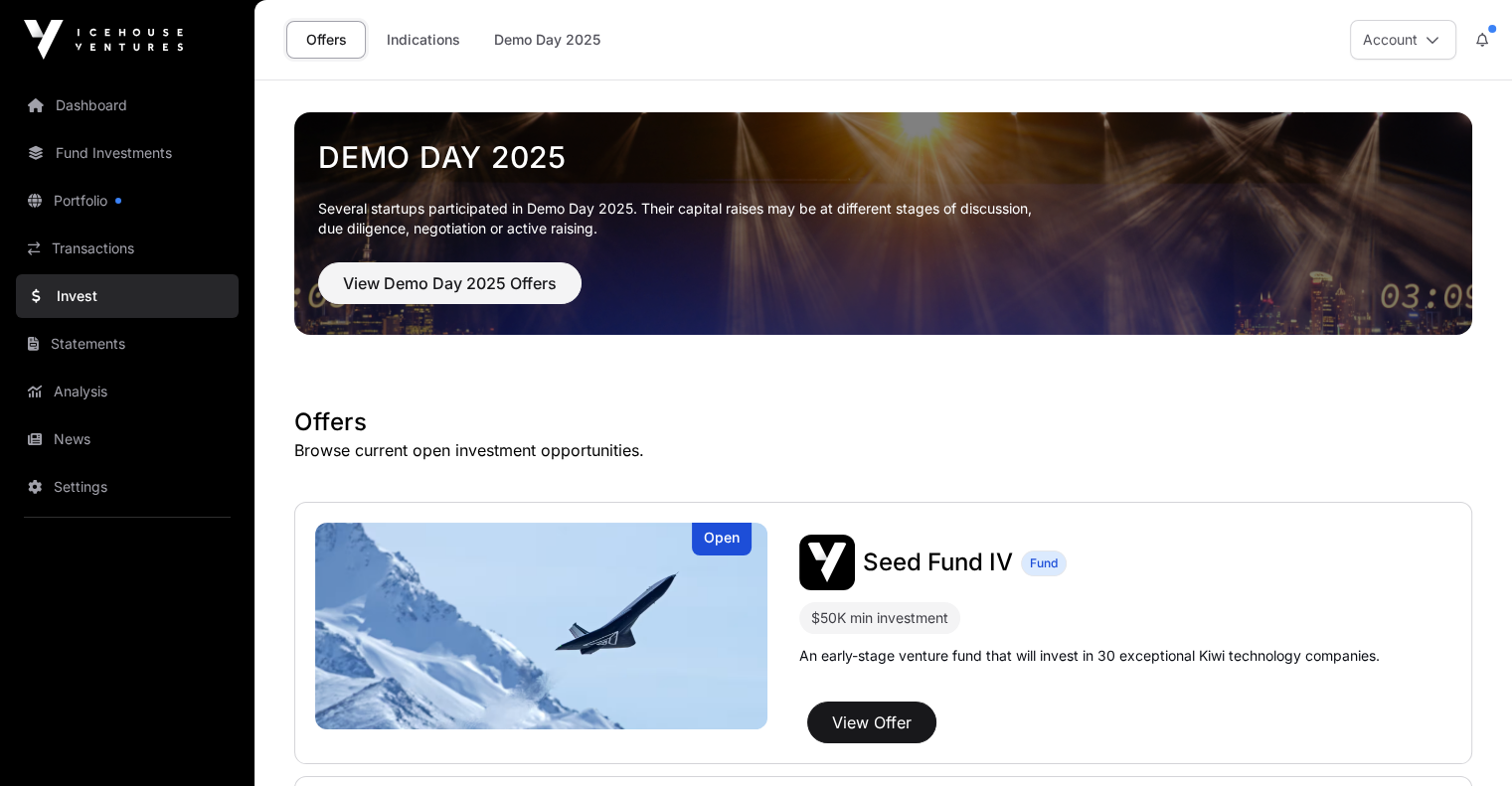 click on "Invest" 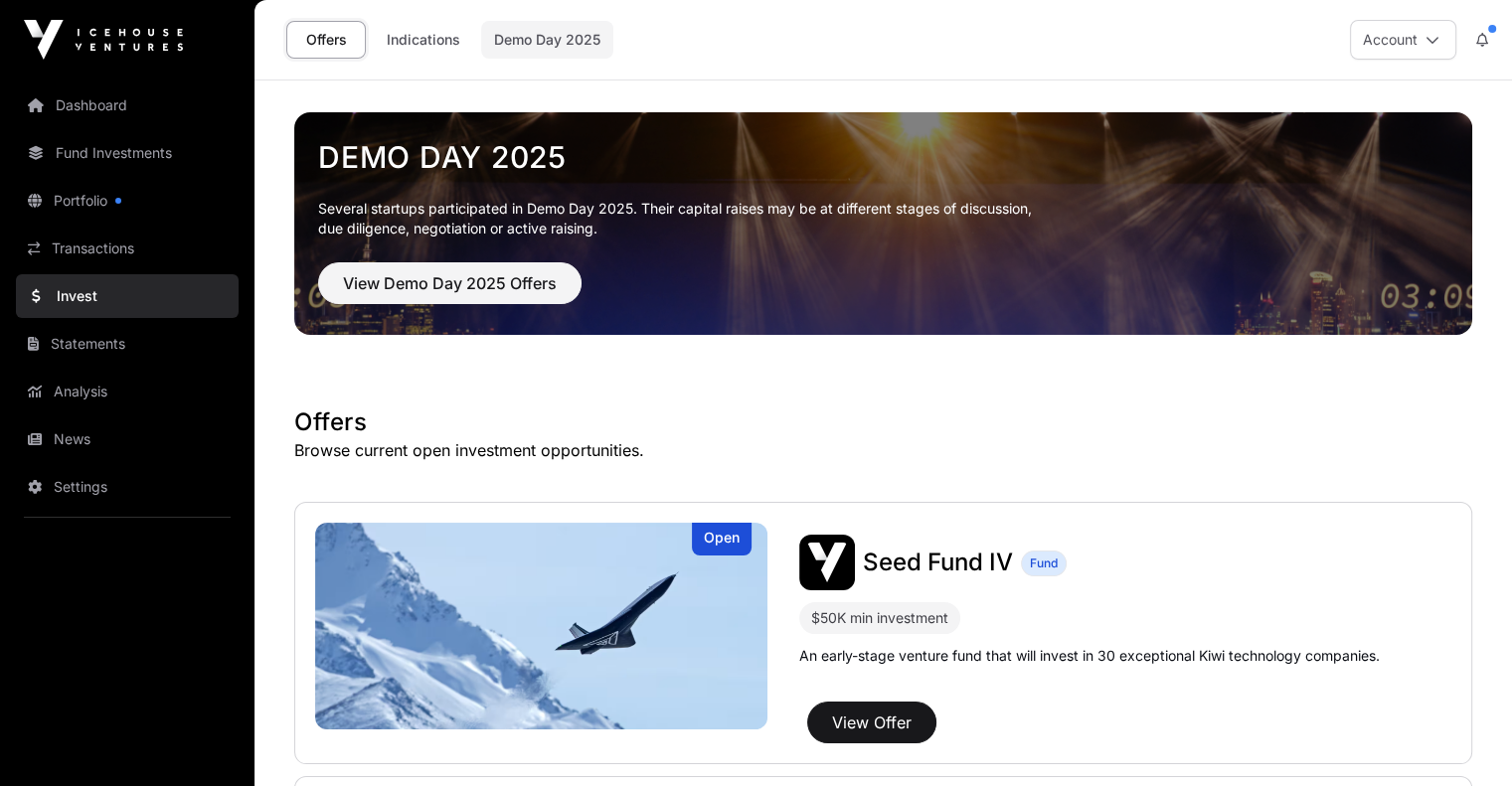 click on "Demo Day 2025" 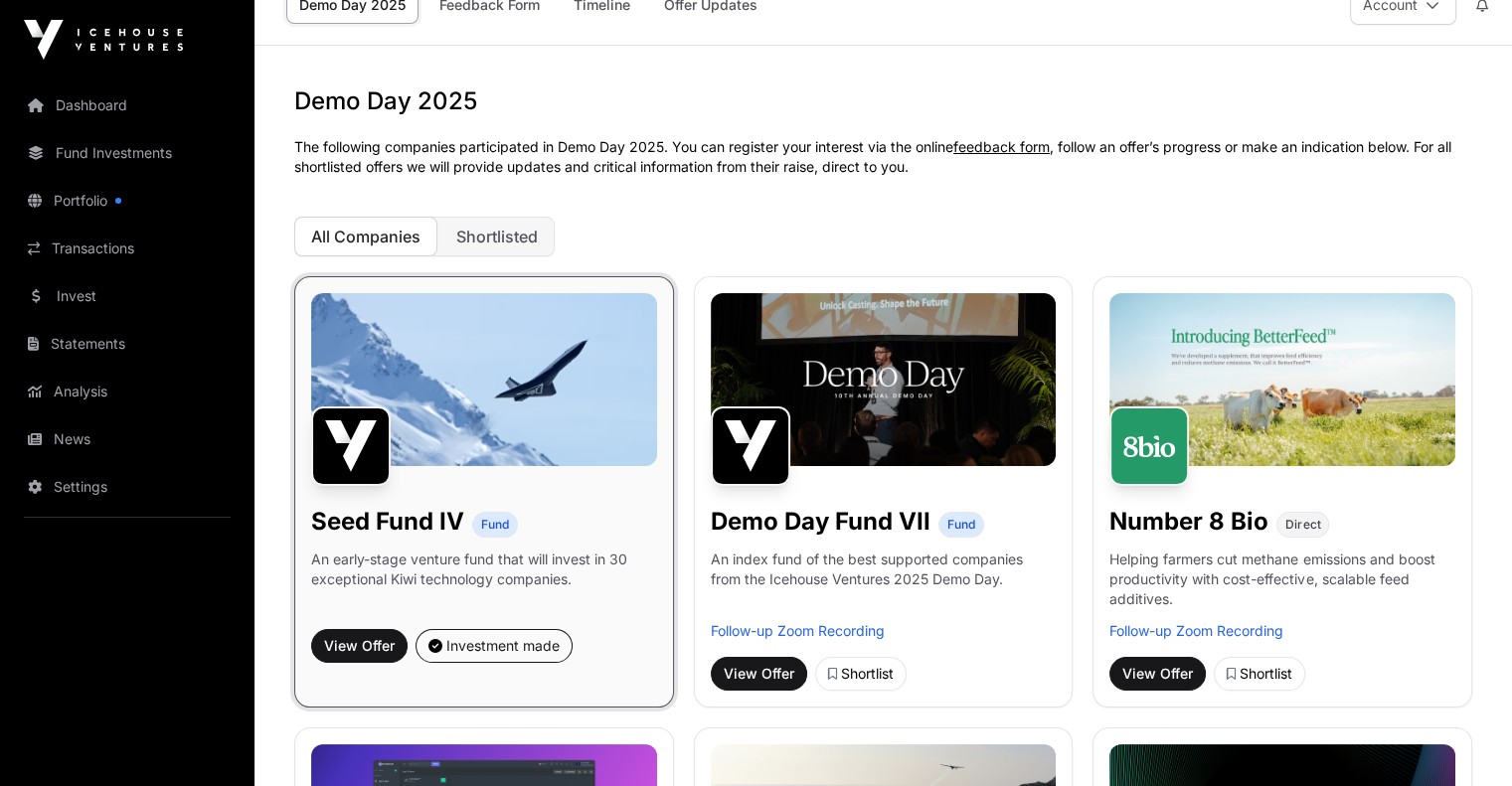 scroll, scrollTop: 0, scrollLeft: 0, axis: both 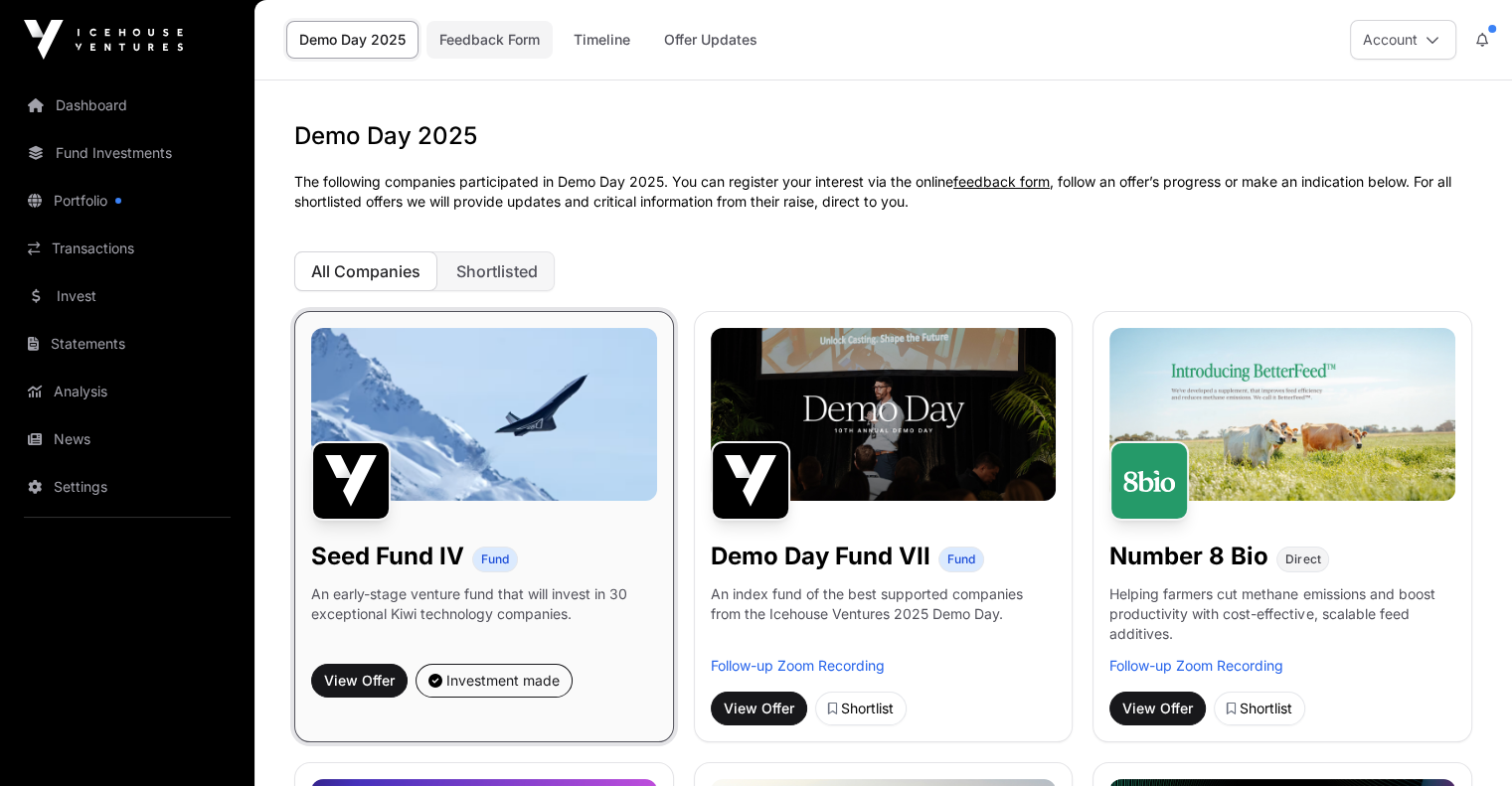 click on "Feedback Form" 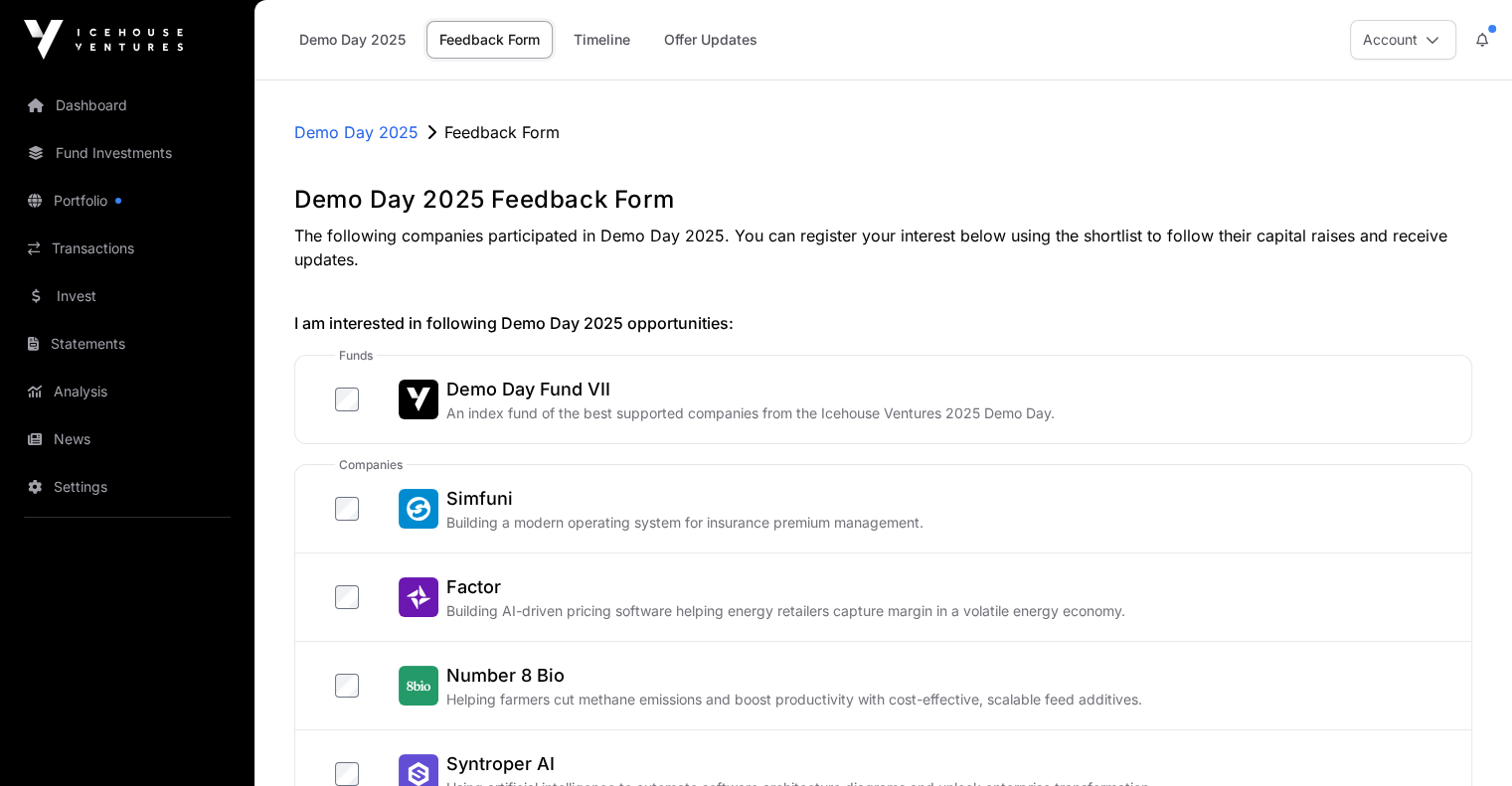 click on "Demo Day 2025 Feedback Form Timeline Offer Updates" 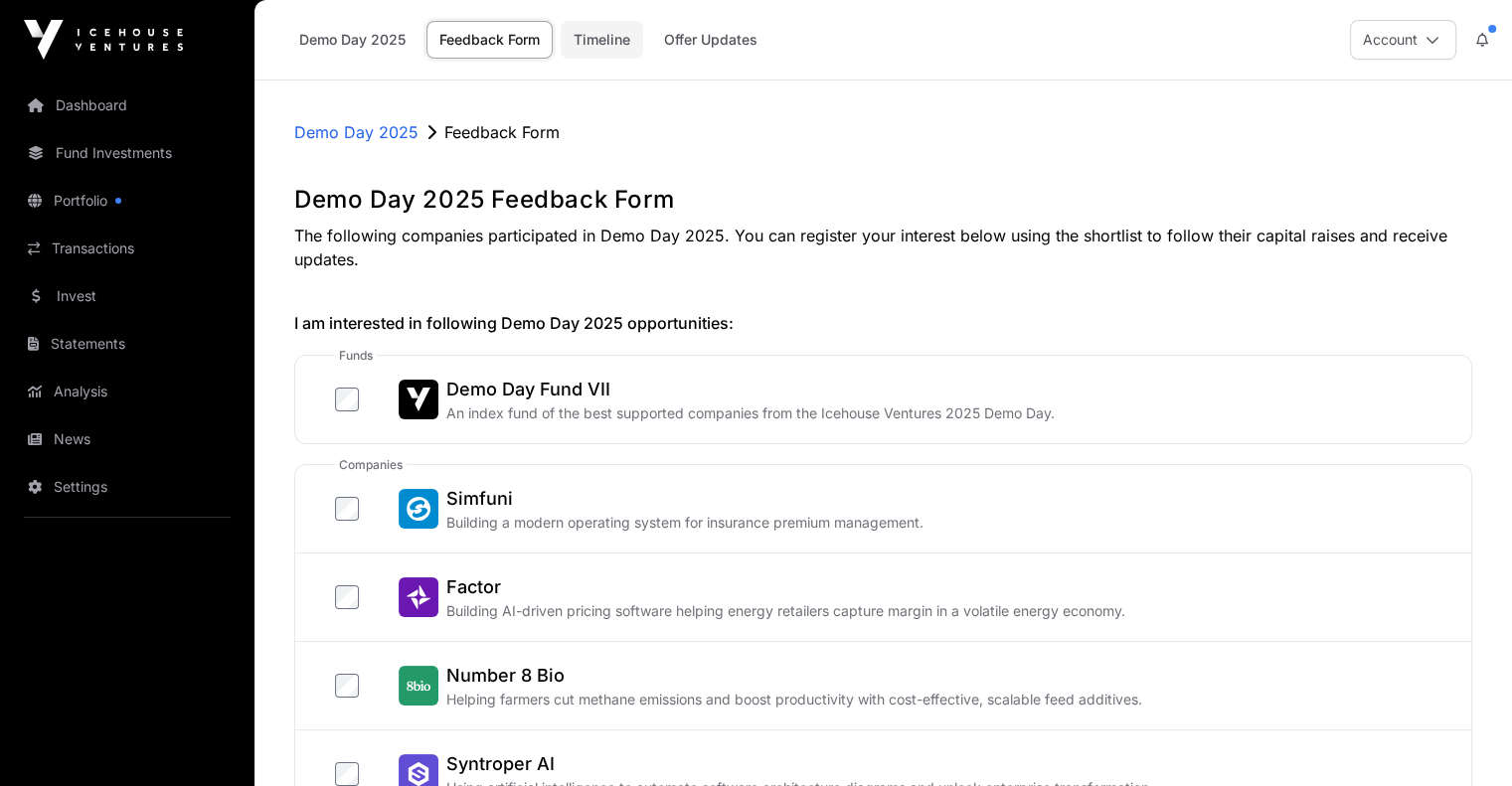 click on "Timeline" 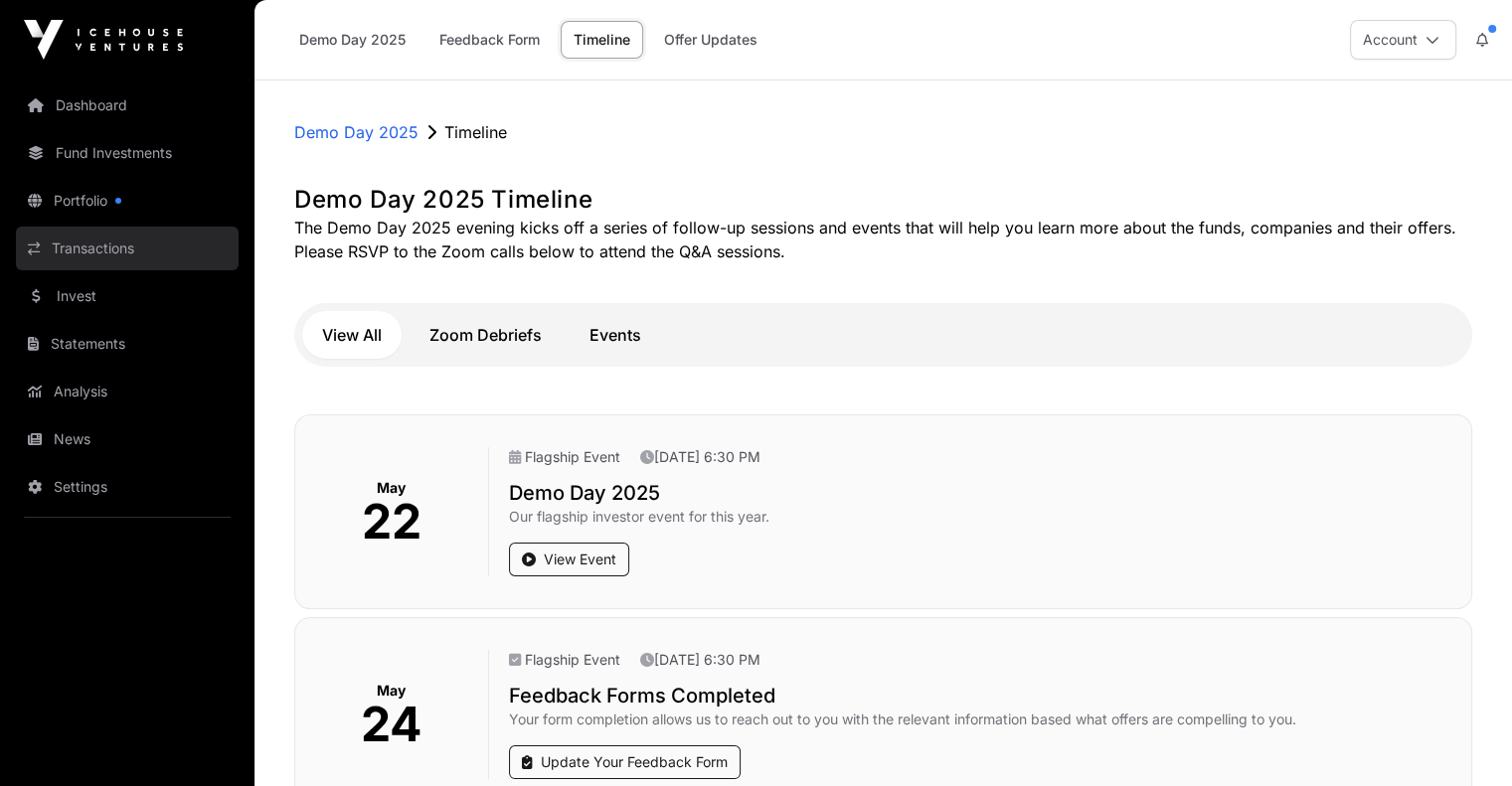 click on "Transactions" 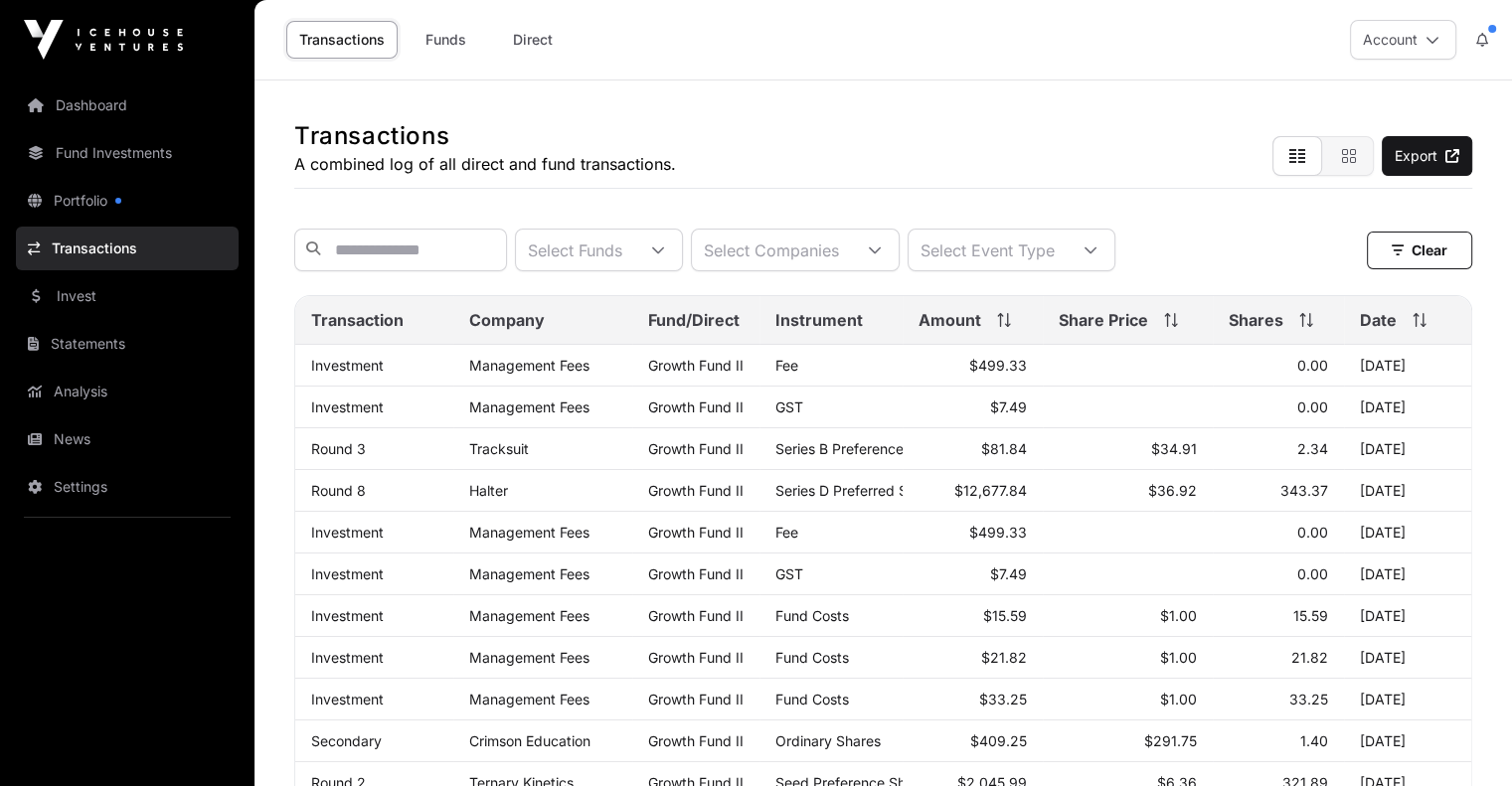 click on "Invest" 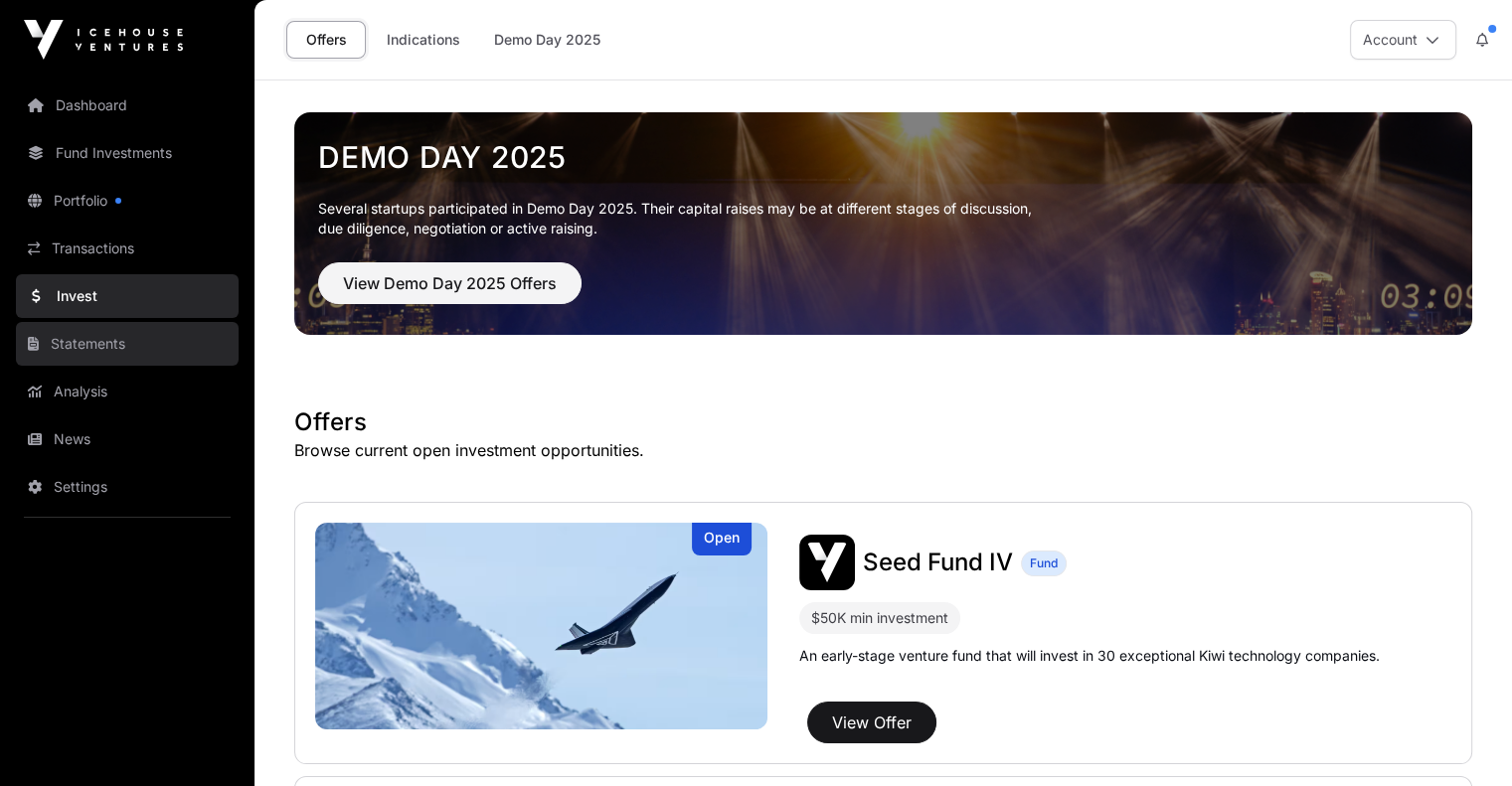 click on "Statements" 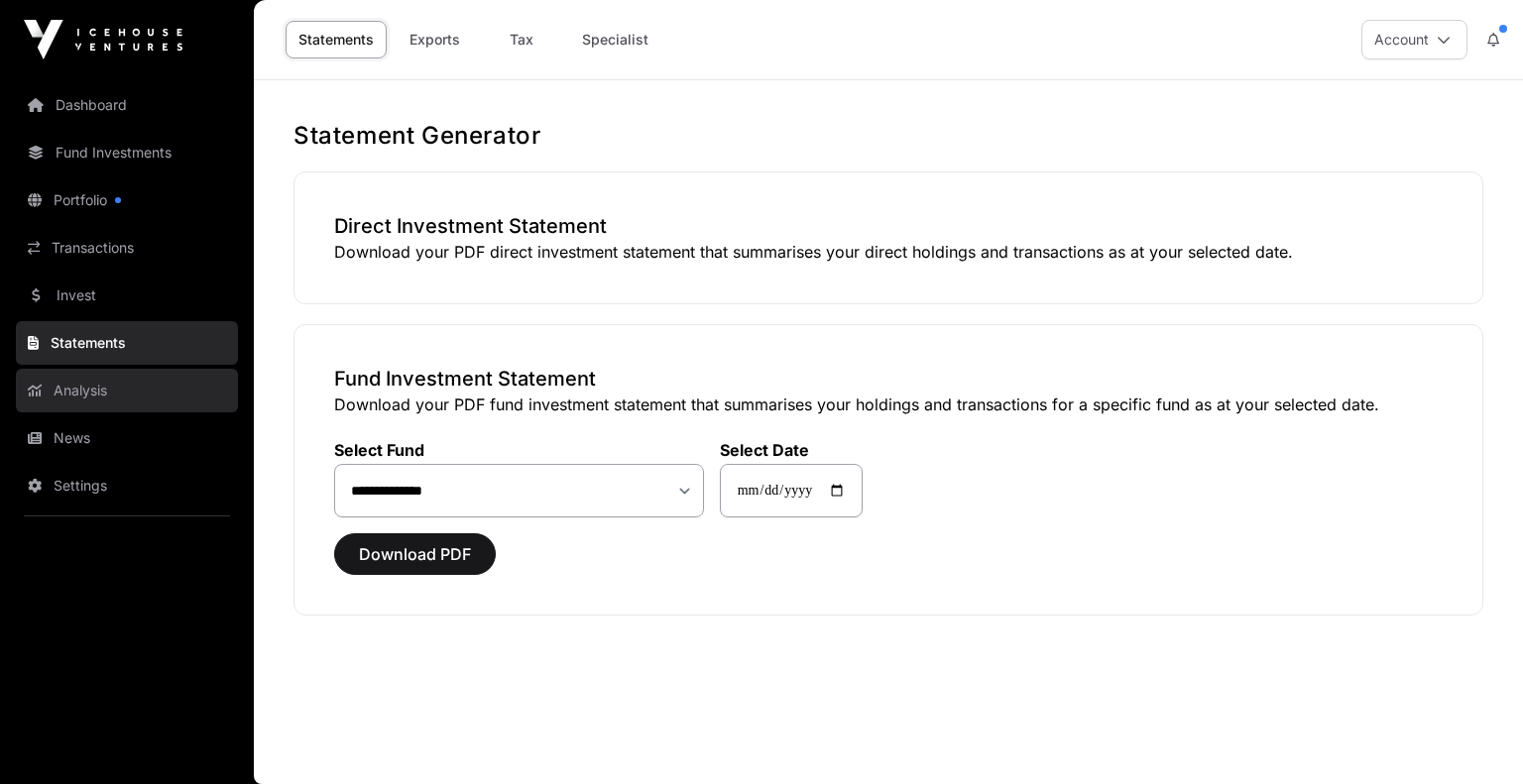 click on "Analysis" 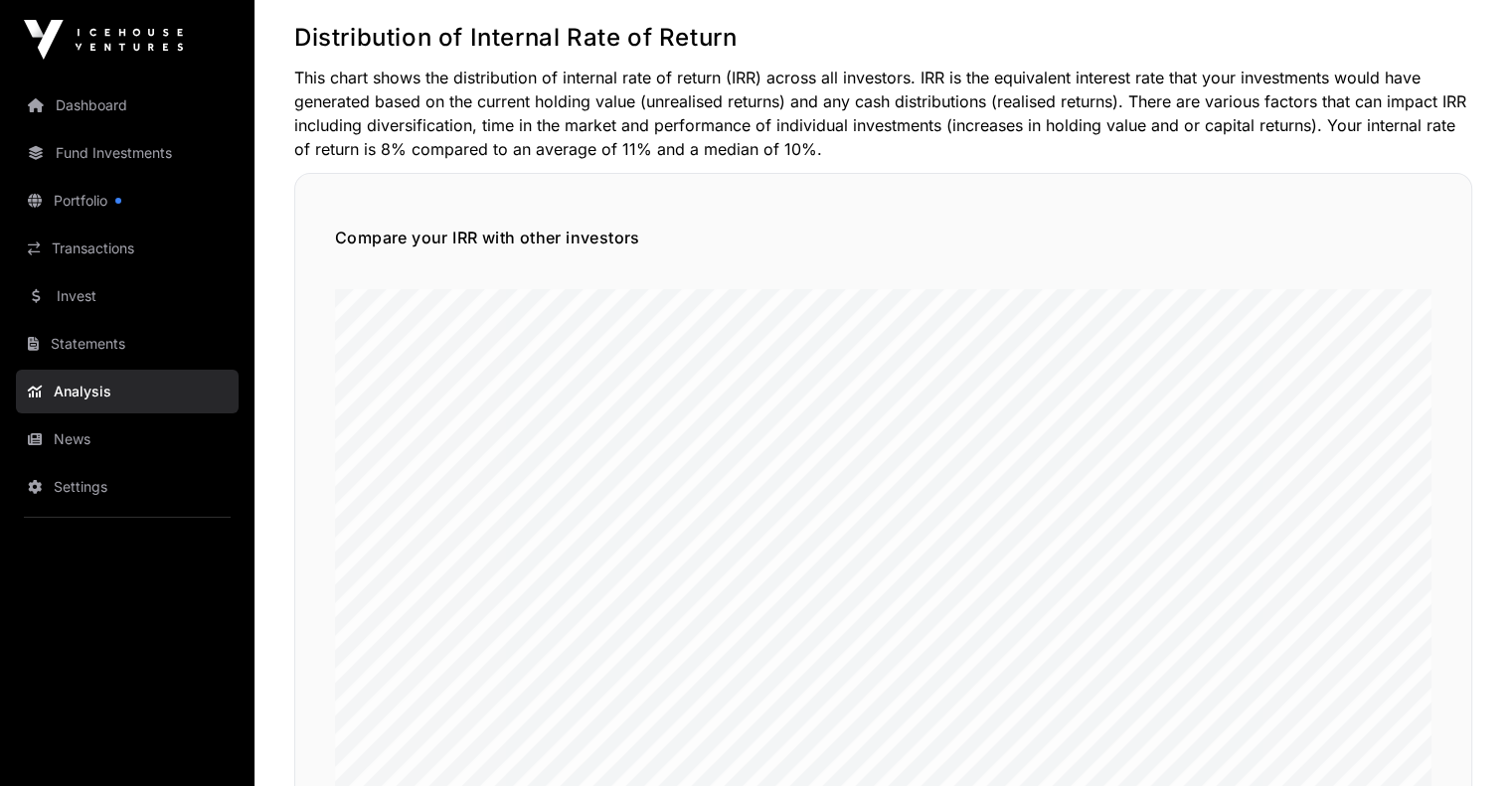 scroll, scrollTop: 0, scrollLeft: 0, axis: both 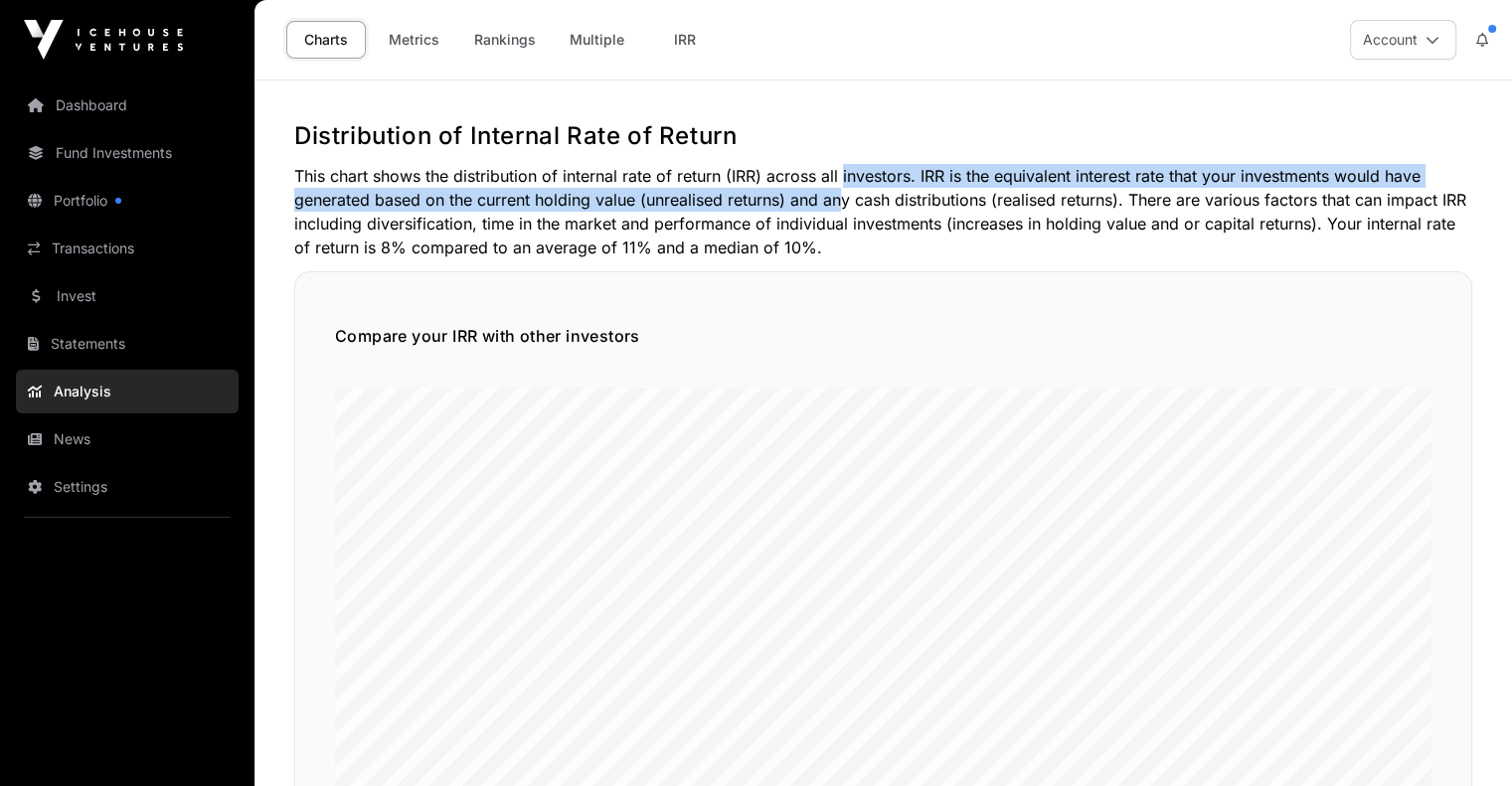 drag, startPoint x: 840, startPoint y: 171, endPoint x: 836, endPoint y: 208, distance: 37.215588 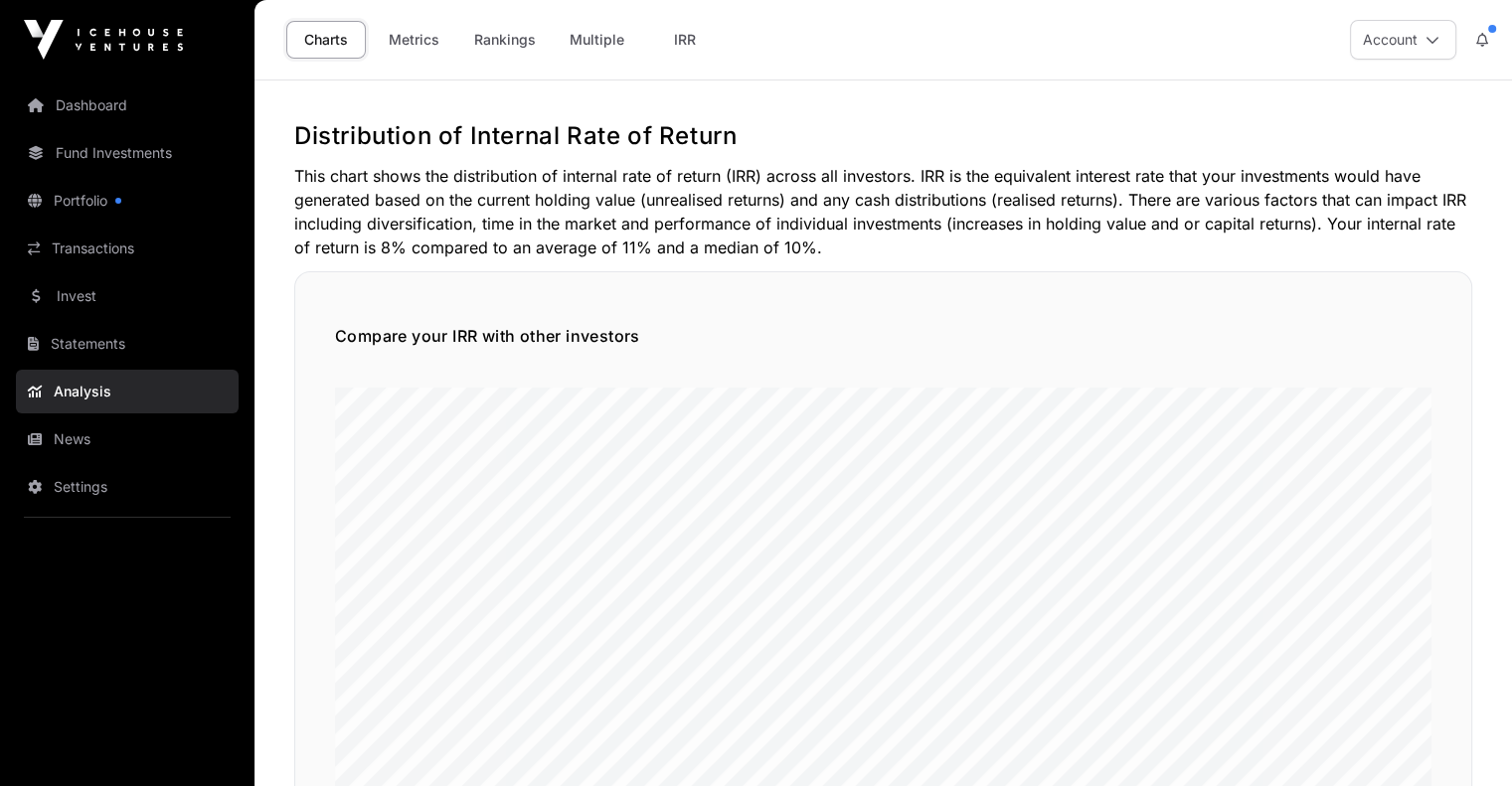 click on "This chart shows the distribution of internal rate of return (IRR) across all investors. IRR is the equivalent interest rate that your investments would have generated based on the current holding value (unrealised returns) and any cash distributions (realised returns). There are various factors that can impact IRR including diversification, time in the market and performance of individual investments (increases in holding value and or capital returns). Your internal rate of return is 8% compared to an average of 11% and a median of 10%." 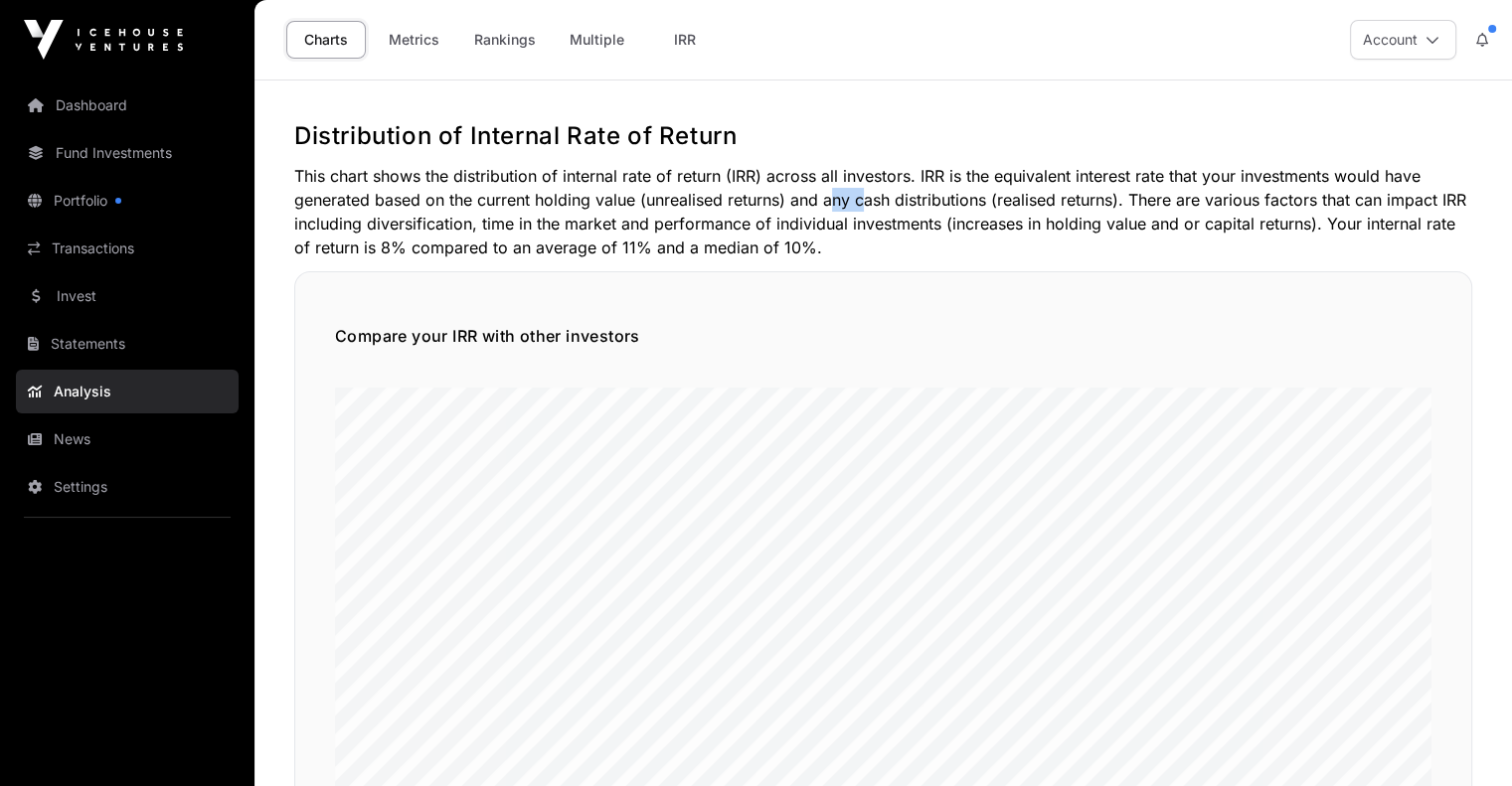 click on "This chart shows the distribution of internal rate of return (IRR) across all investors. IRR is the equivalent interest rate that your investments would have generated based on the current holding value (unrealised returns) and any cash distributions (realised returns). There are various factors that can impact IRR including diversification, time in the market and performance of individual investments (increases in holding value and or capital returns). Your internal rate of return is 8% compared to an average of 11% and a median of 10%." 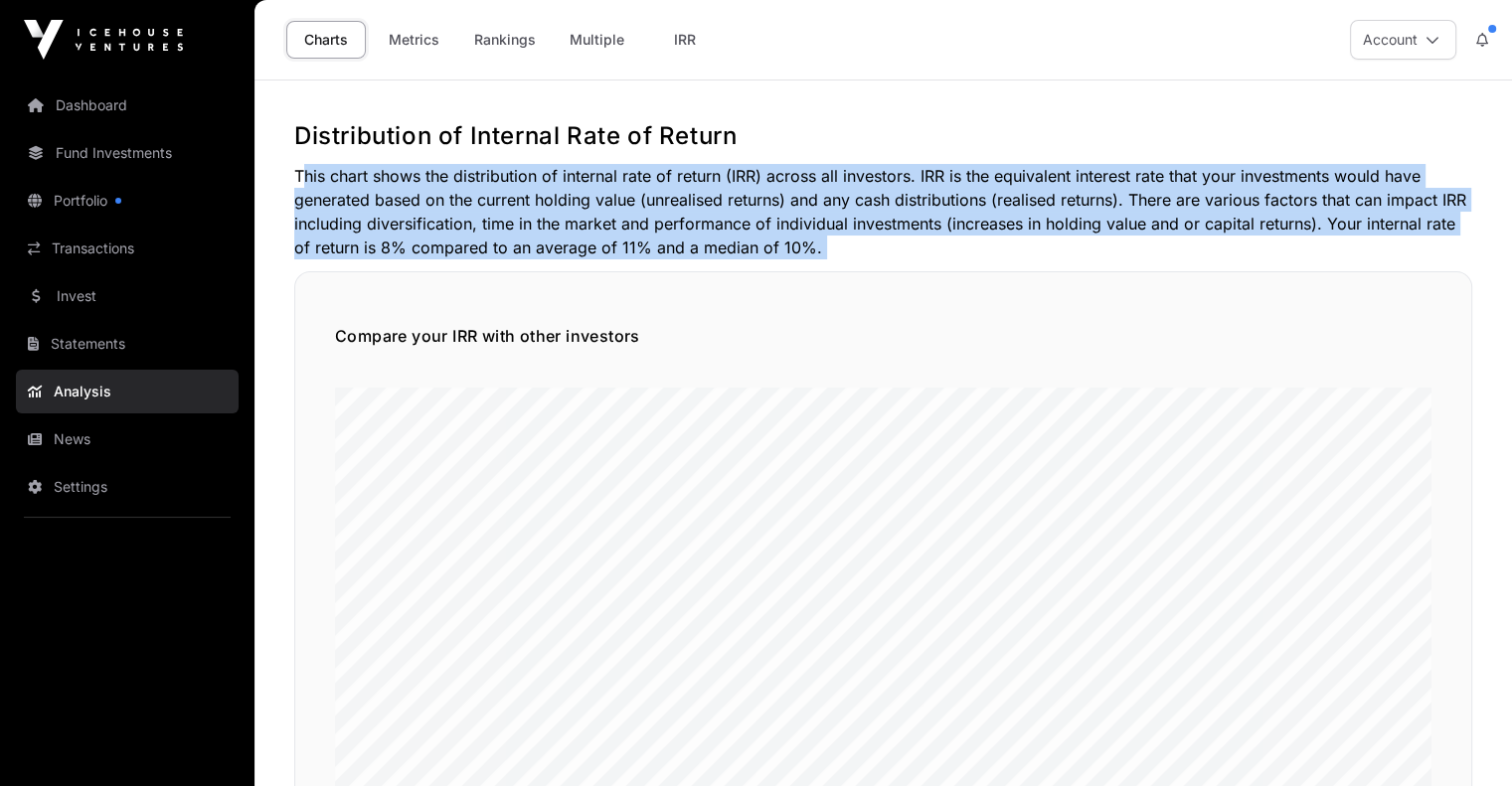 click on "This chart shows the distribution of internal rate of return (IRR) across all investors. IRR is the equivalent interest rate that your investments would have generated based on the current holding value (unrealised returns) and any cash distributions (realised returns). There are various factors that can impact IRR including diversification, time in the market and performance of individual investments (increases in holding value and or capital returns). Your internal rate of return is 8% compared to an average of 11% and a median of 10%." 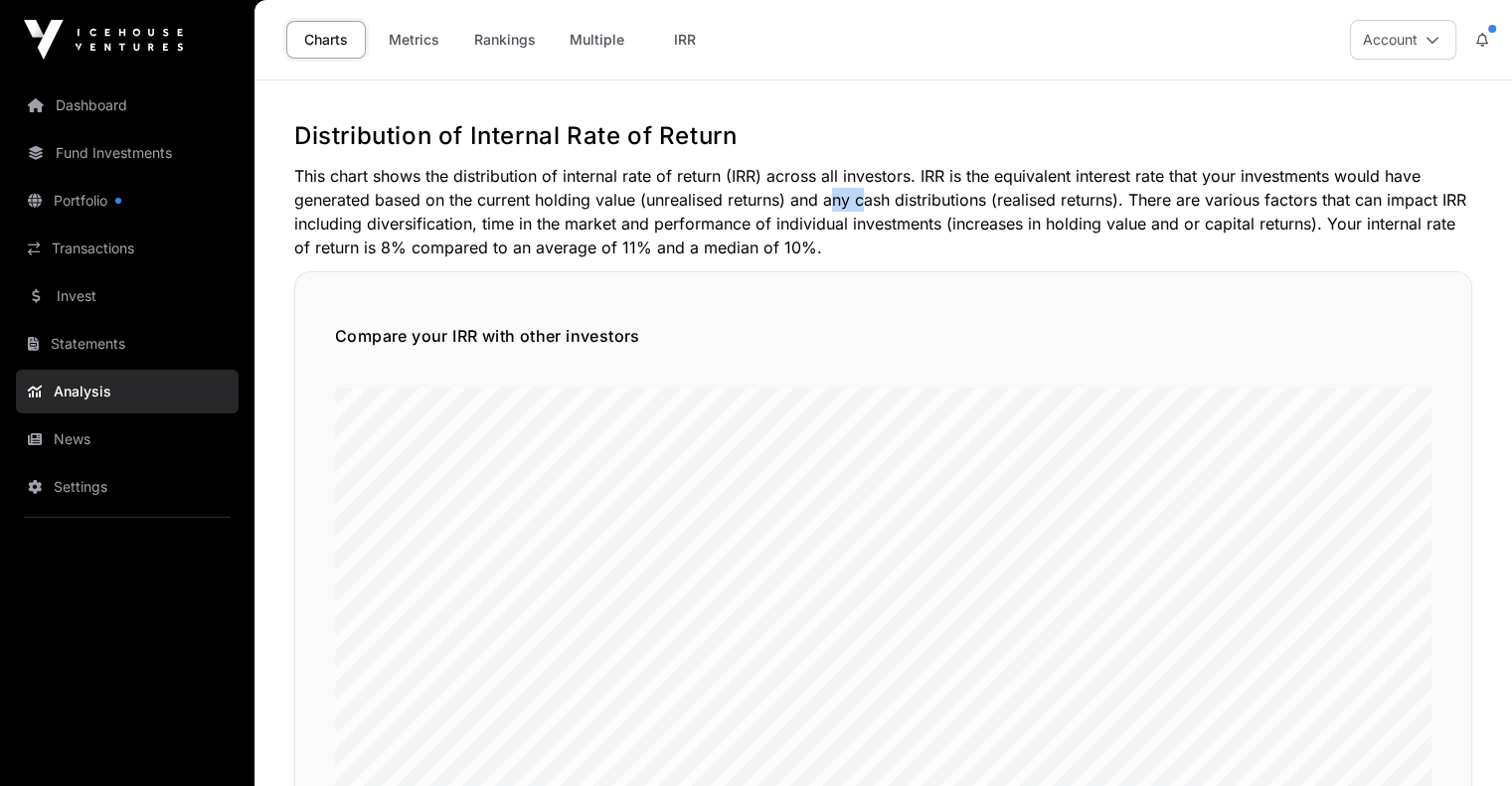 click on "This chart shows the distribution of internal rate of return (IRR) across all investors. IRR is the equivalent interest rate that your investments would have generated based on the current holding value (unrealised returns) and any cash distributions (realised returns). There are various factors that can impact IRR including diversification, time in the market and performance of individual investments (increases in holding value and or capital returns). Your internal rate of return is 8% compared to an average of 11% and a median of 10%." 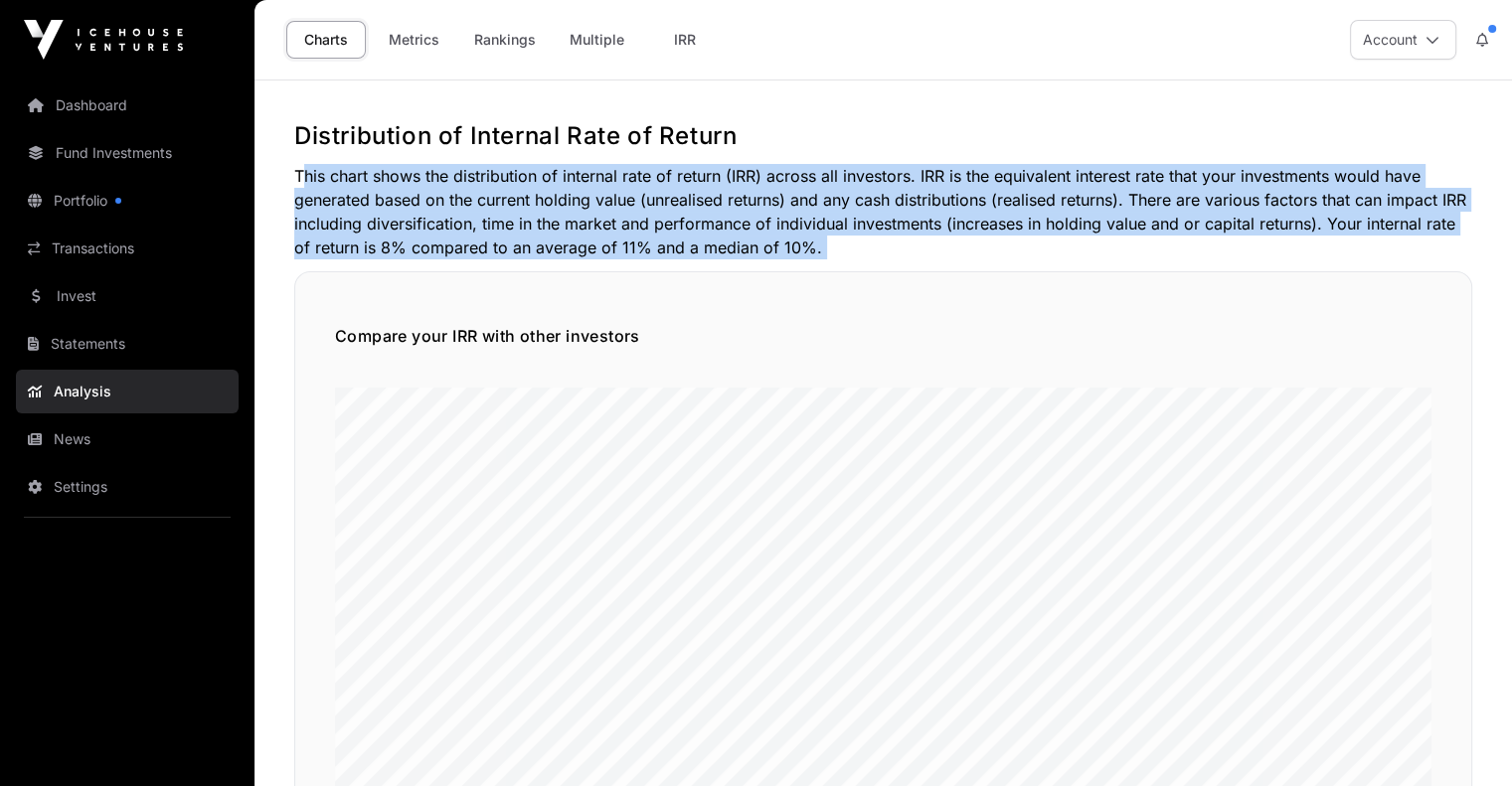 click on "This chart shows the distribution of internal rate of return (IRR) across all investors. IRR is the equivalent interest rate that your investments would have generated based on the current holding value (unrealised returns) and any cash distributions (realised returns). There are various factors that can impact IRR including diversification, time in the market and performance of individual investments (increases in holding value and or capital returns). Your internal rate of return is 8% compared to an average of 11% and a median of 10%." 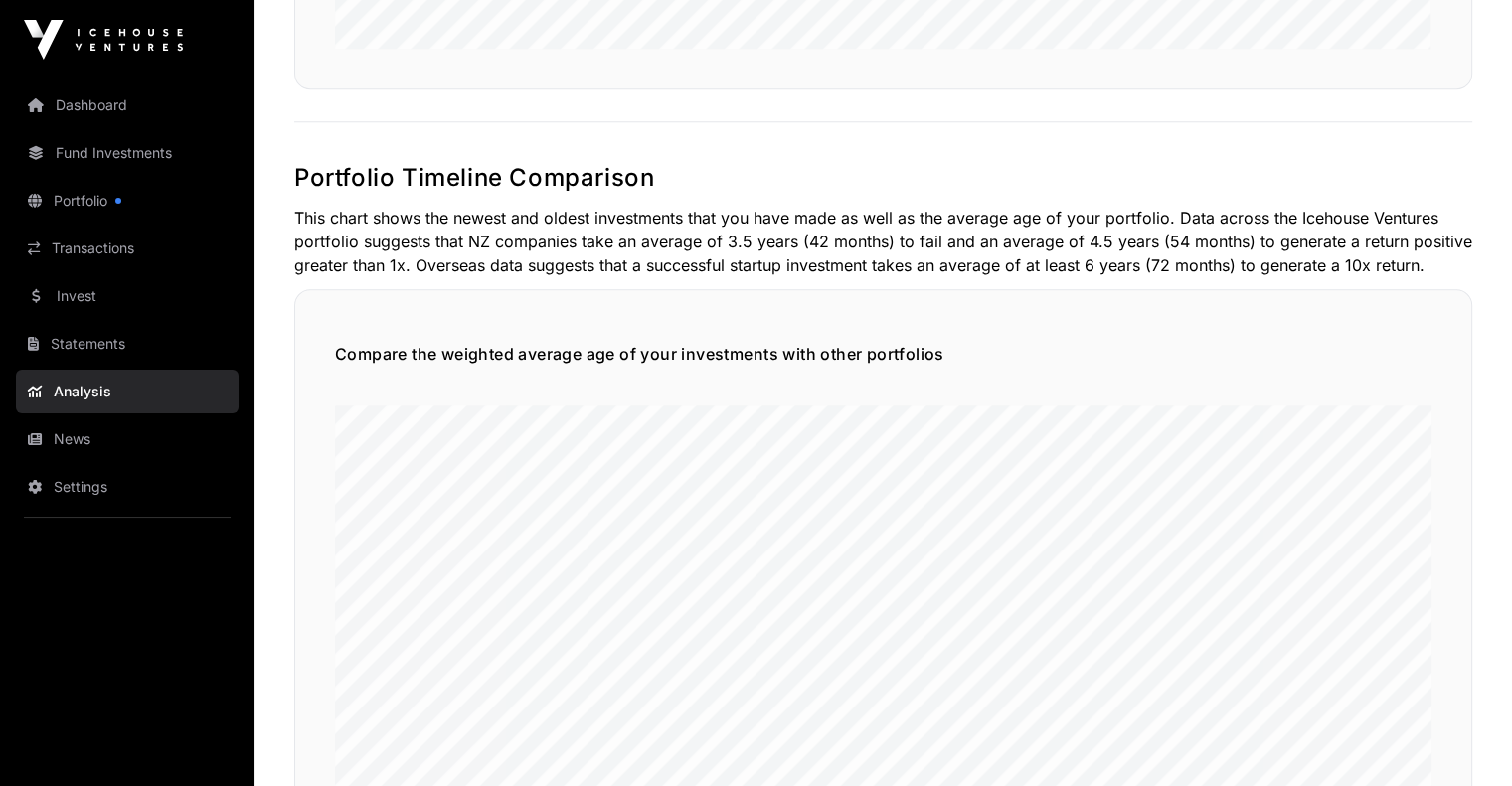 scroll, scrollTop: 2186, scrollLeft: 0, axis: vertical 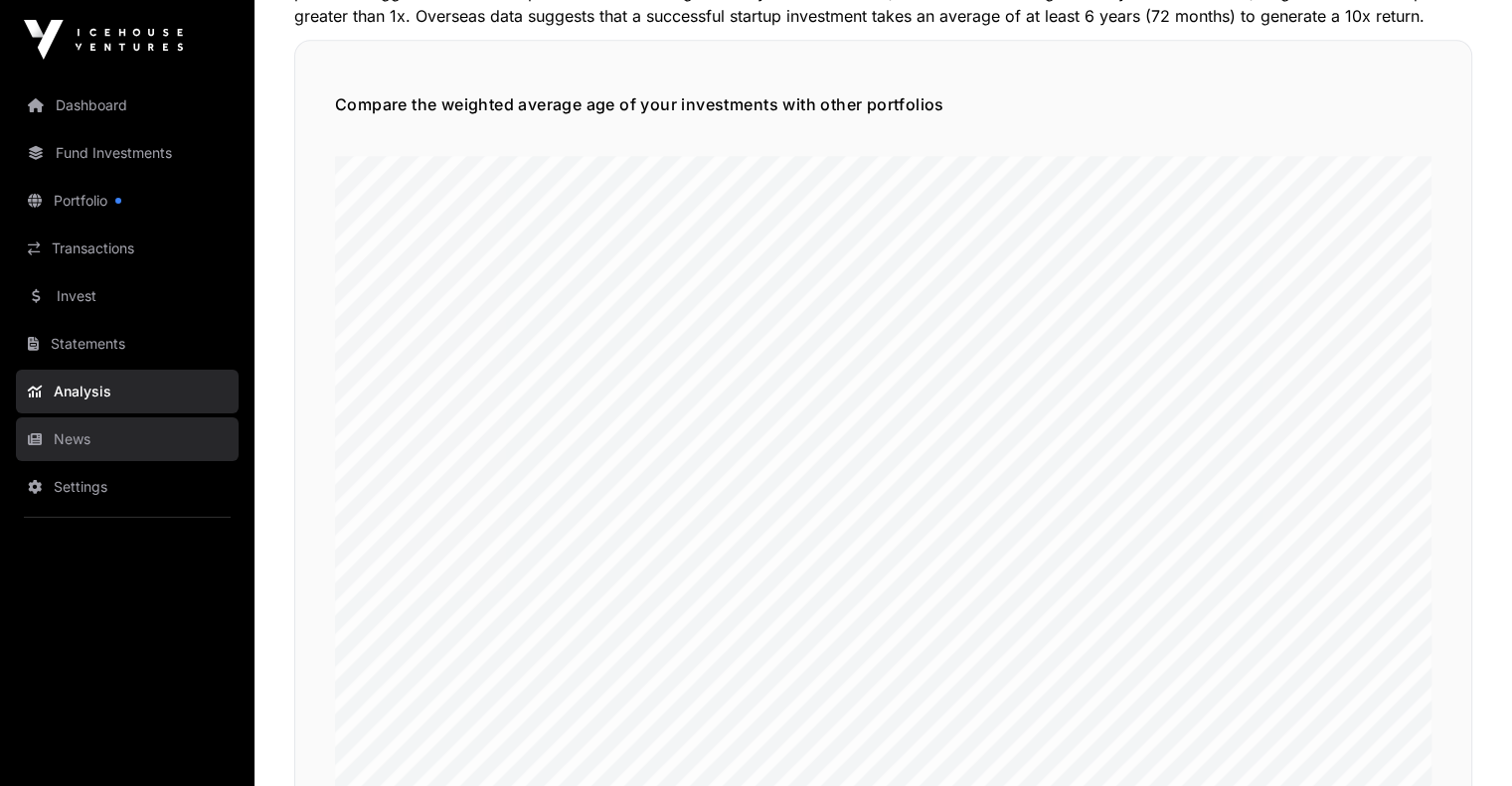 click on "News" 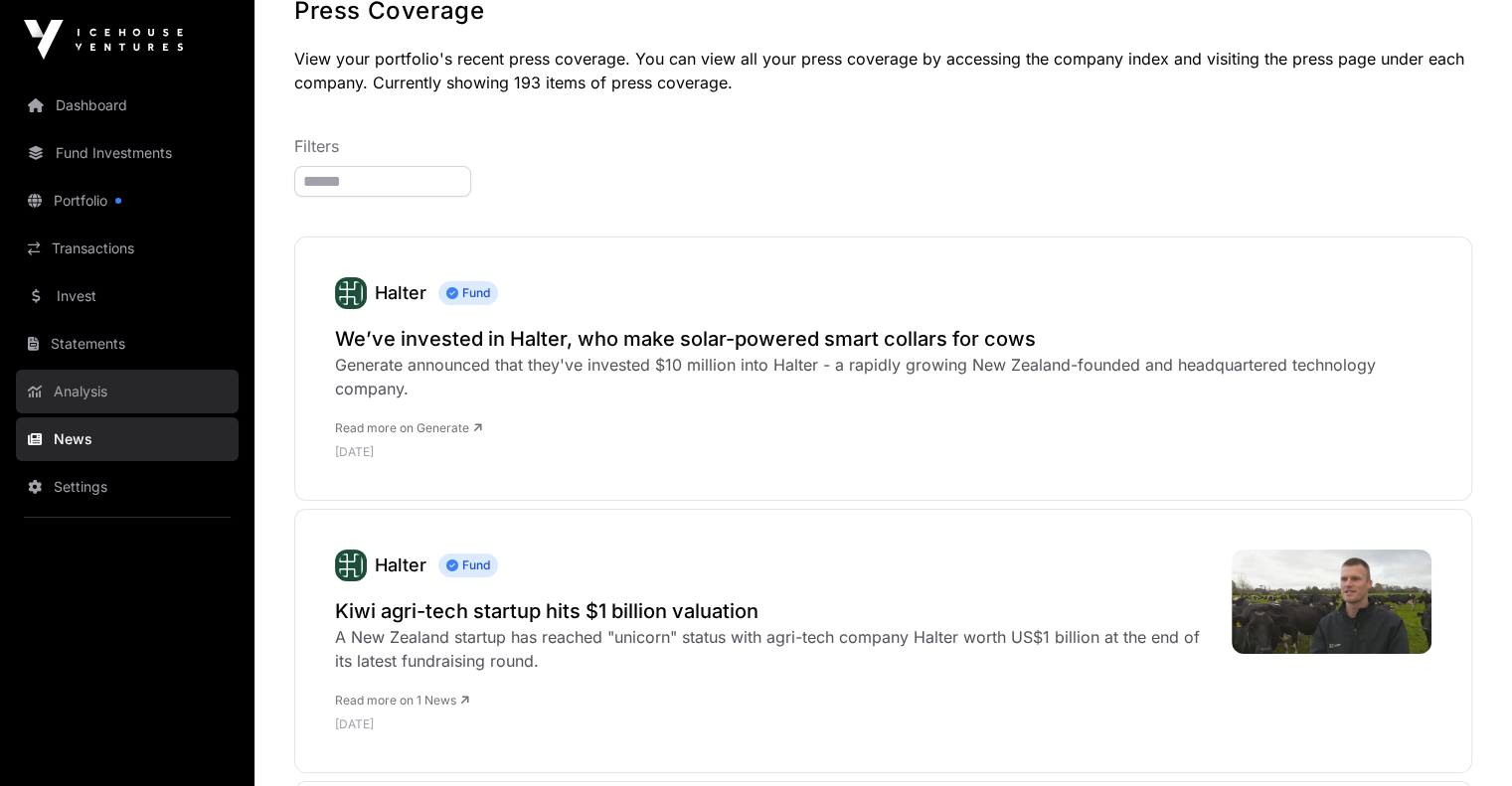 scroll, scrollTop: 99, scrollLeft: 0, axis: vertical 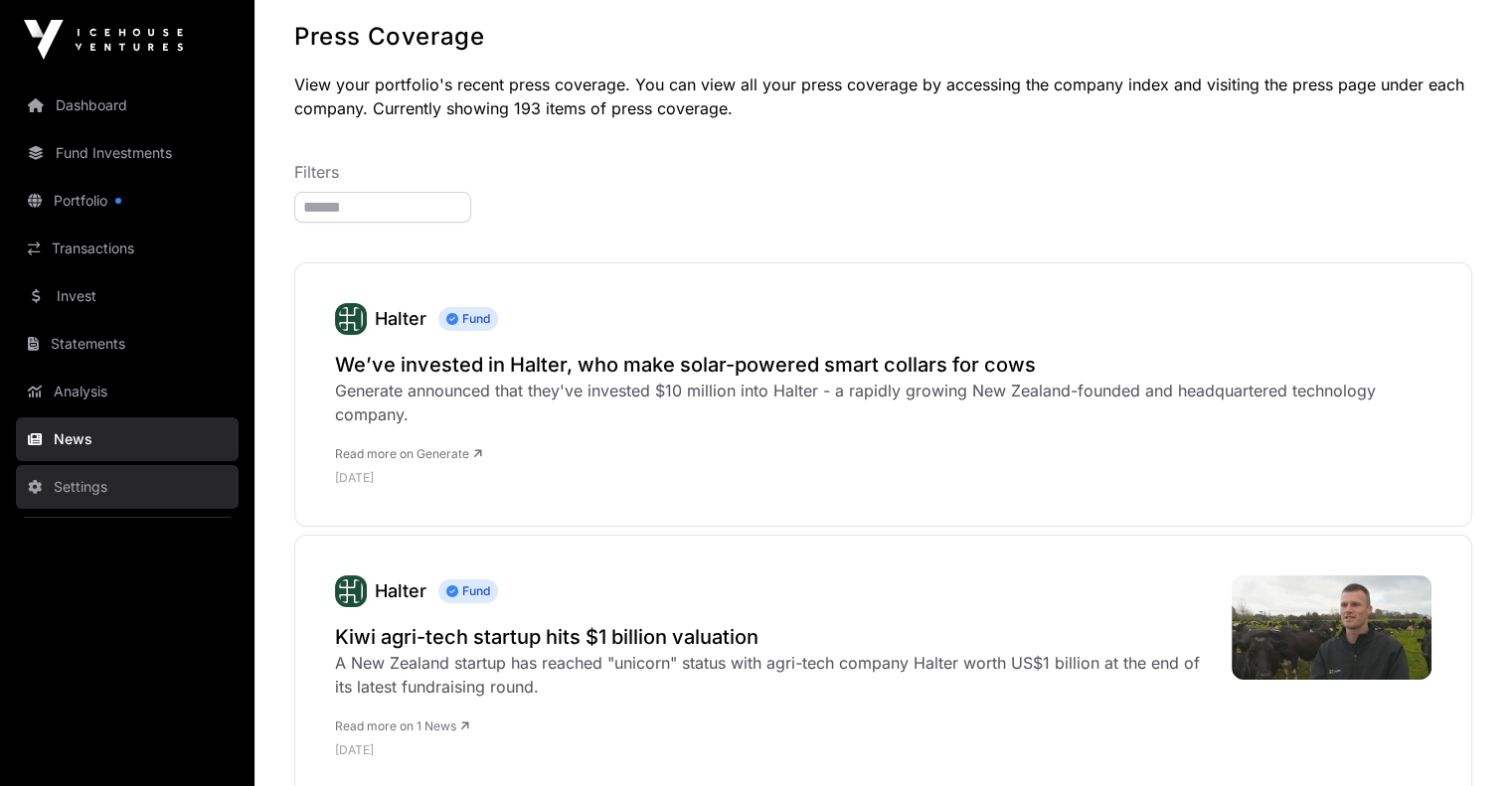click on "Settings" 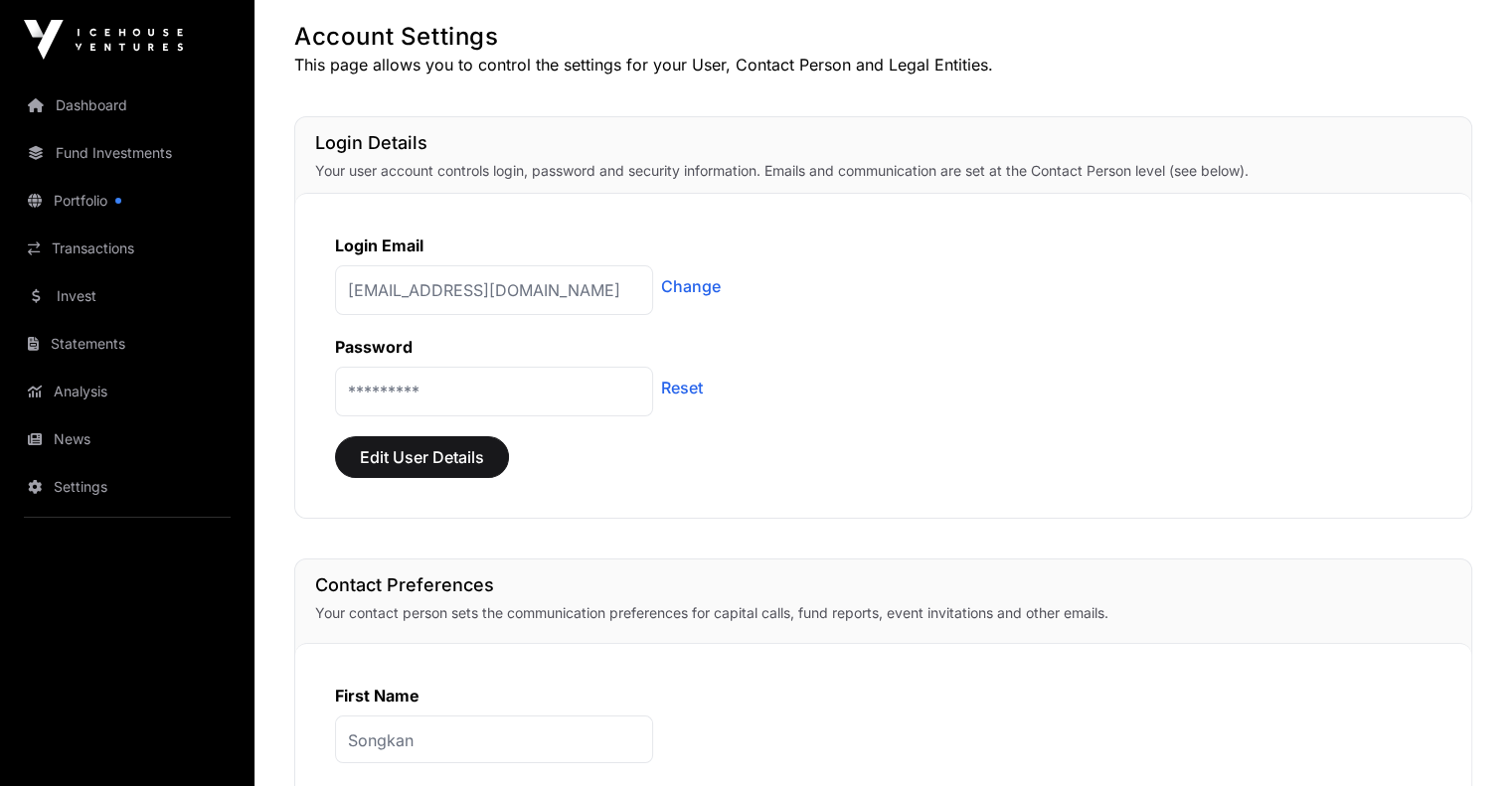 scroll, scrollTop: 0, scrollLeft: 0, axis: both 